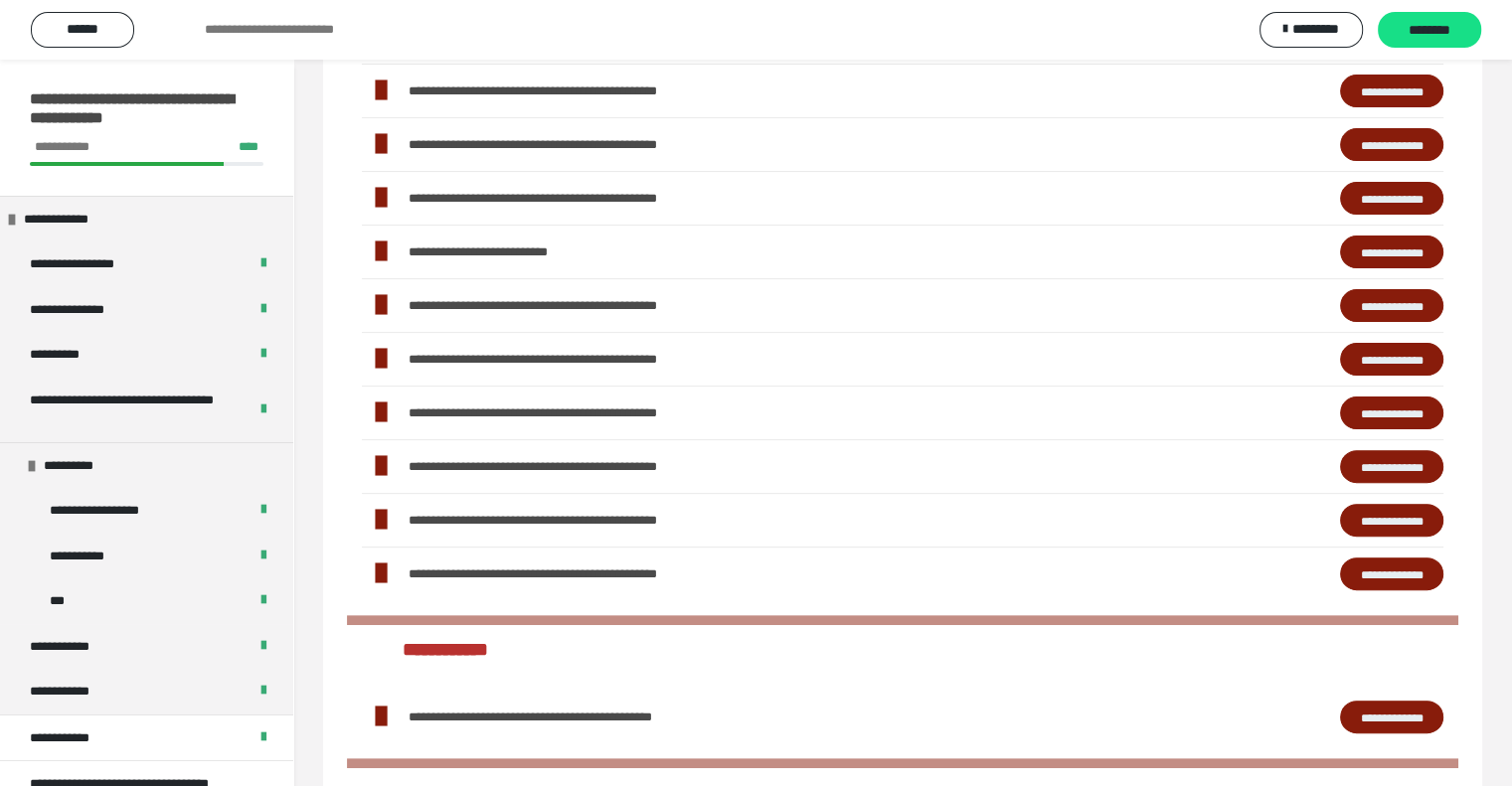 scroll, scrollTop: 0, scrollLeft: 0, axis: both 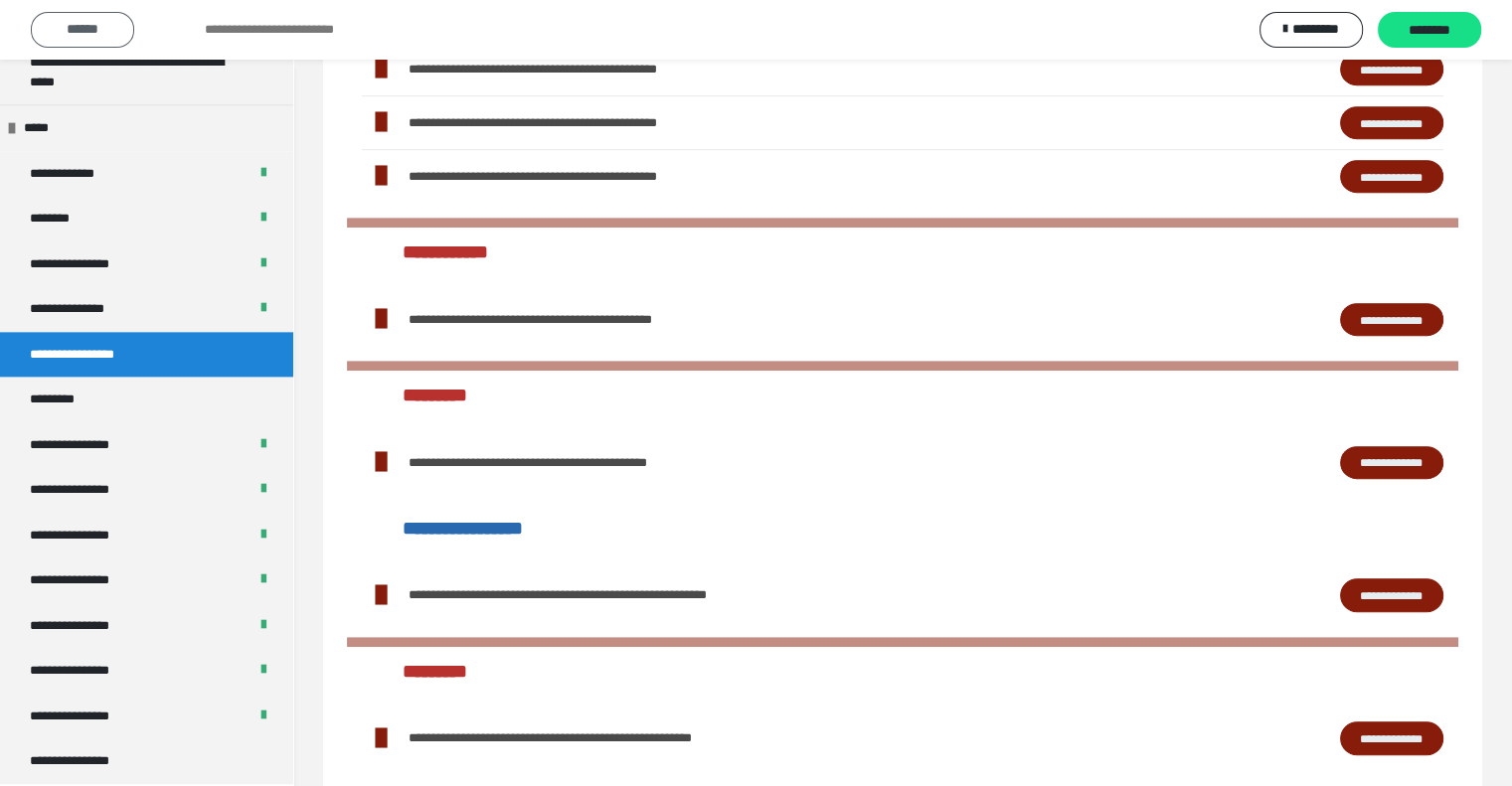 click on "******" at bounding box center [83, 29] 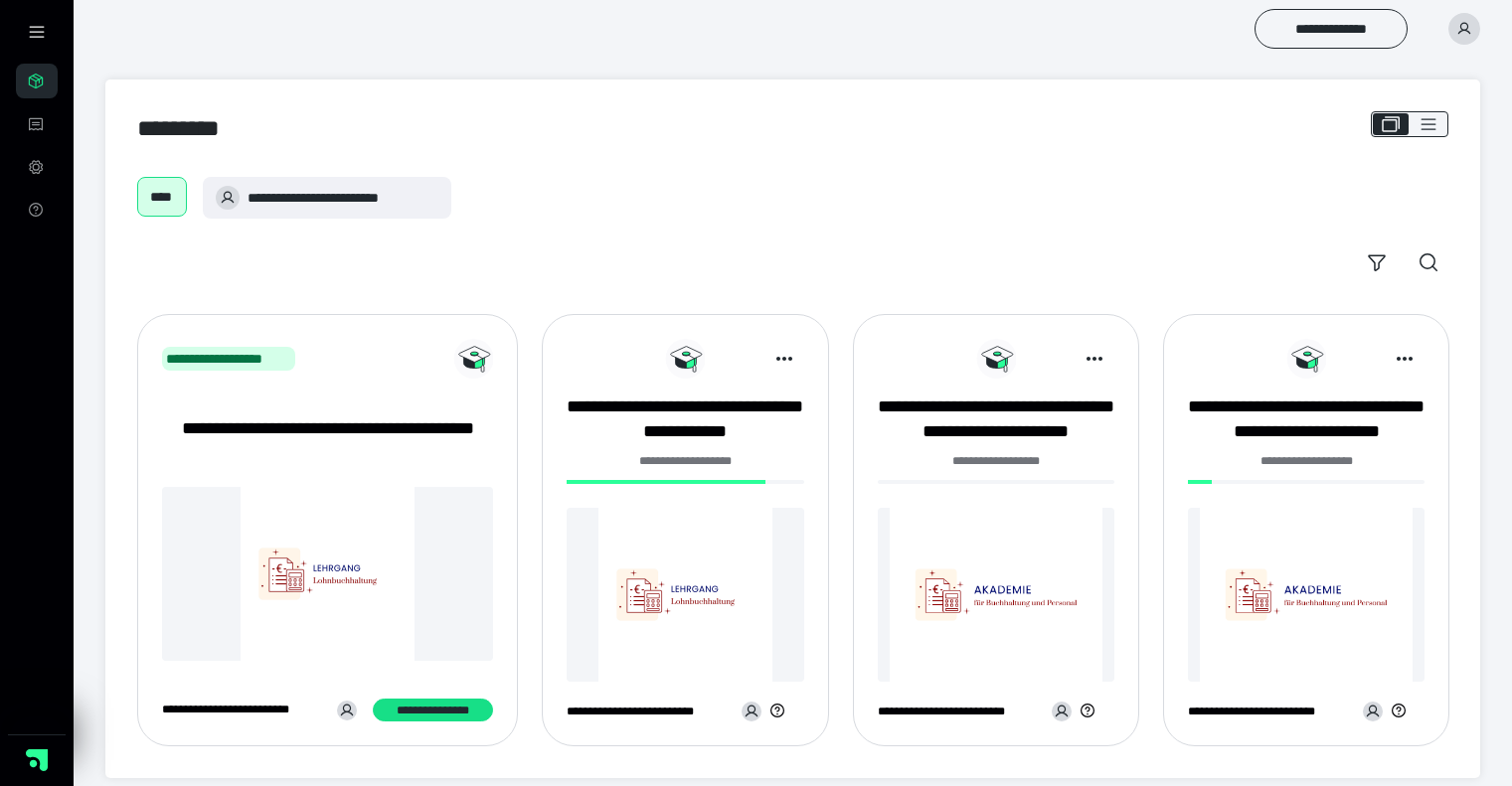 scroll, scrollTop: 0, scrollLeft: 0, axis: both 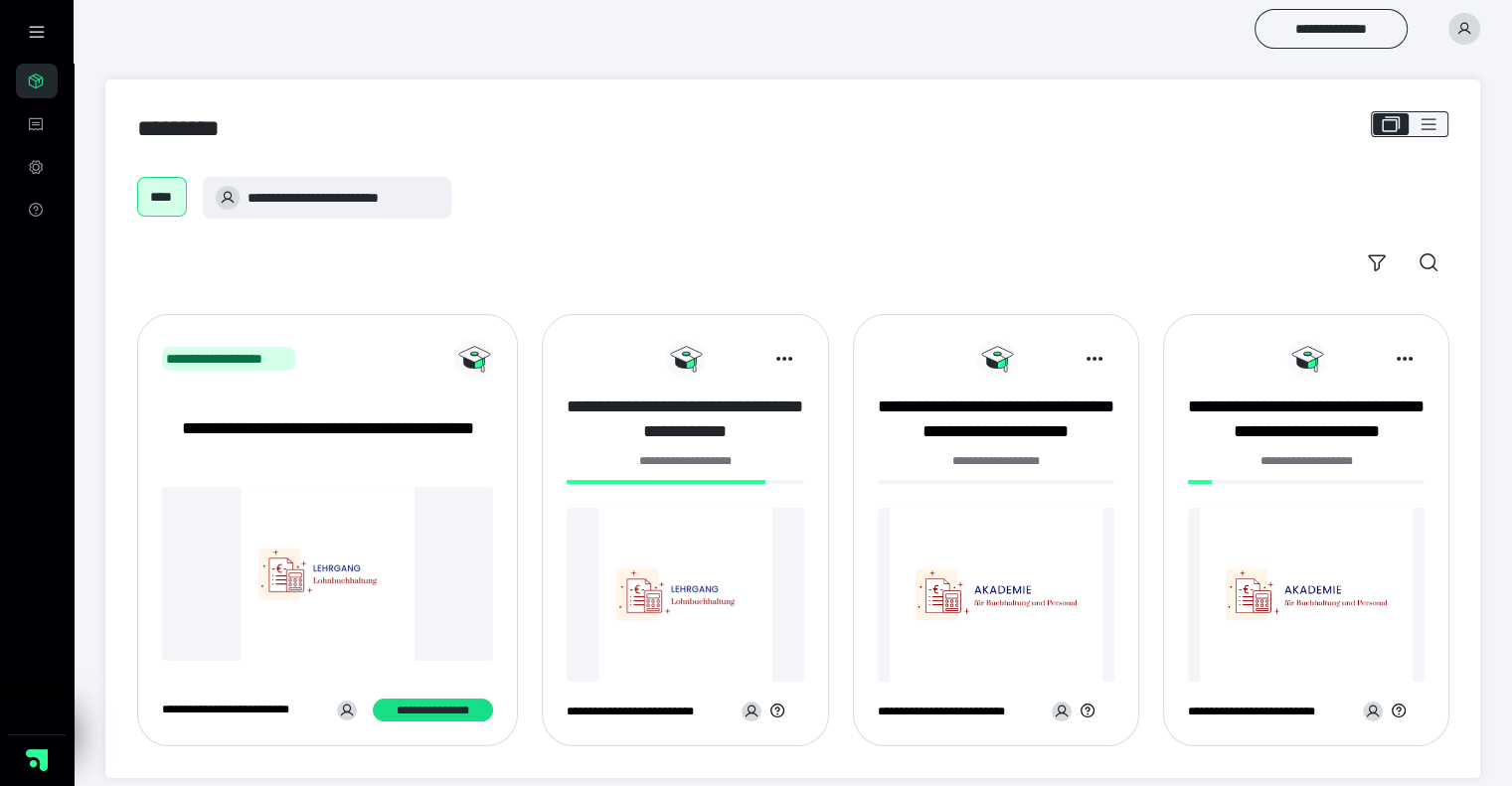 click on "**********" at bounding box center (685, 419) 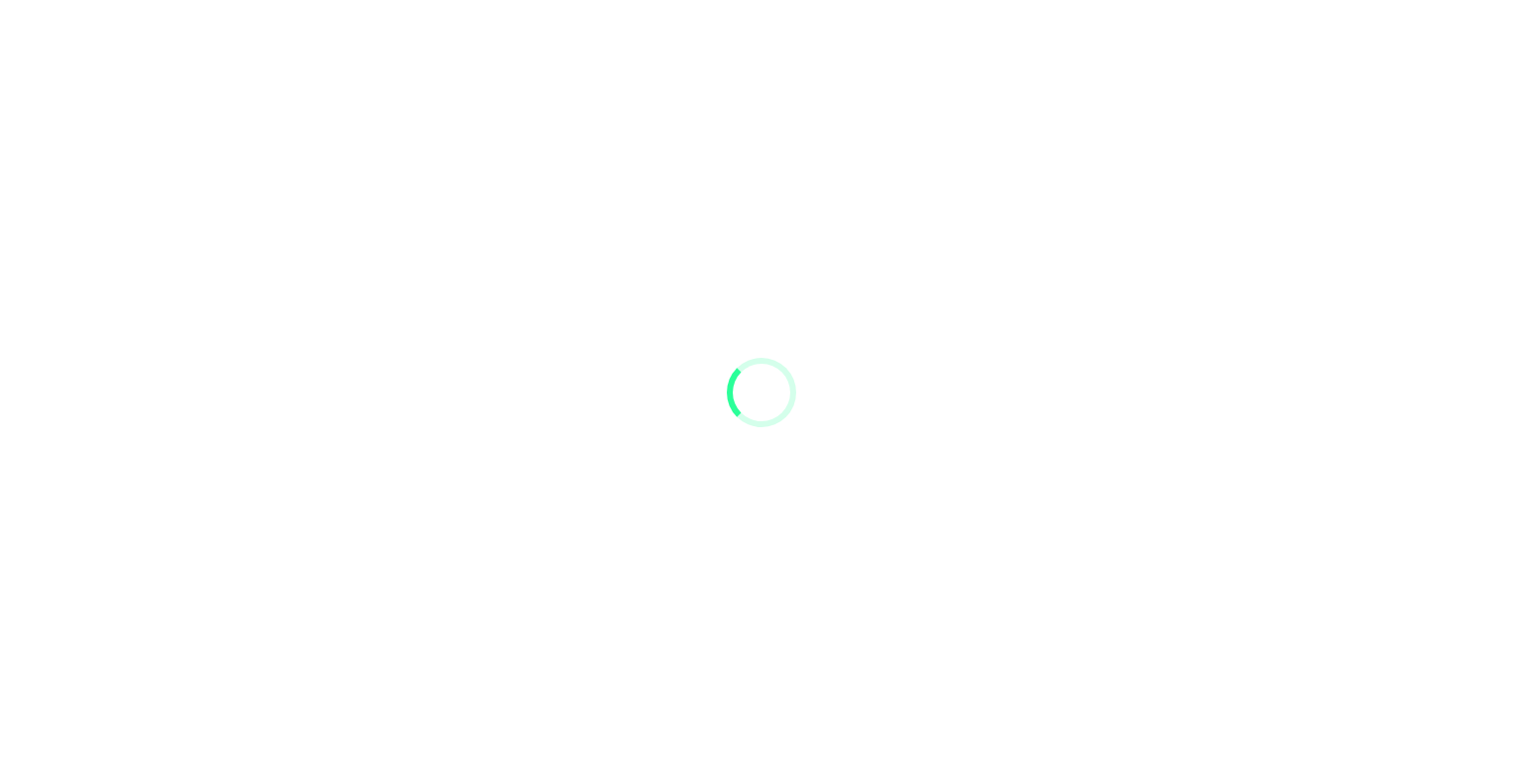 scroll, scrollTop: 0, scrollLeft: 0, axis: both 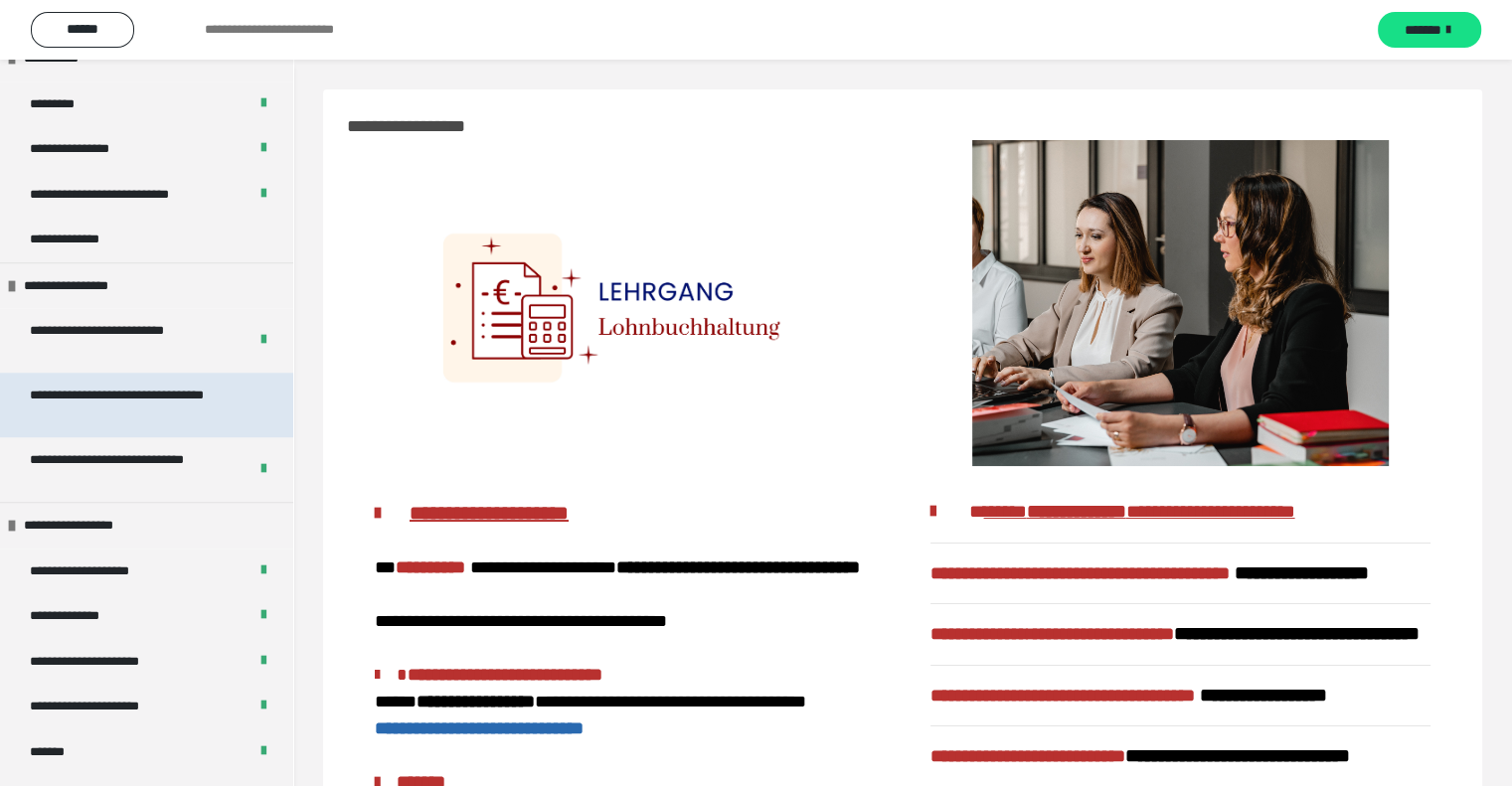 click on "**********" at bounding box center (131, 404) 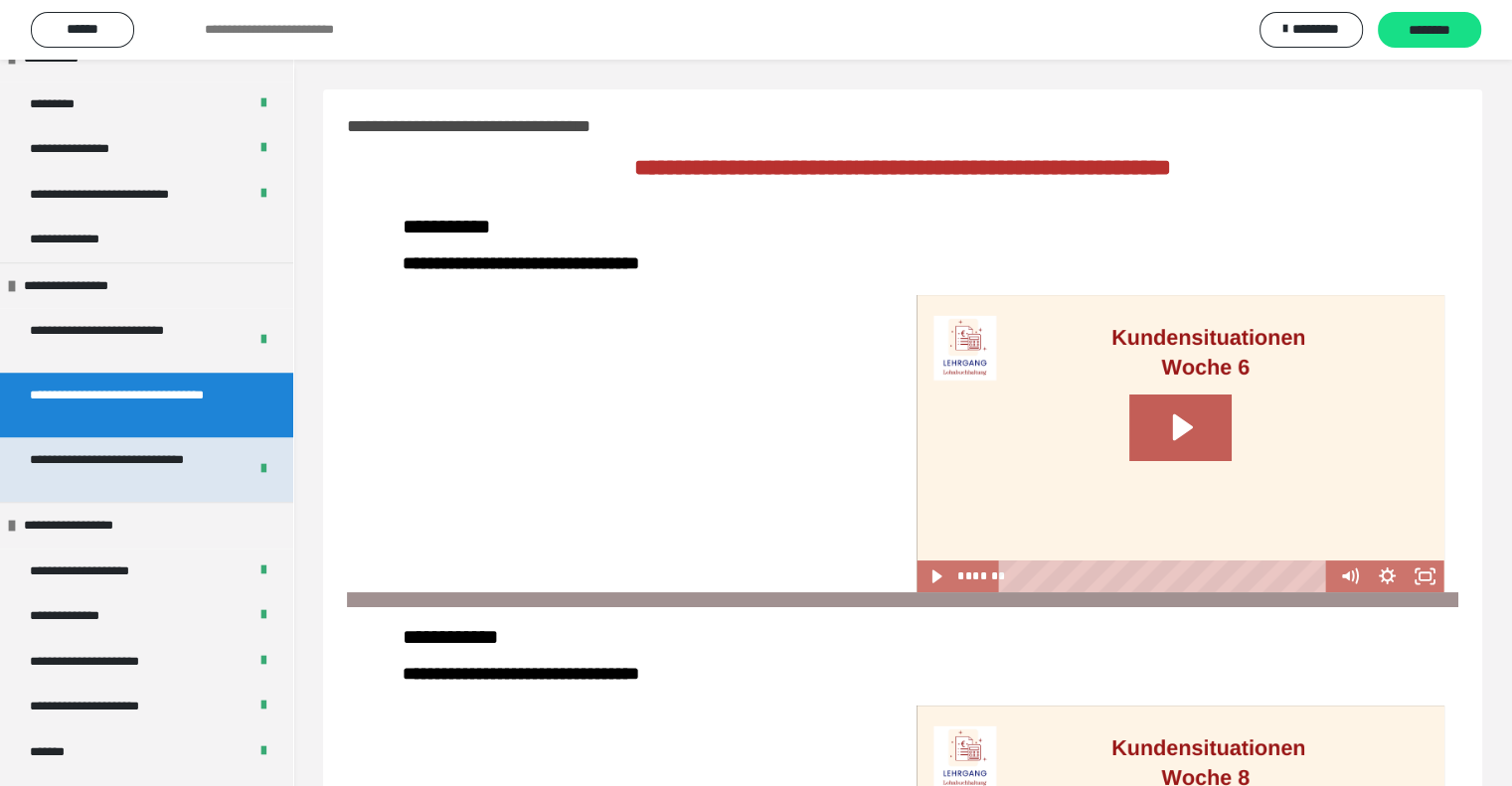 click on "**********" at bounding box center [123, 469] 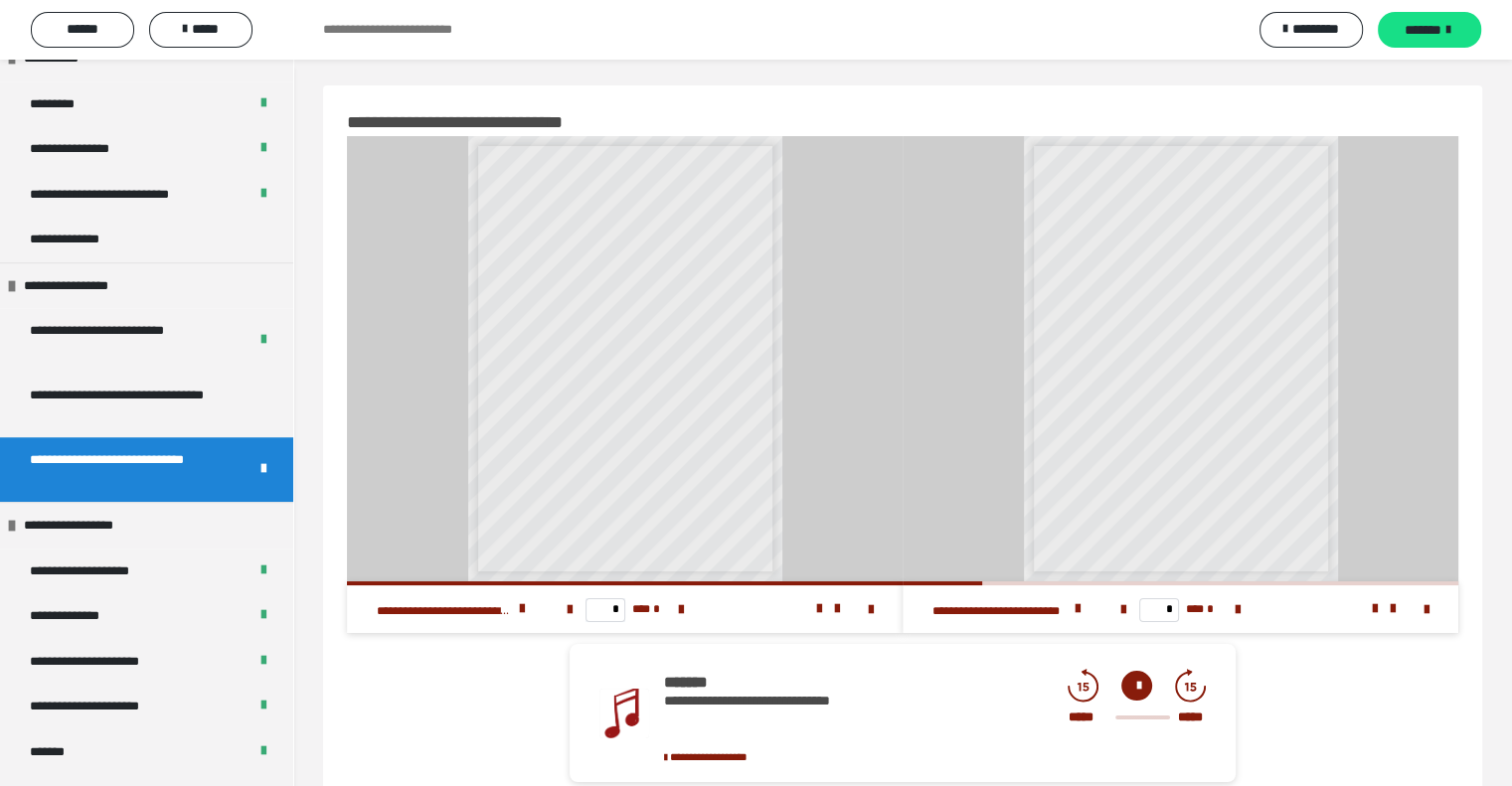 scroll, scrollTop: 0, scrollLeft: 0, axis: both 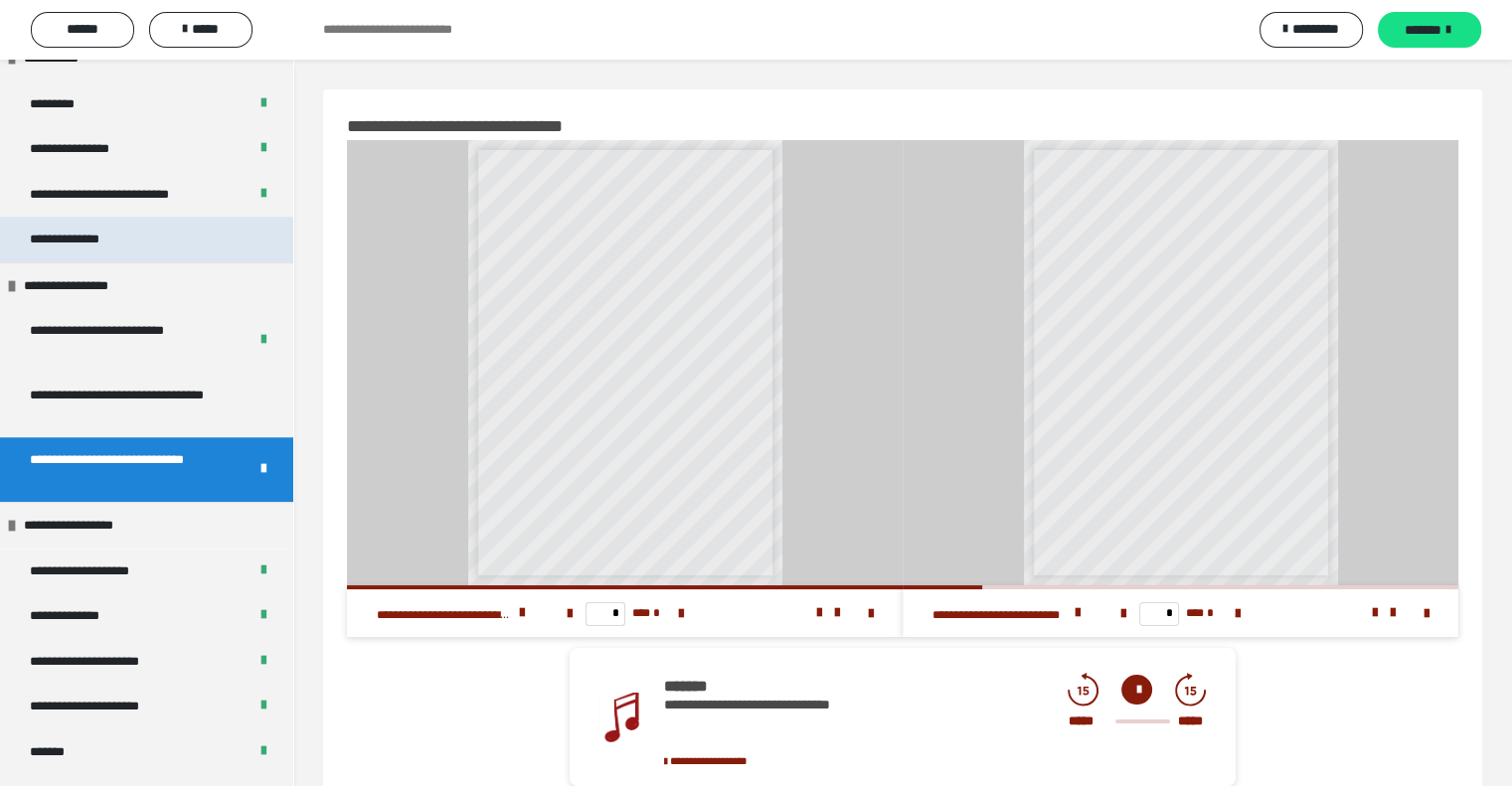 click on "**********" at bounding box center [146, 239] 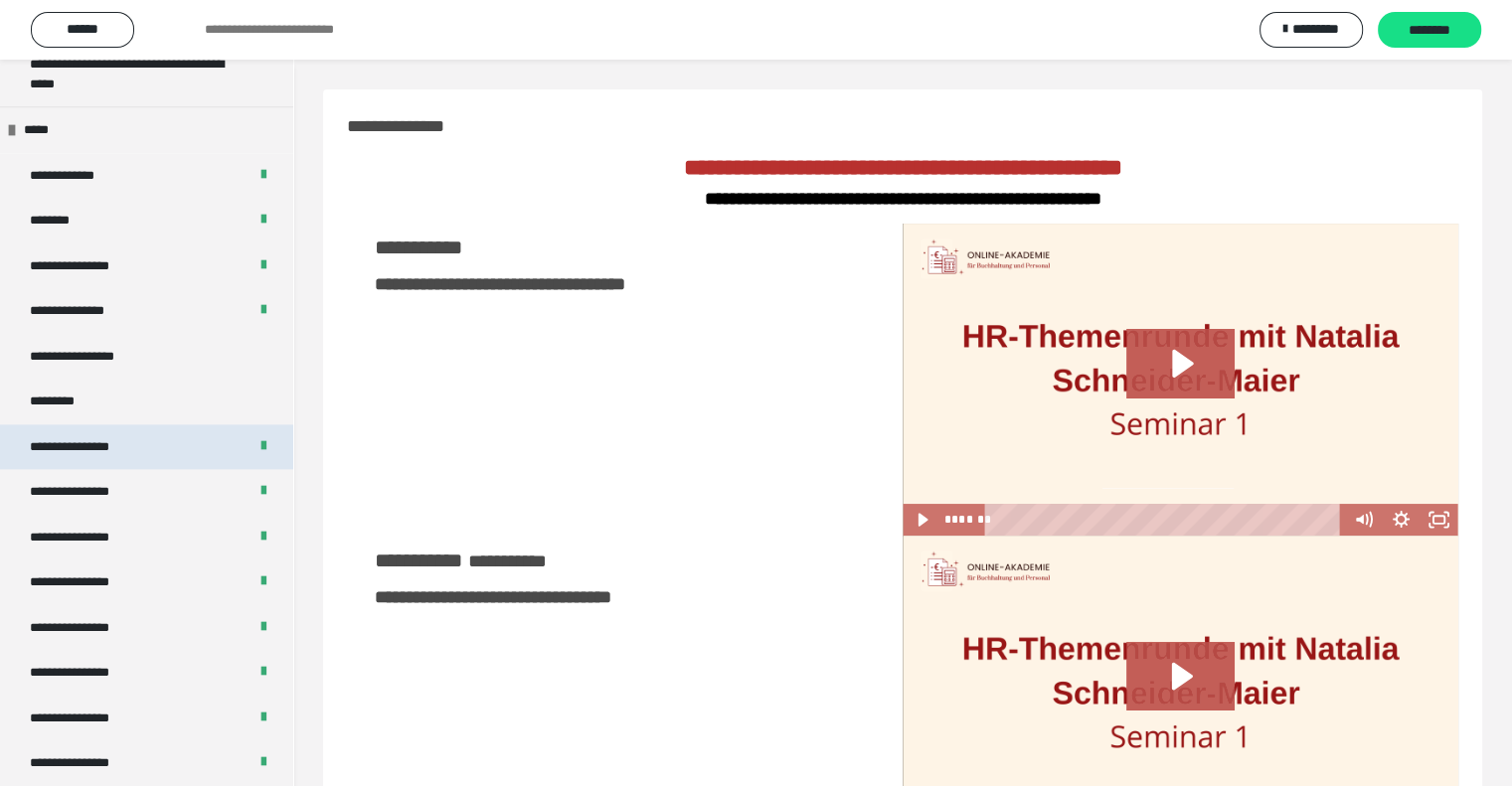 scroll, scrollTop: 2407, scrollLeft: 0, axis: vertical 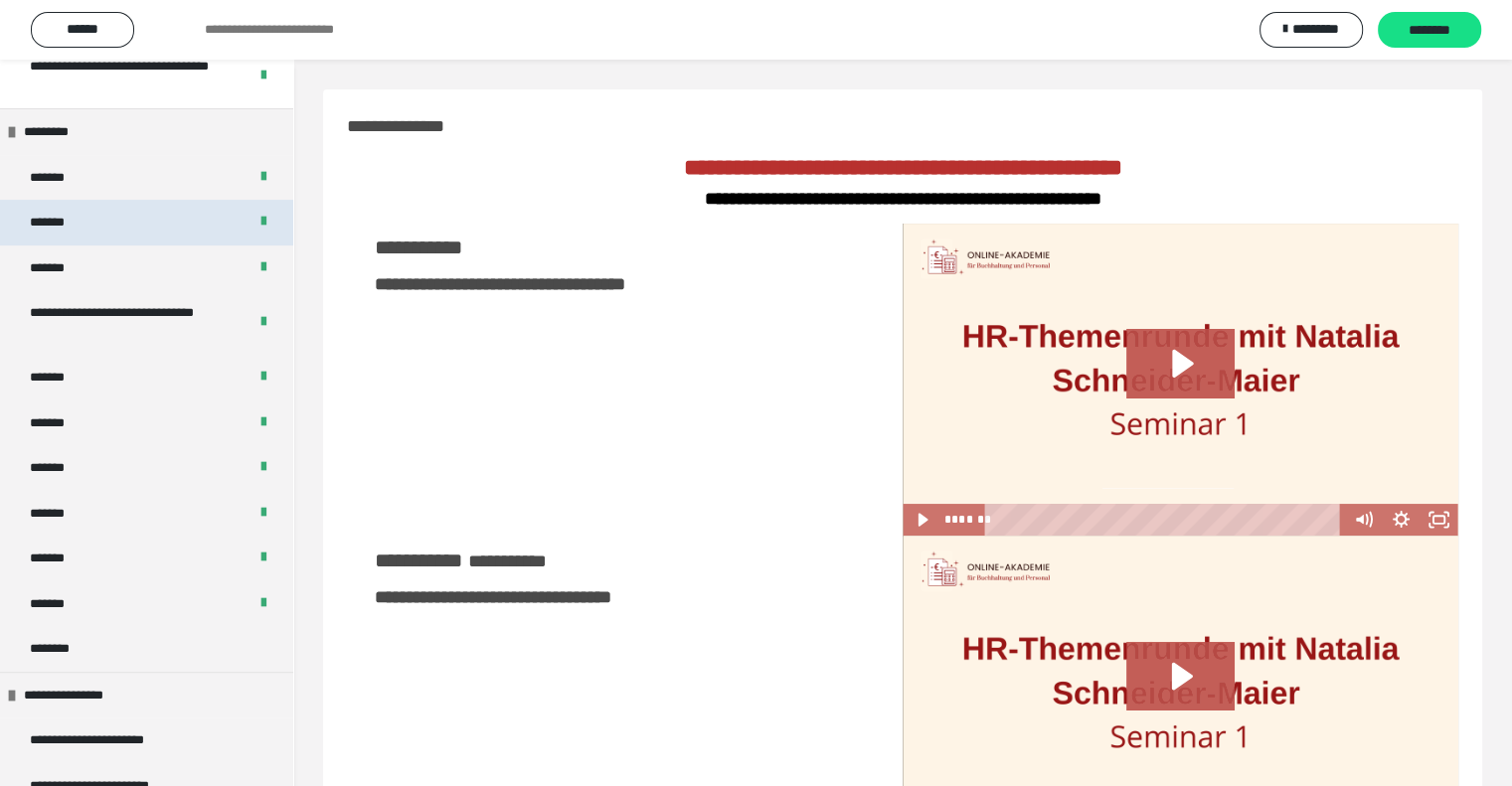 click on "*******" at bounding box center [146, 223] 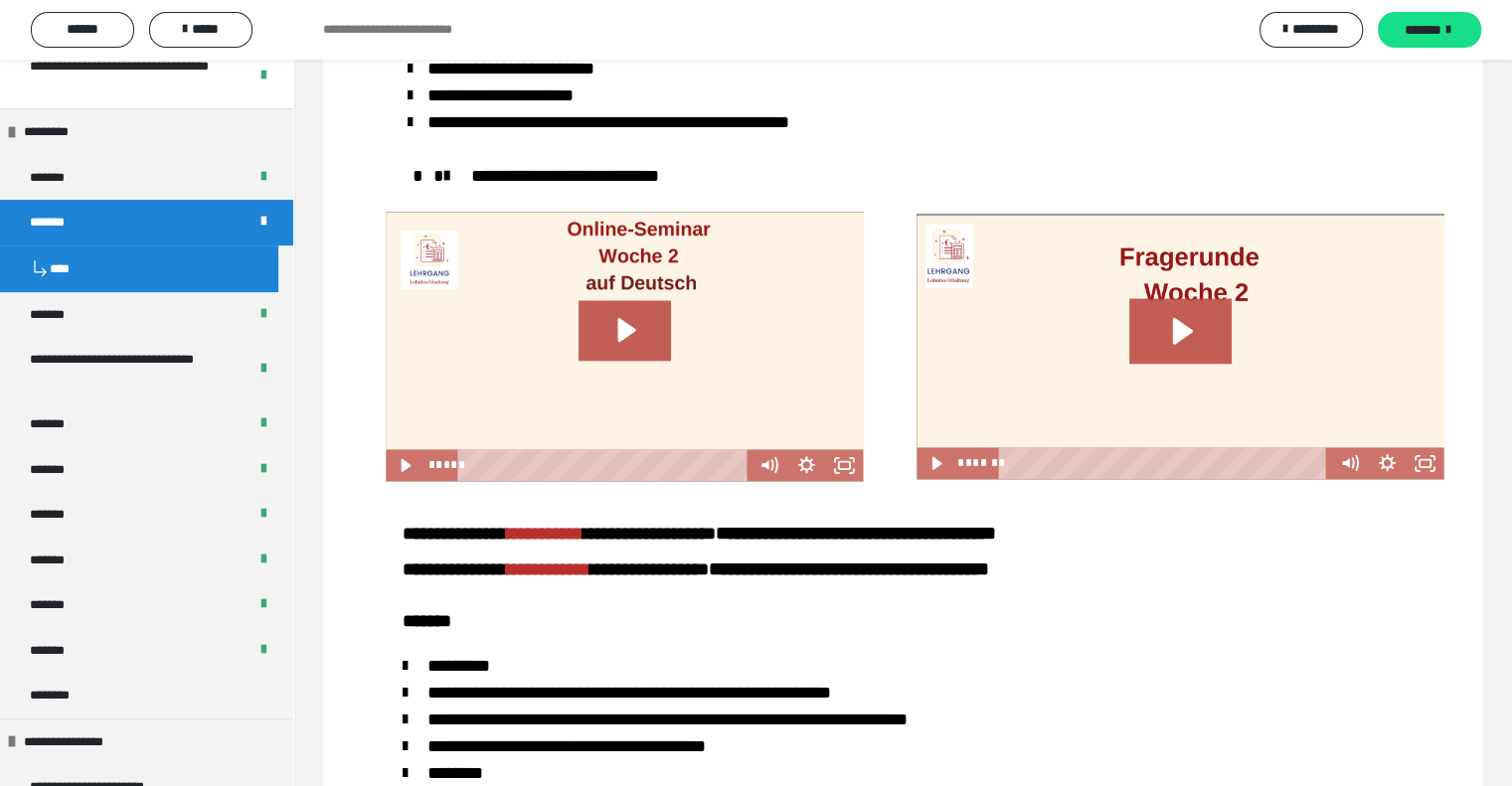 scroll, scrollTop: 2782, scrollLeft: 0, axis: vertical 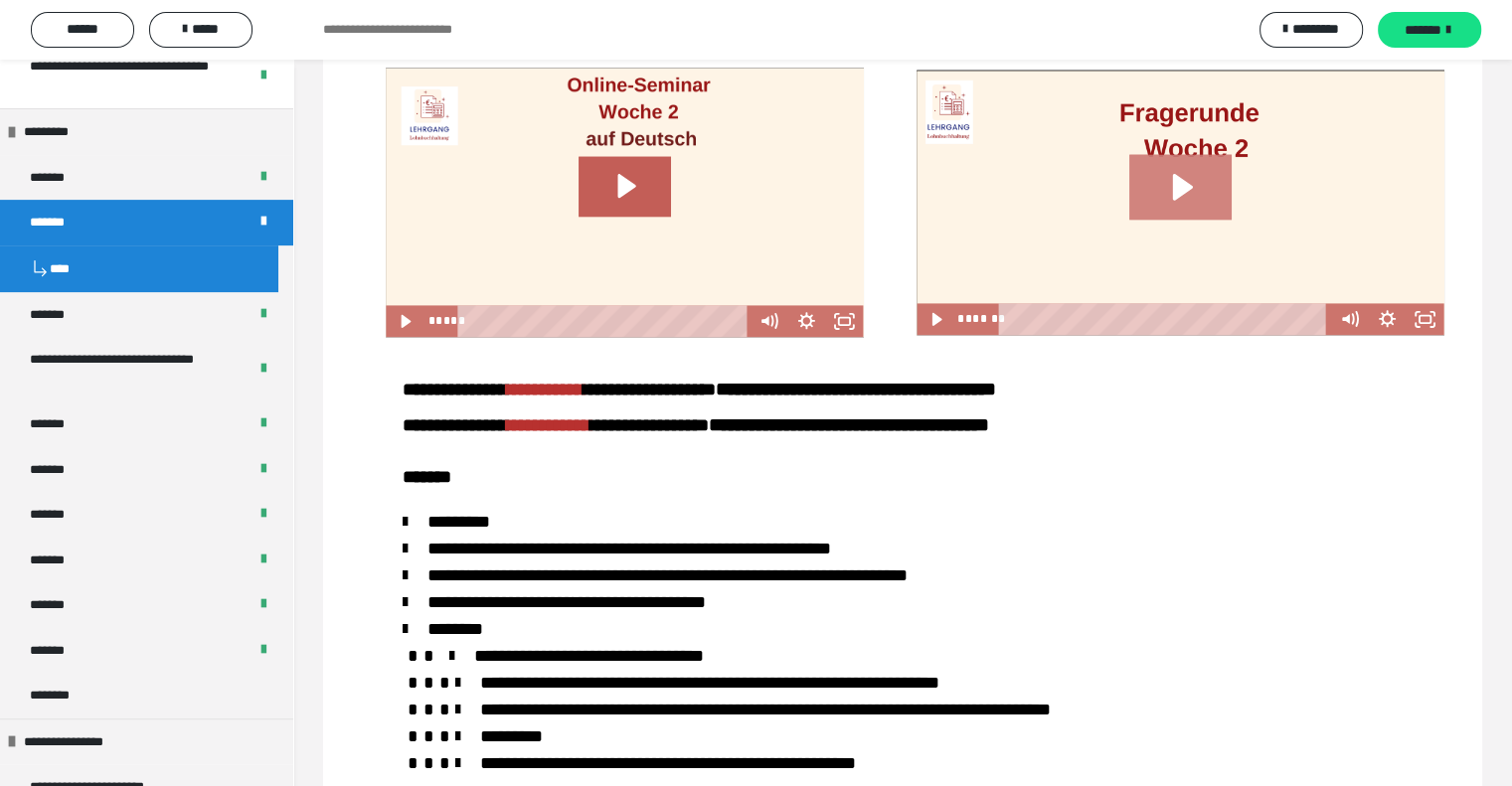click 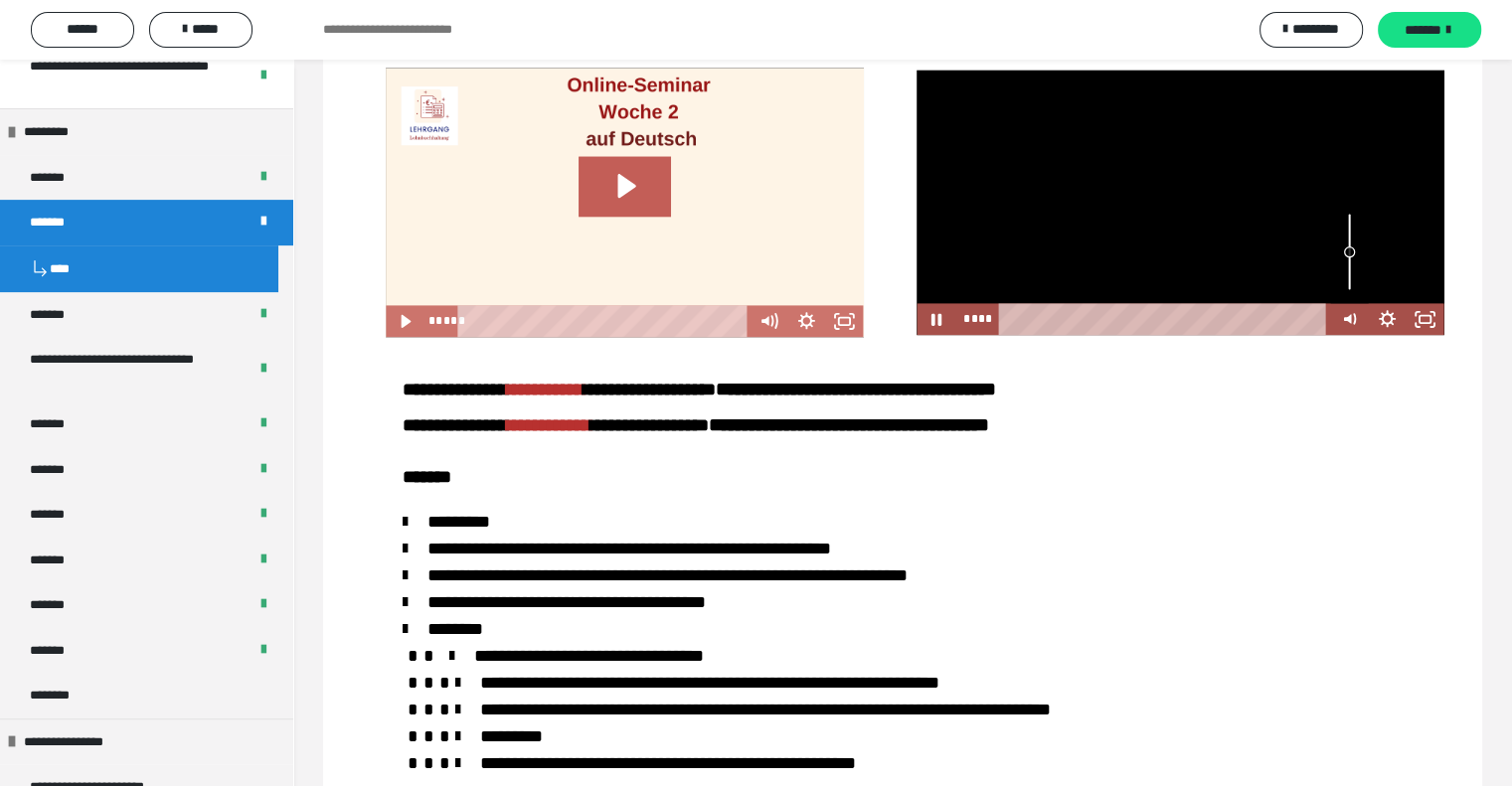 click at bounding box center (1350, 251) 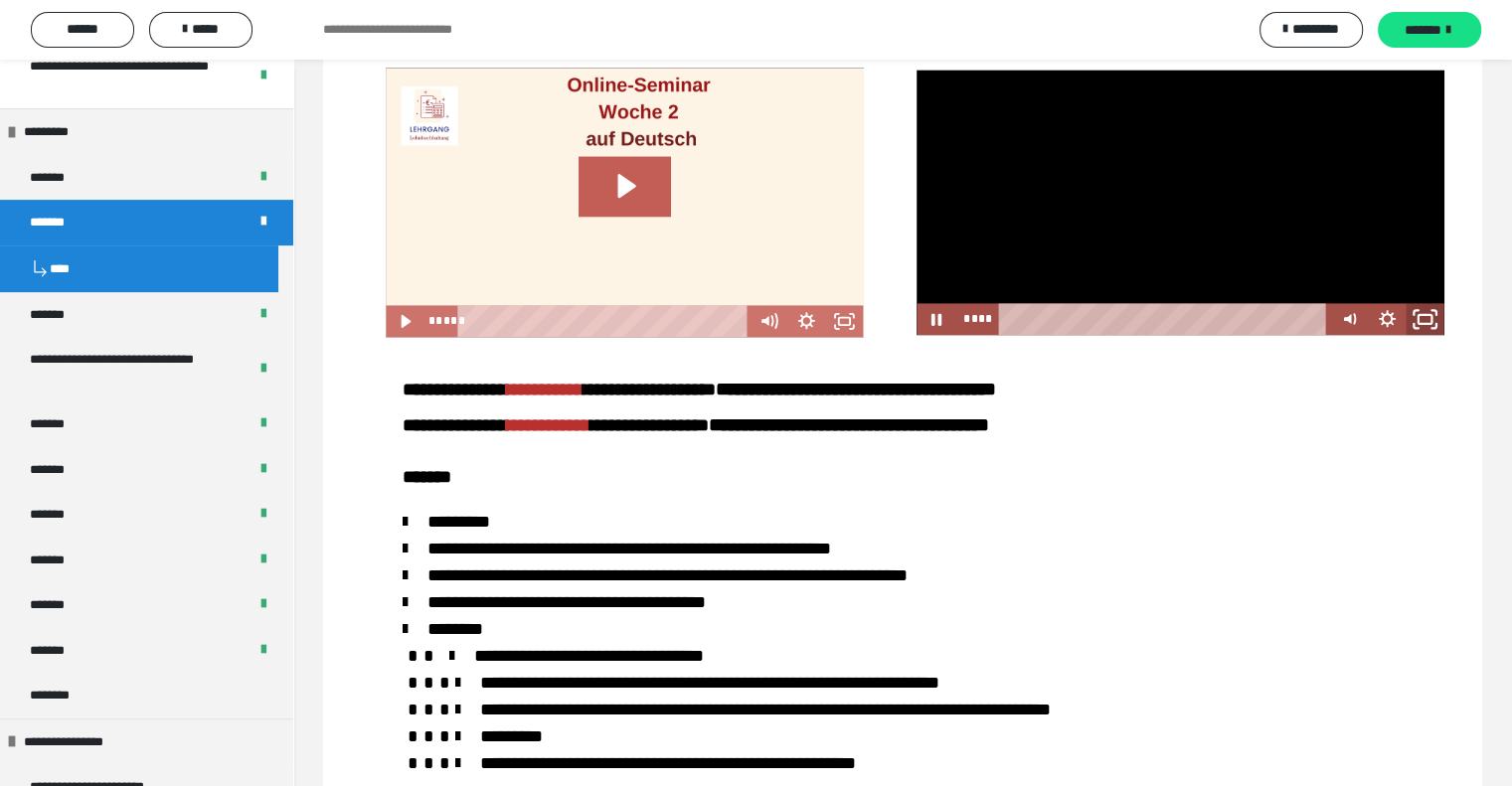 click 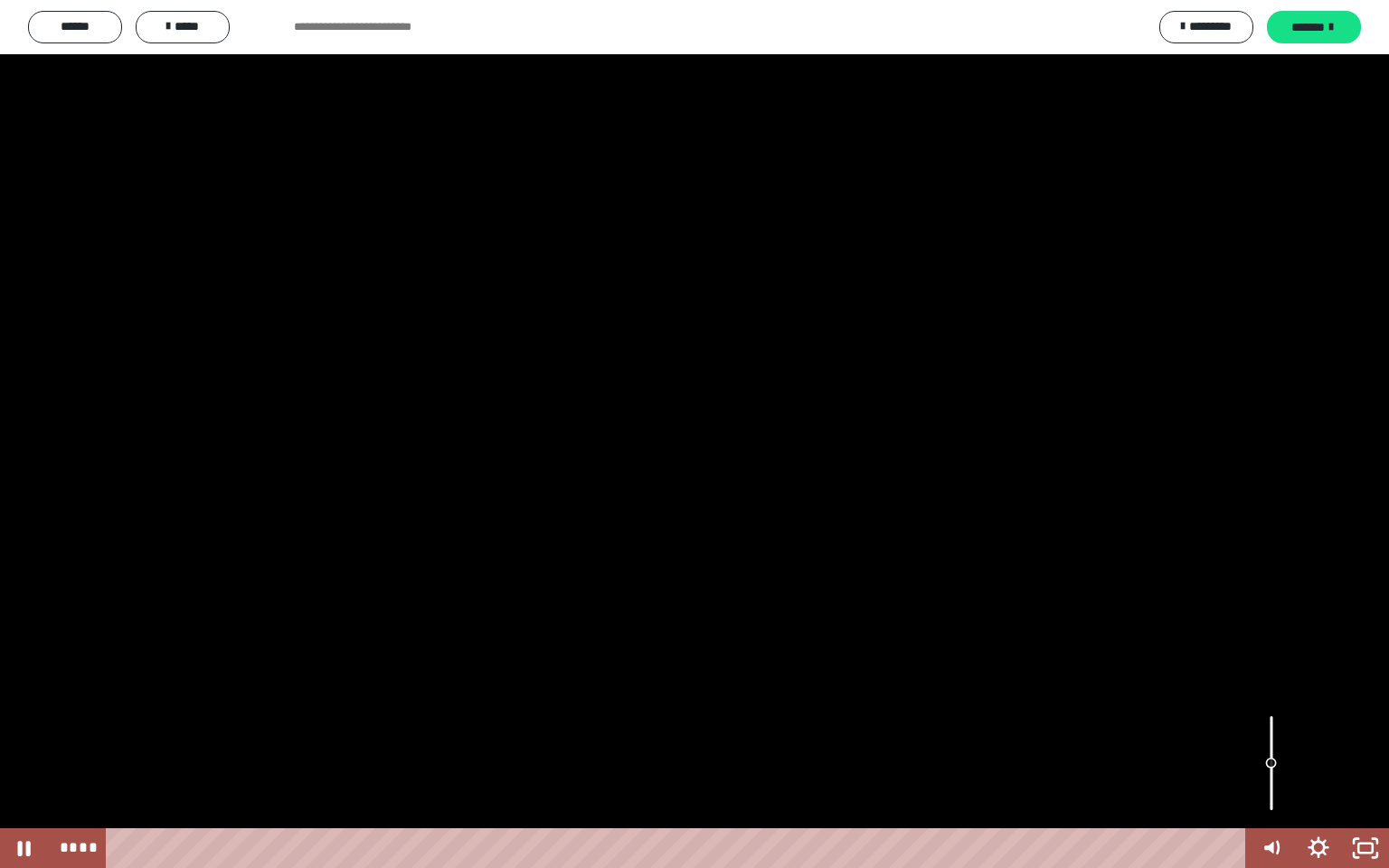 click at bounding box center [1271, 763] 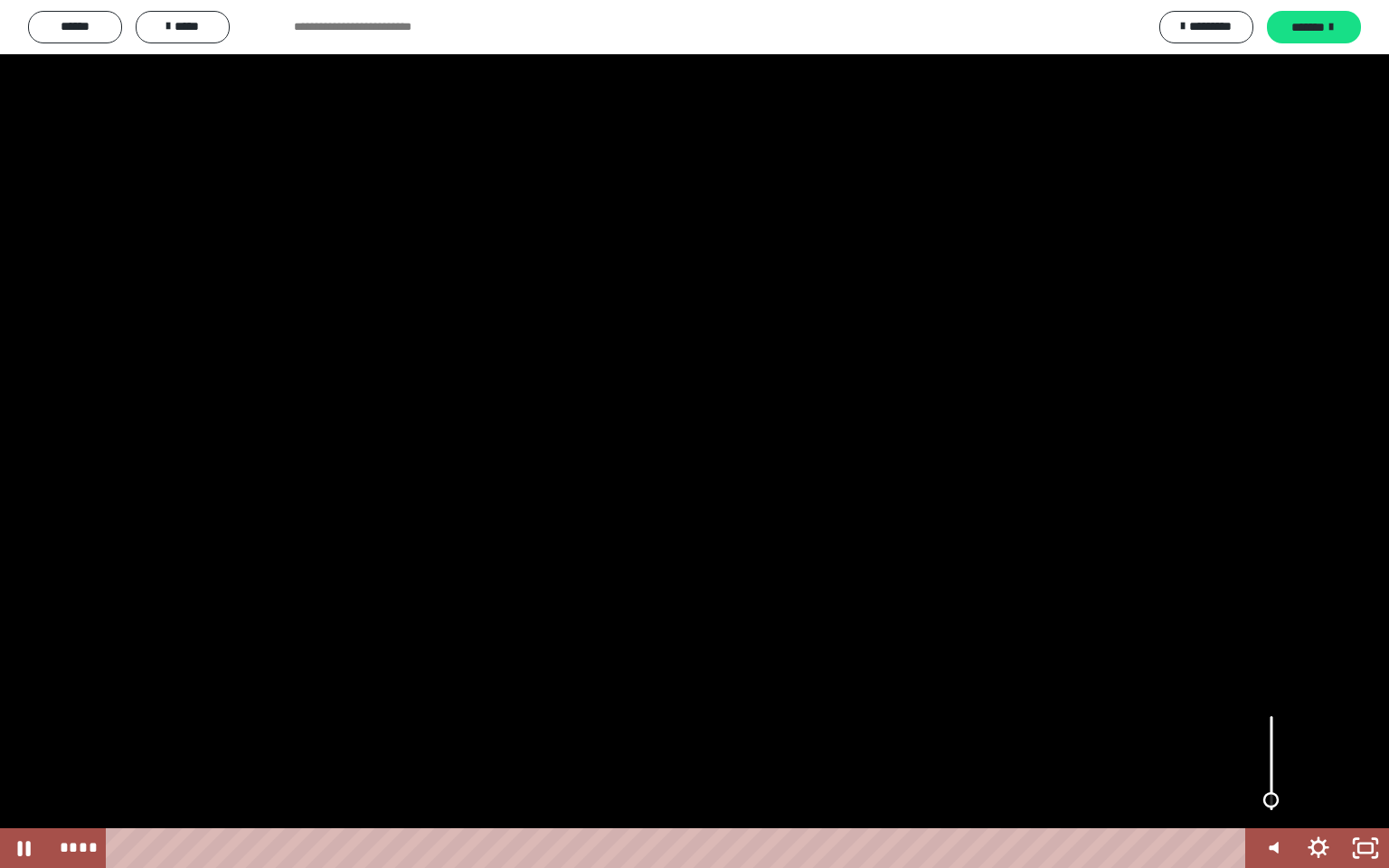 click at bounding box center (1271, 763) 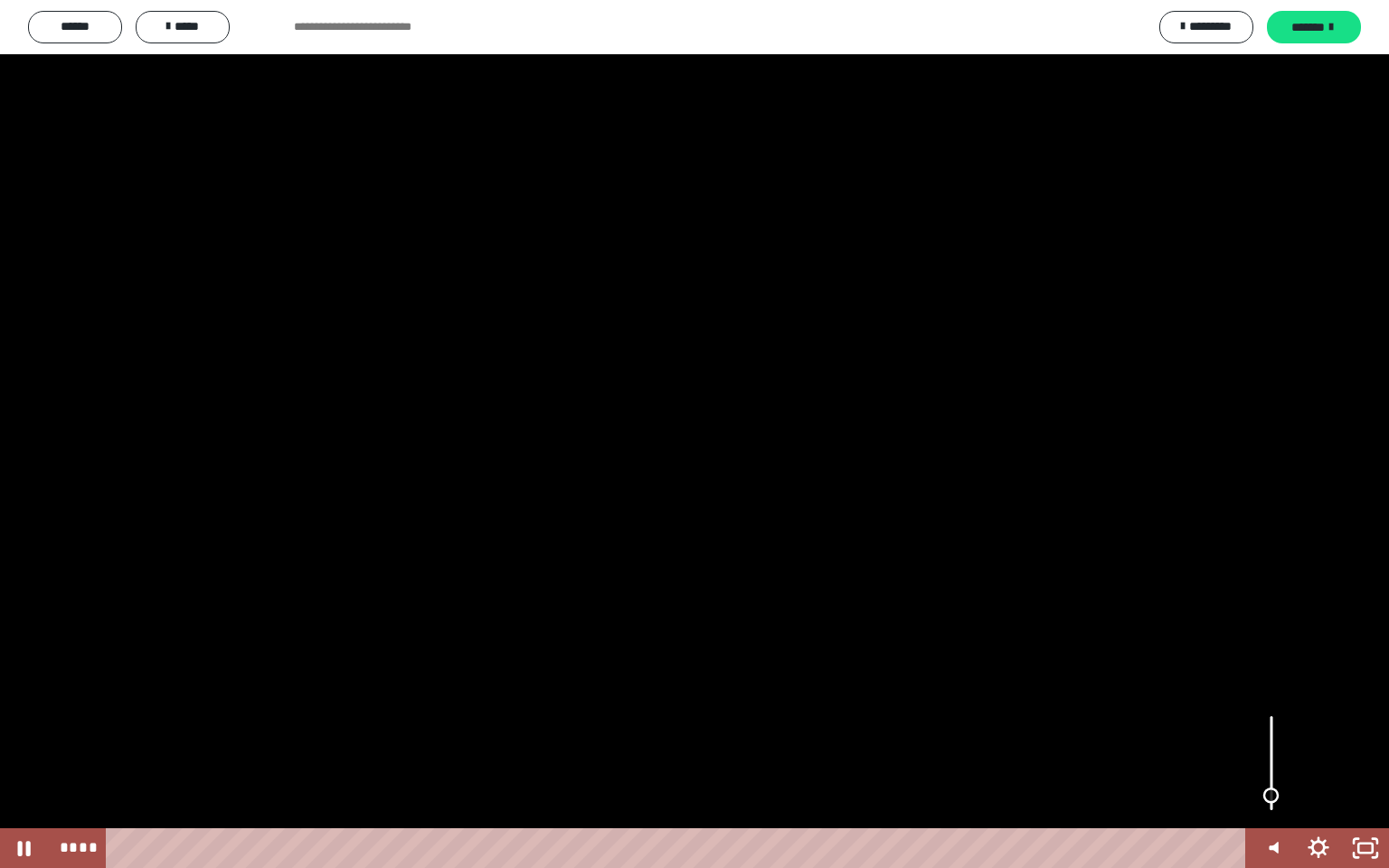 click at bounding box center (1271, 796) 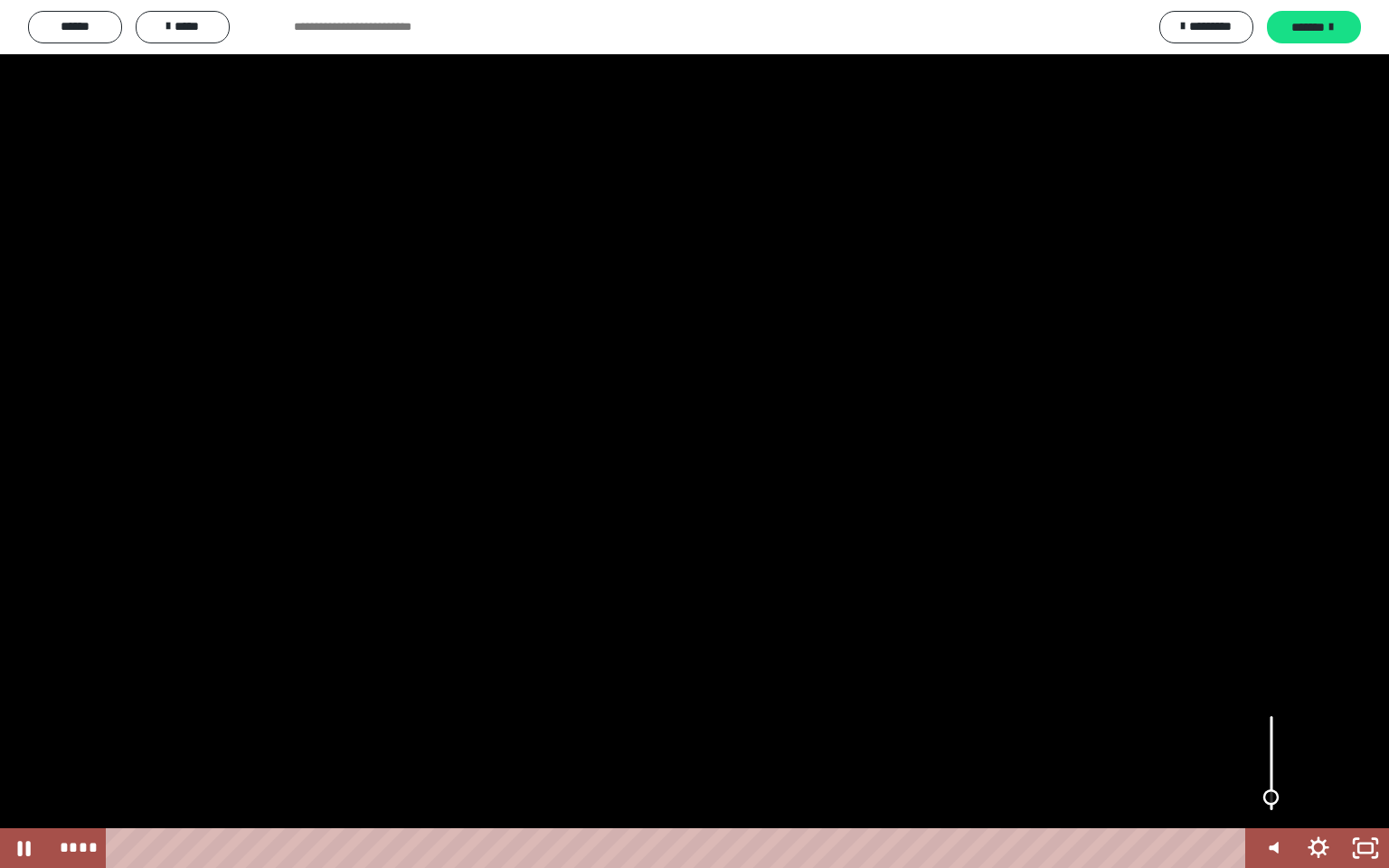 click at bounding box center (1271, 797) 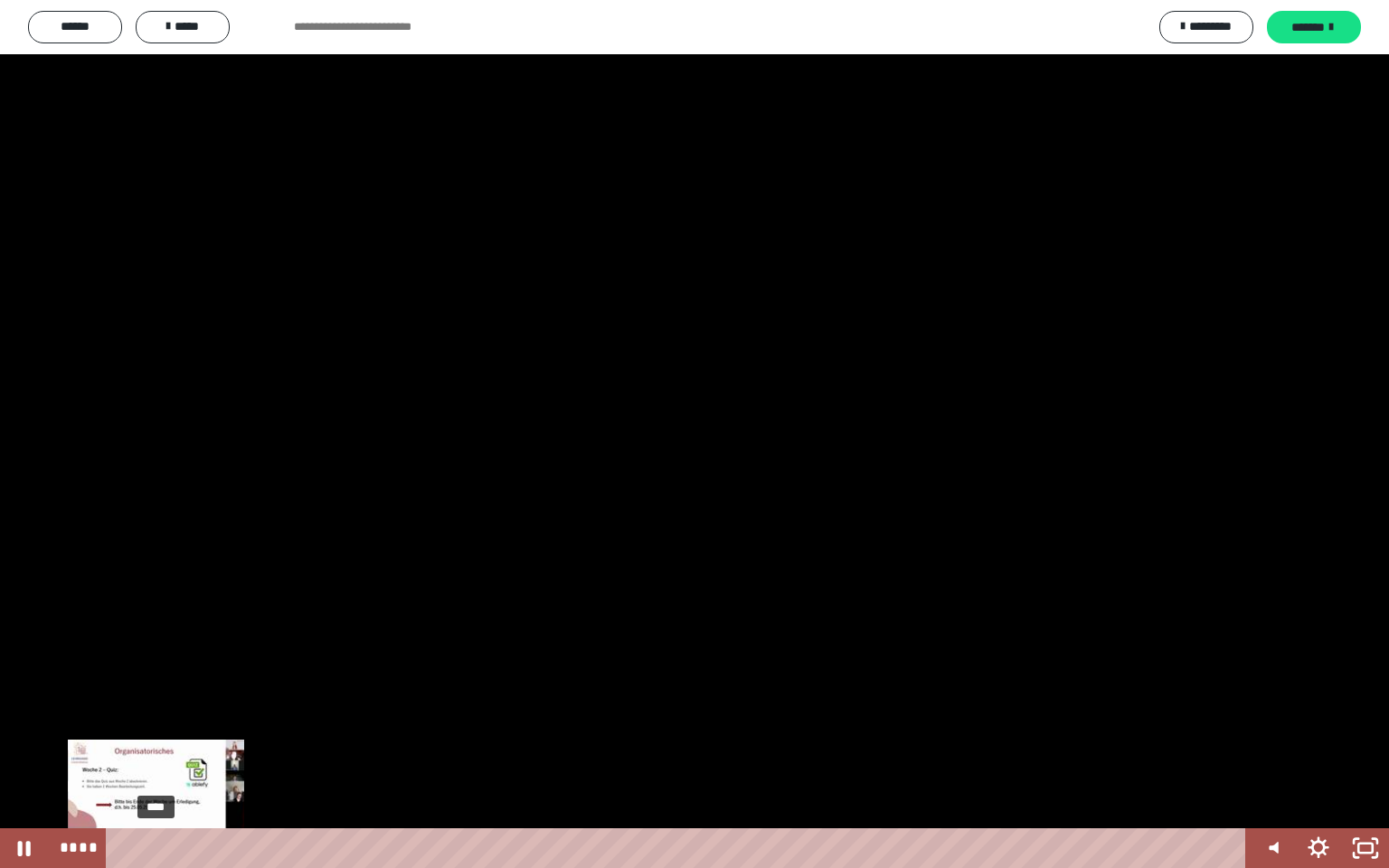 click on "****" at bounding box center [679, 848] 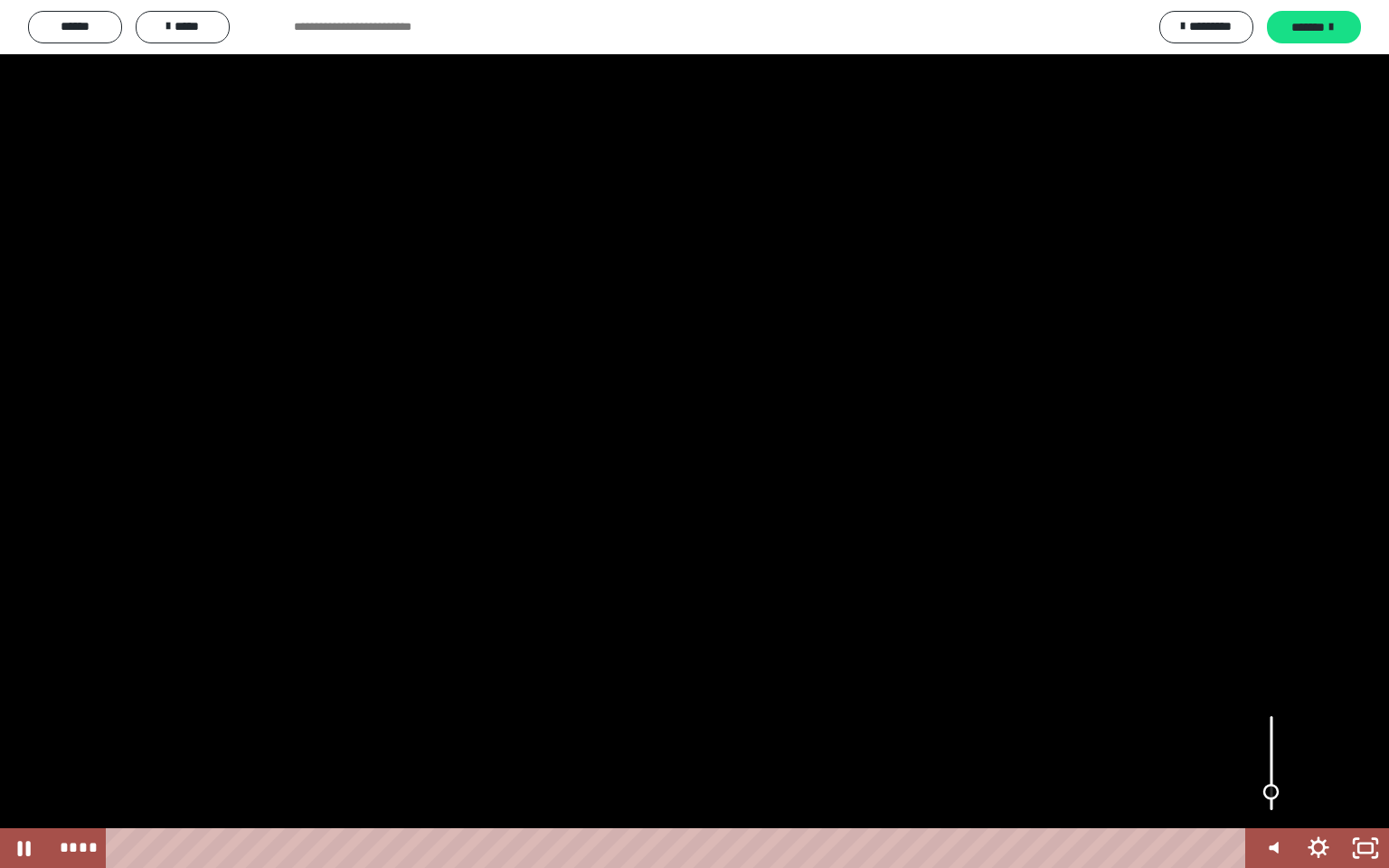 click at bounding box center (1271, 792) 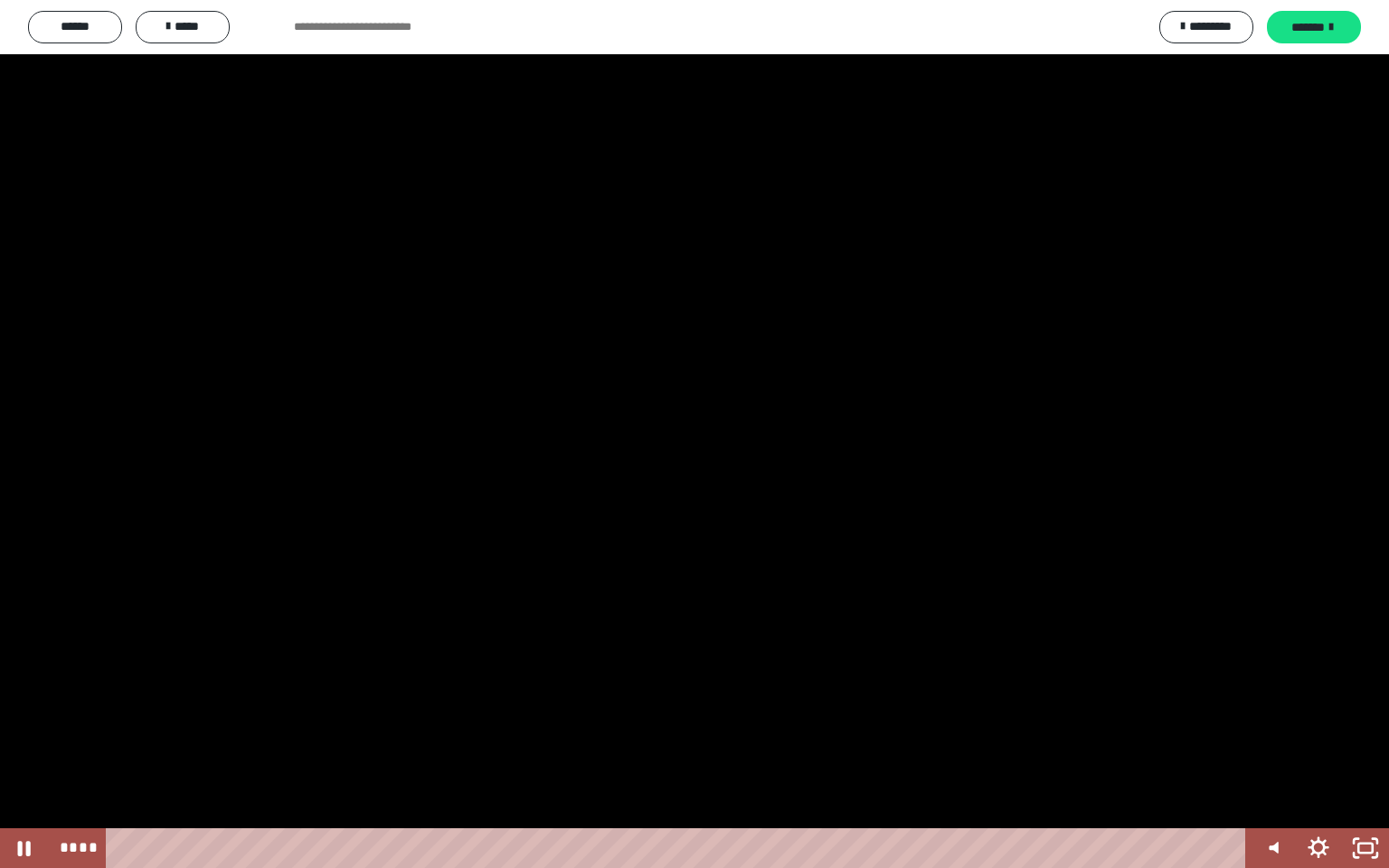 click at bounding box center [694, 434] 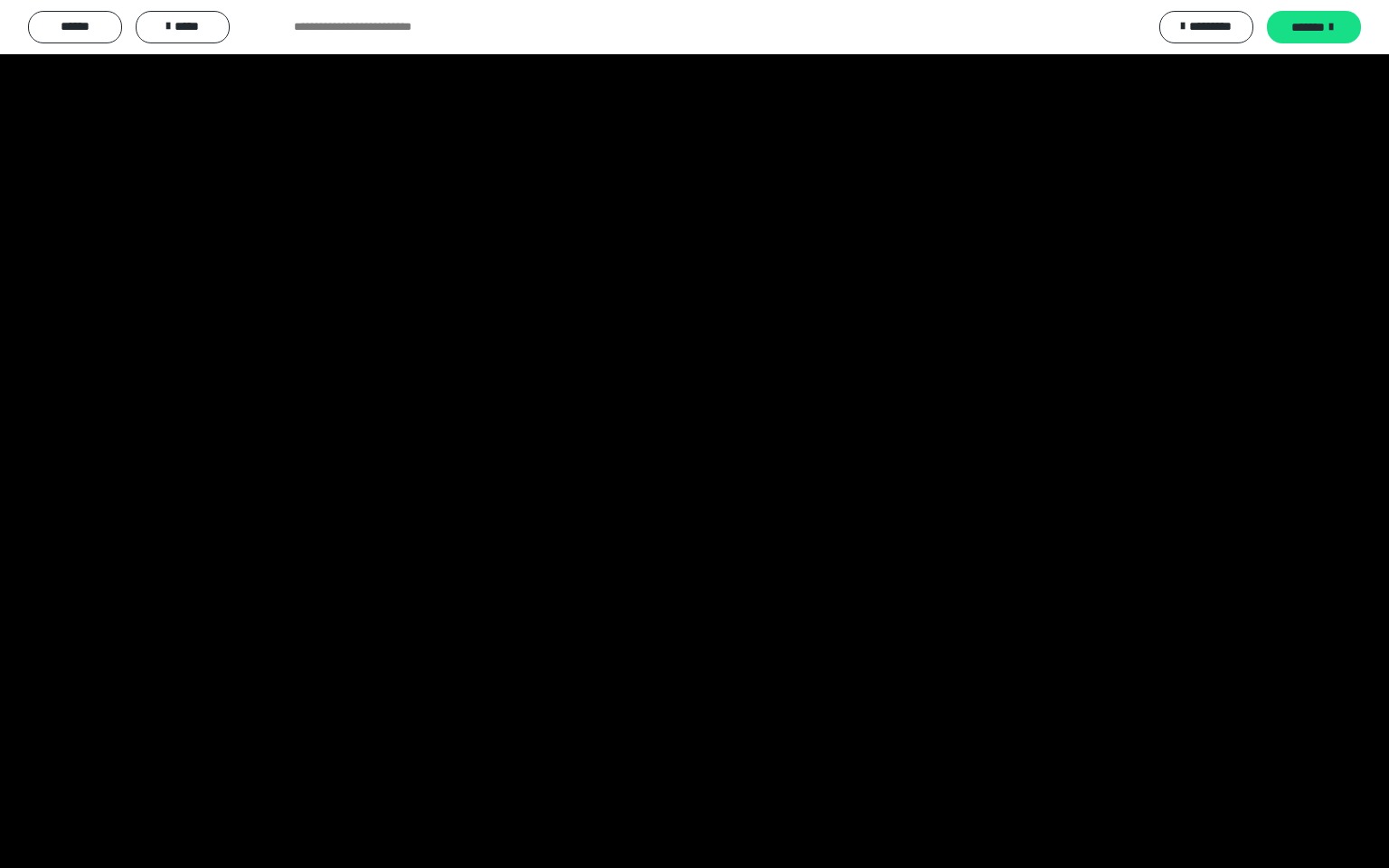 click at bounding box center [694, 434] 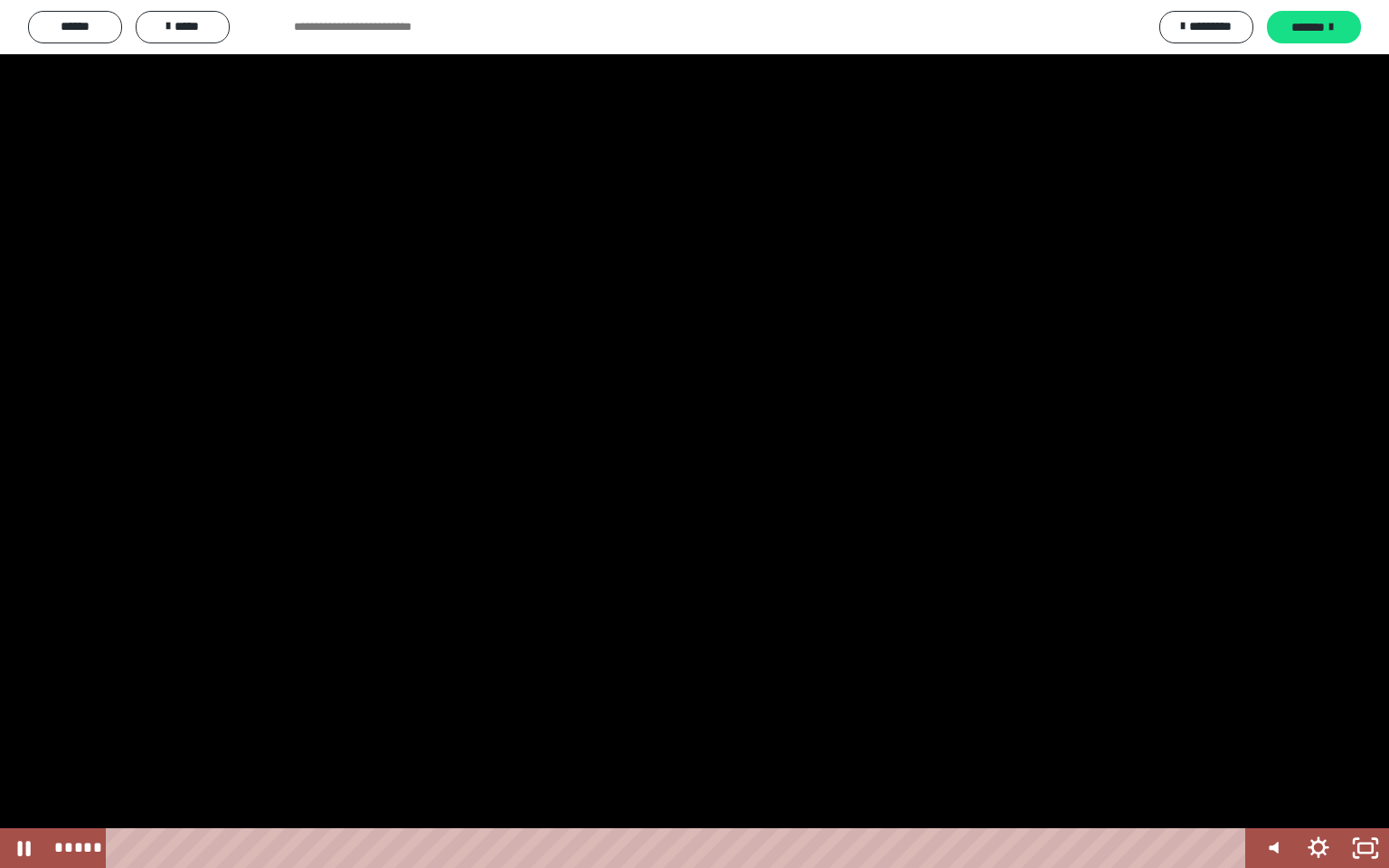 click at bounding box center (694, 434) 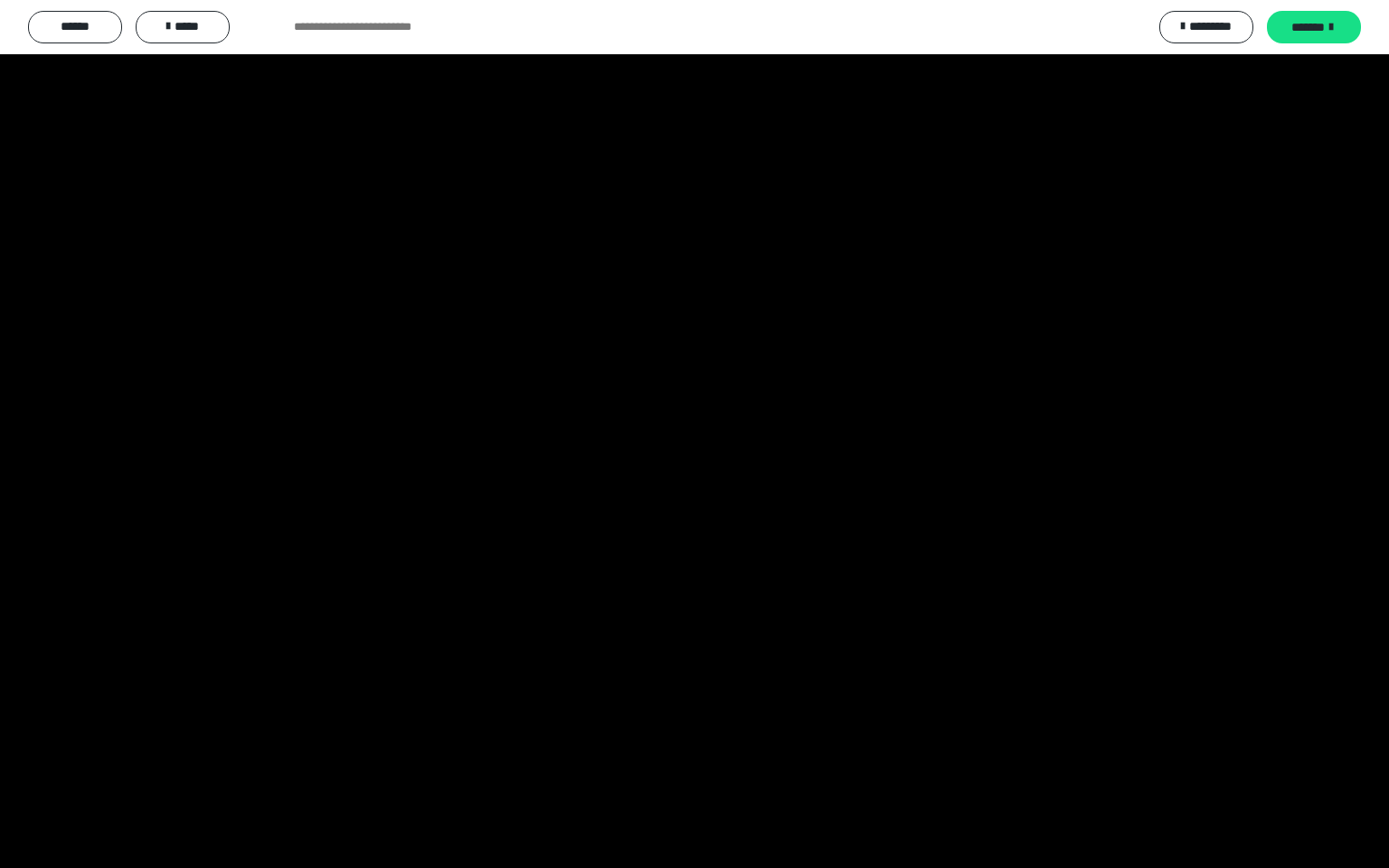 click at bounding box center [694, 434] 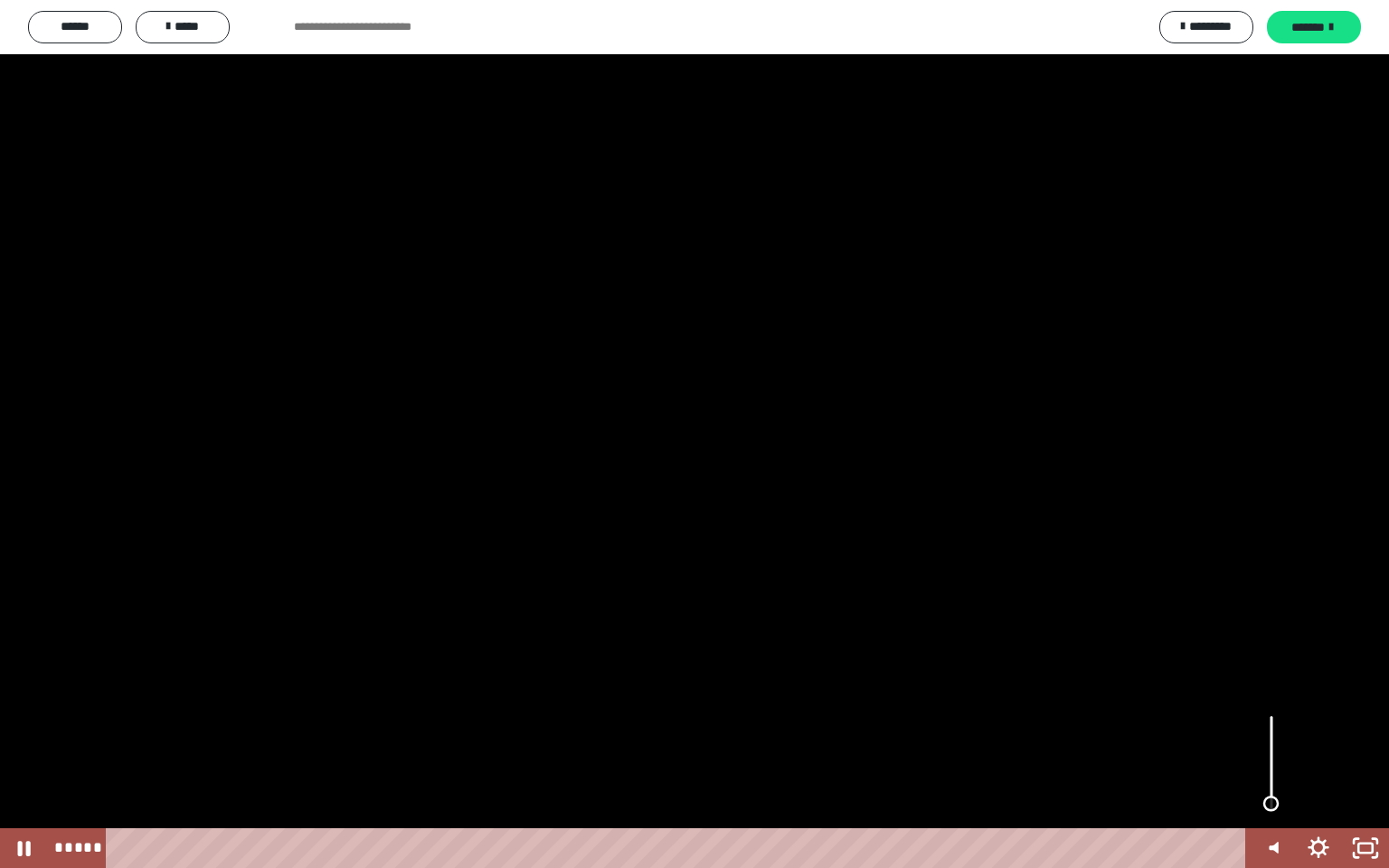 click at bounding box center [1271, 763] 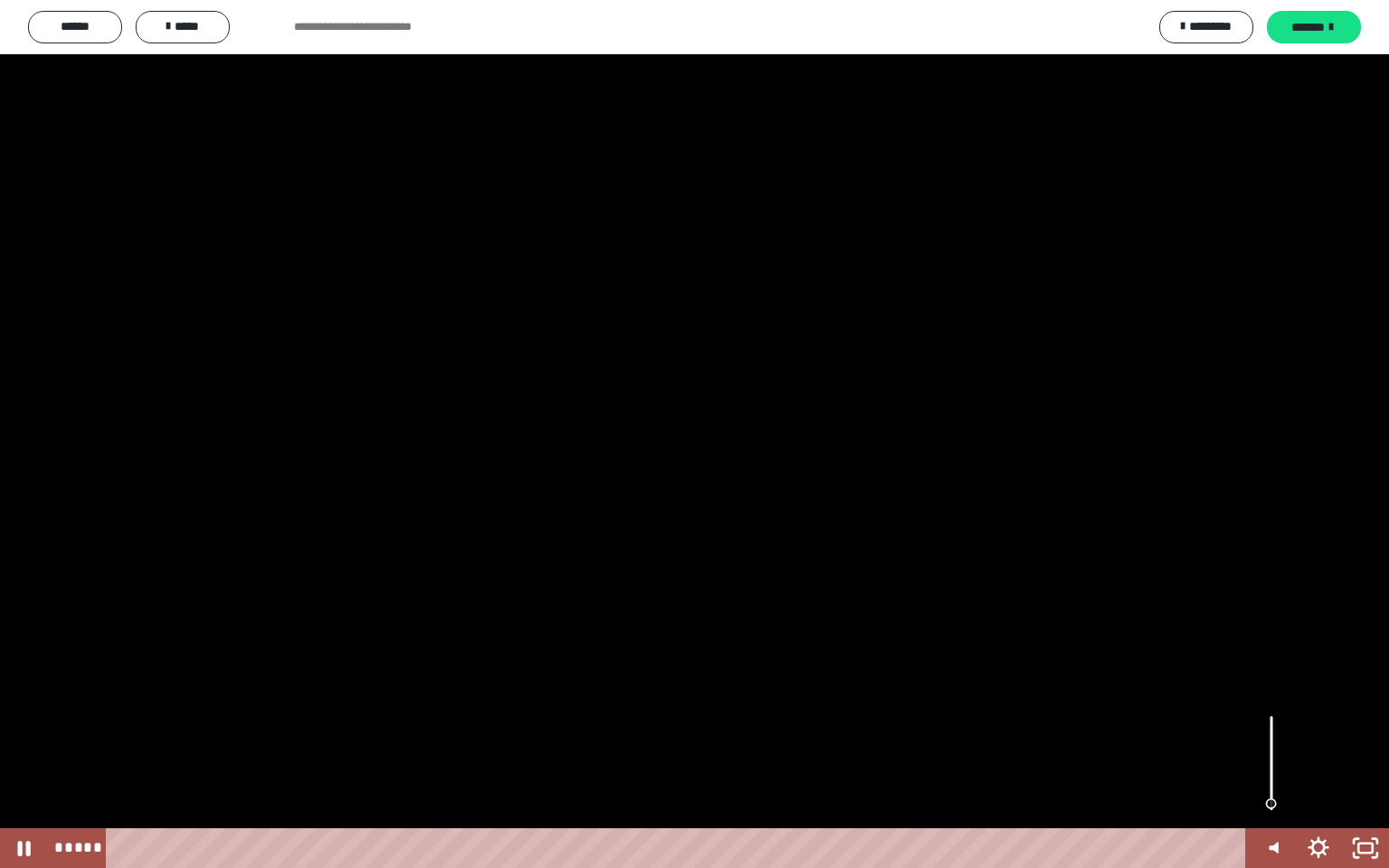 click at bounding box center [1271, 804] 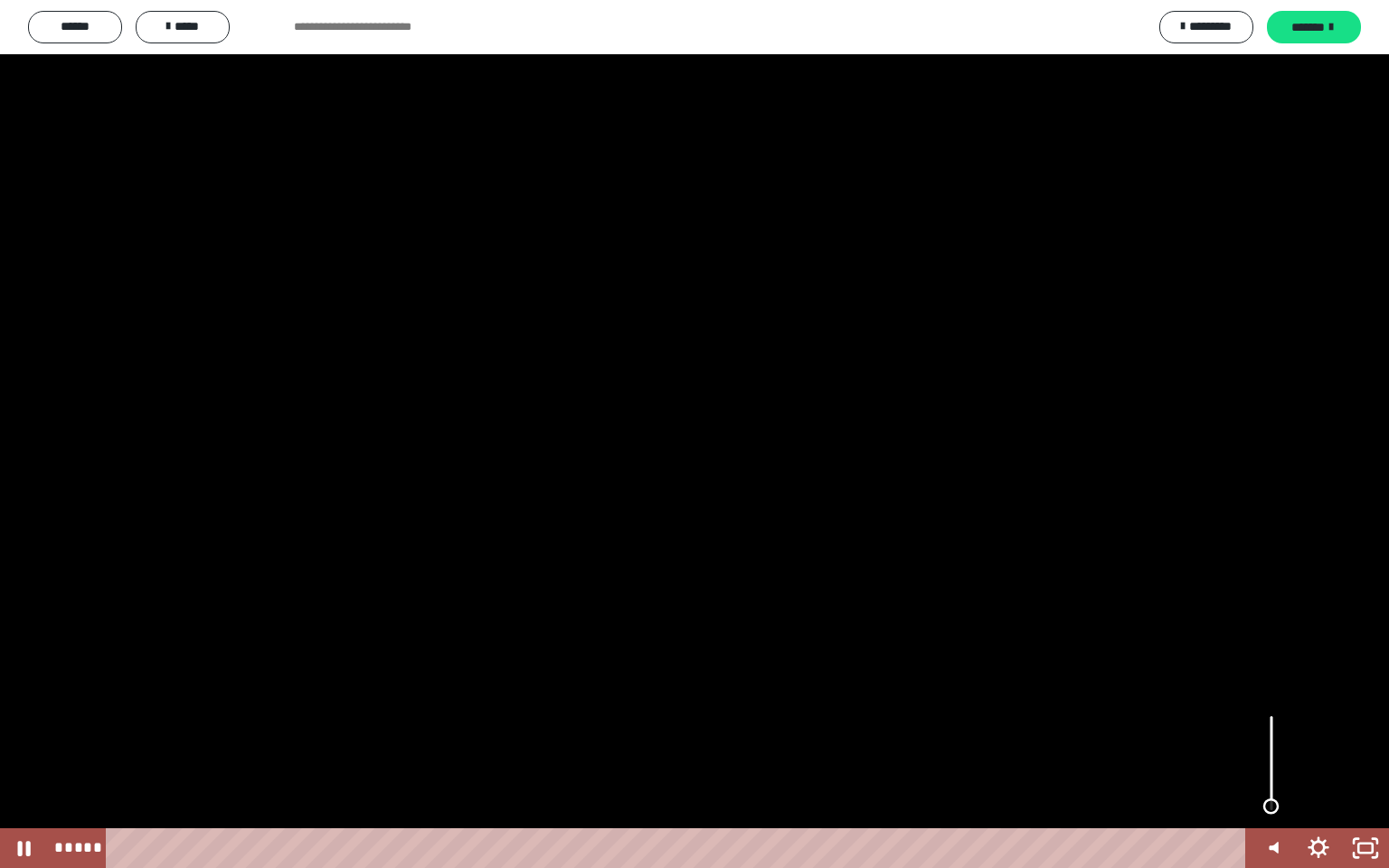 click at bounding box center (1271, 807) 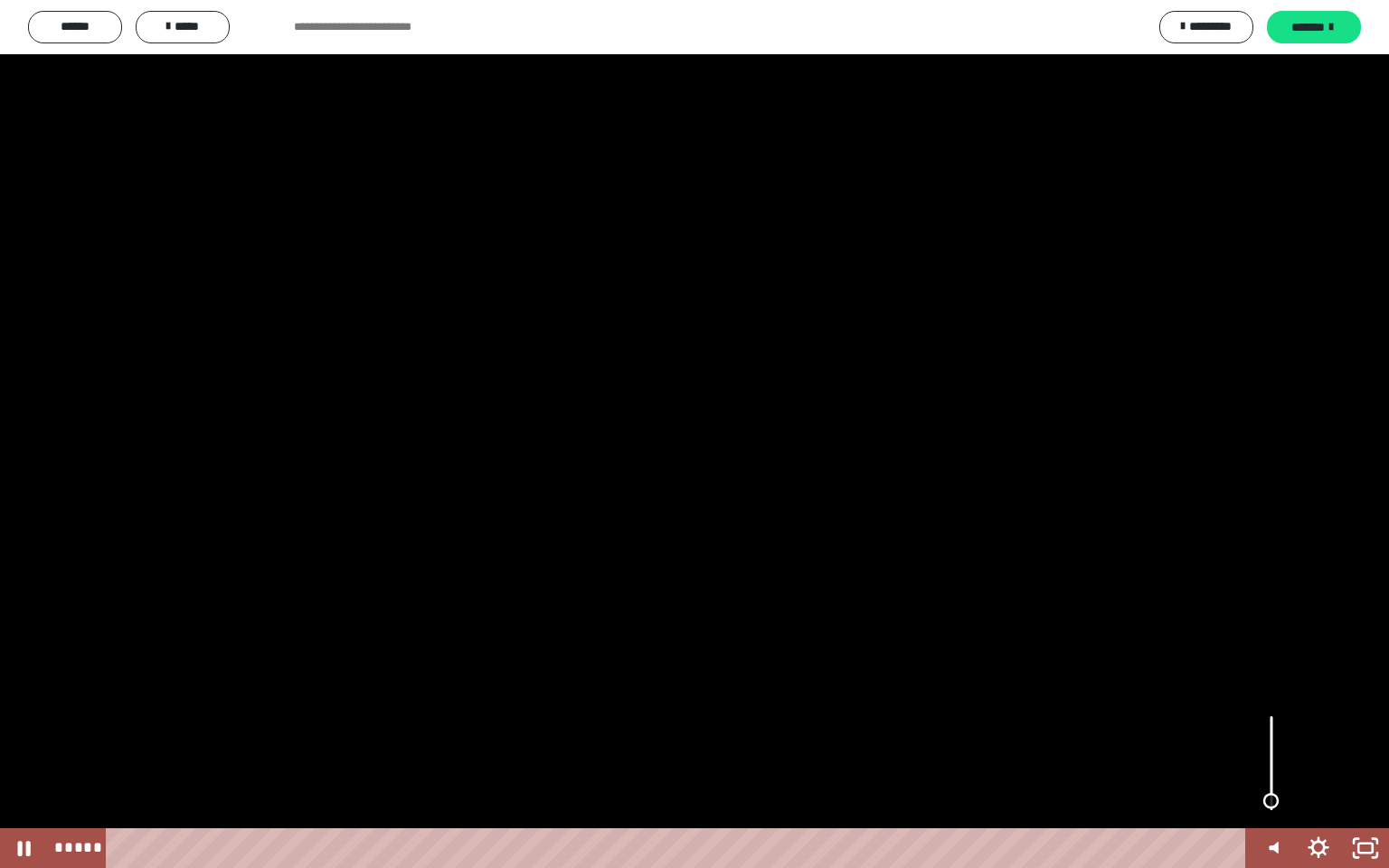 click at bounding box center (1271, 801) 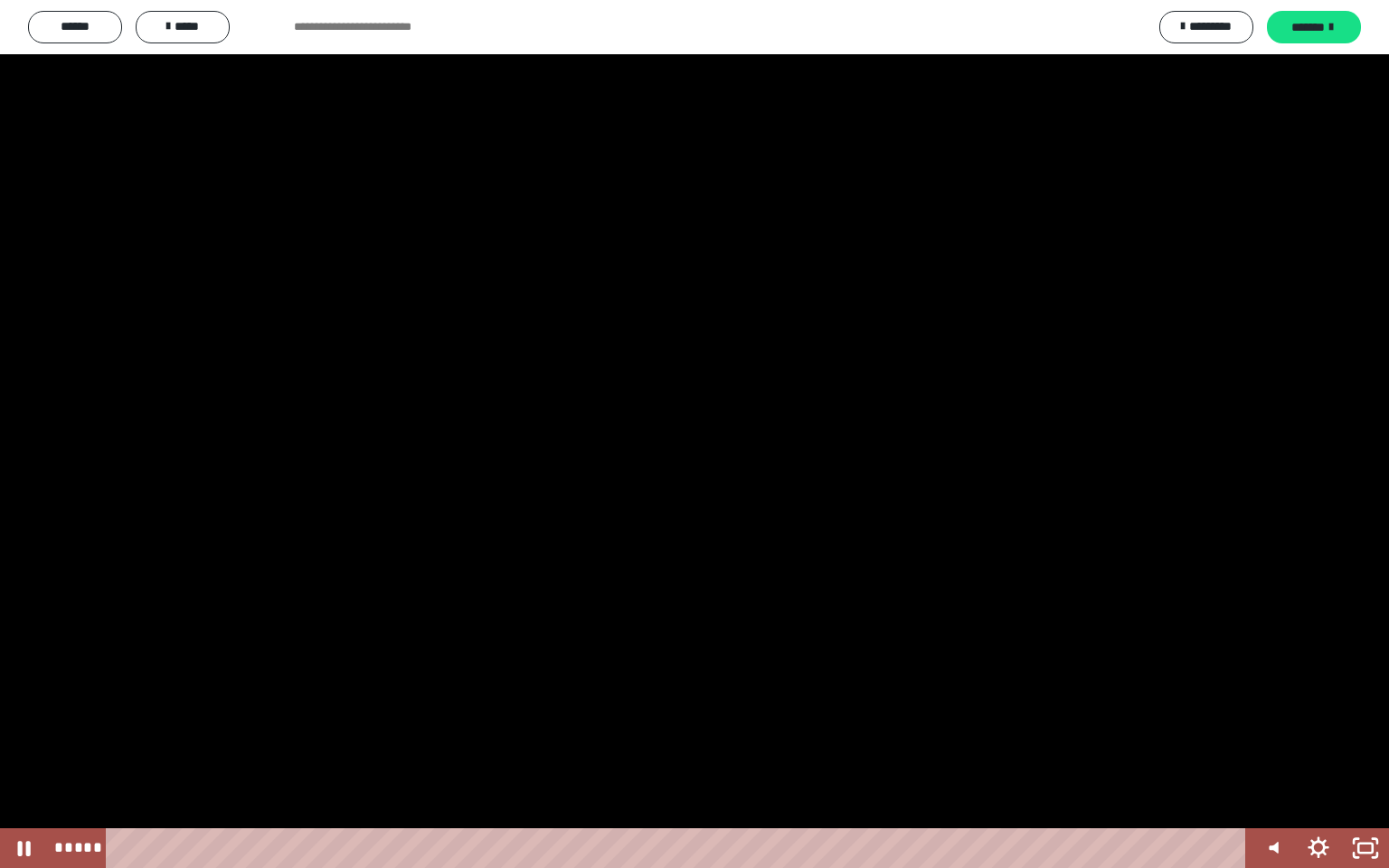 click at bounding box center (694, 434) 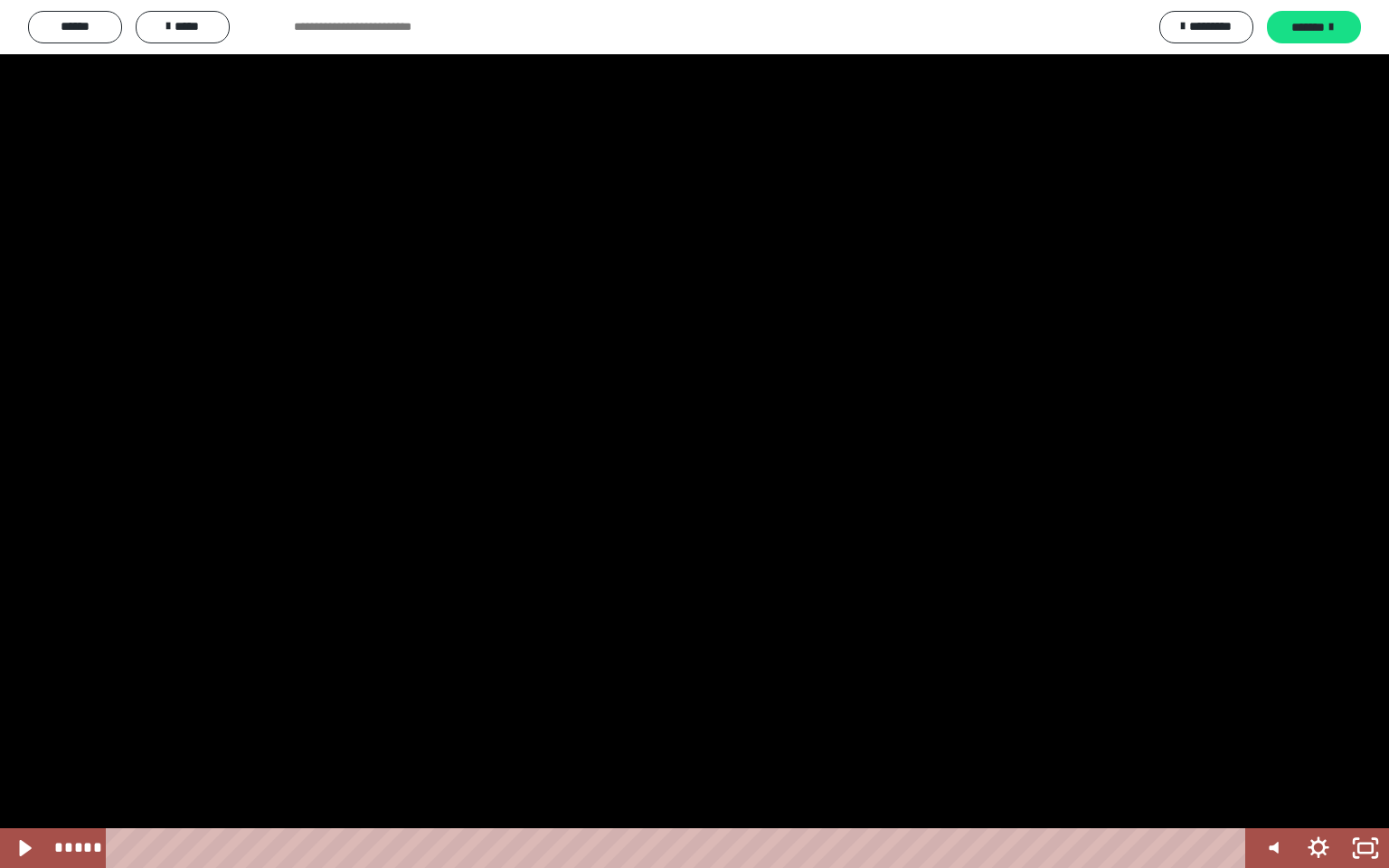 click at bounding box center (694, 434) 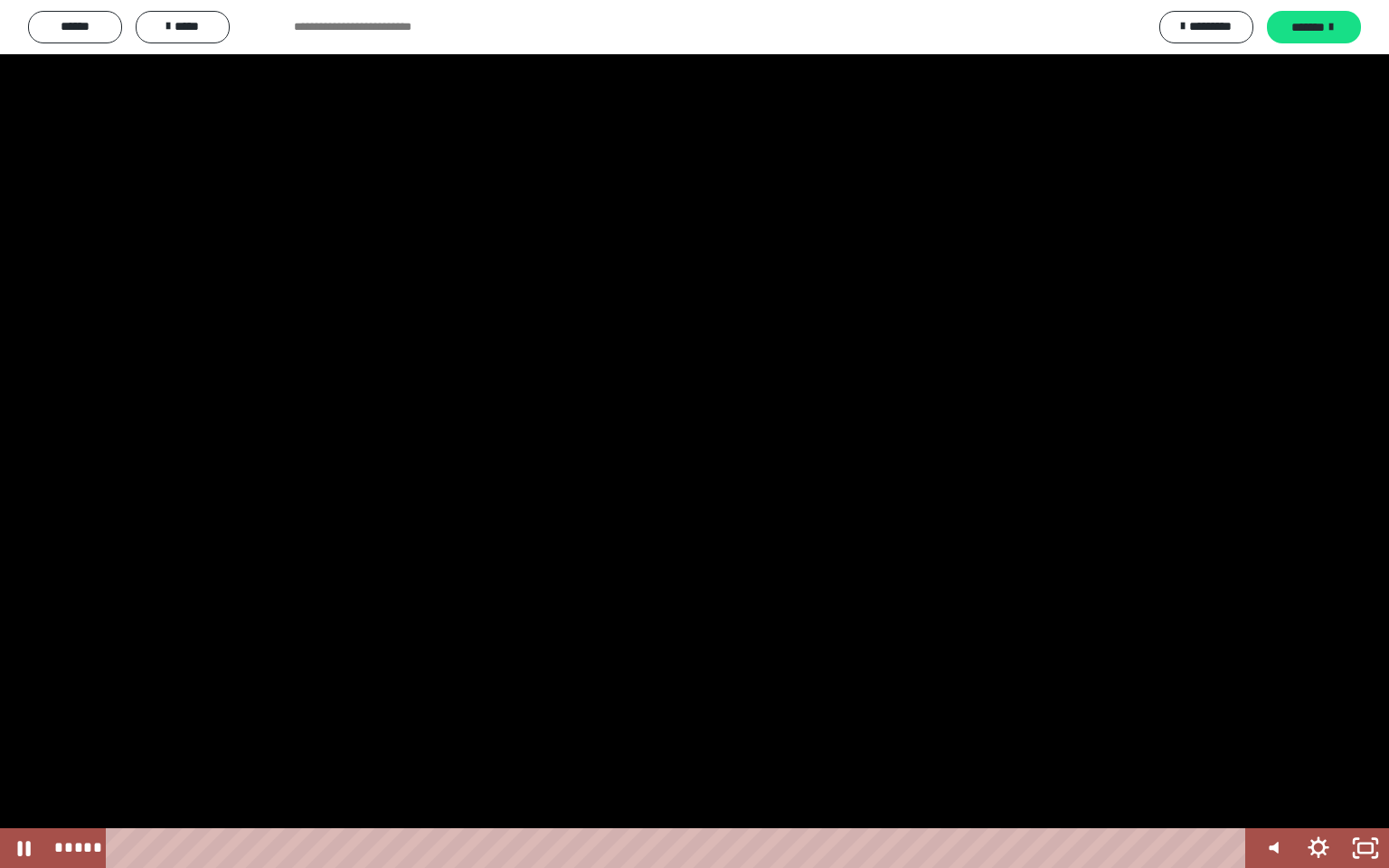 click at bounding box center (694, 434) 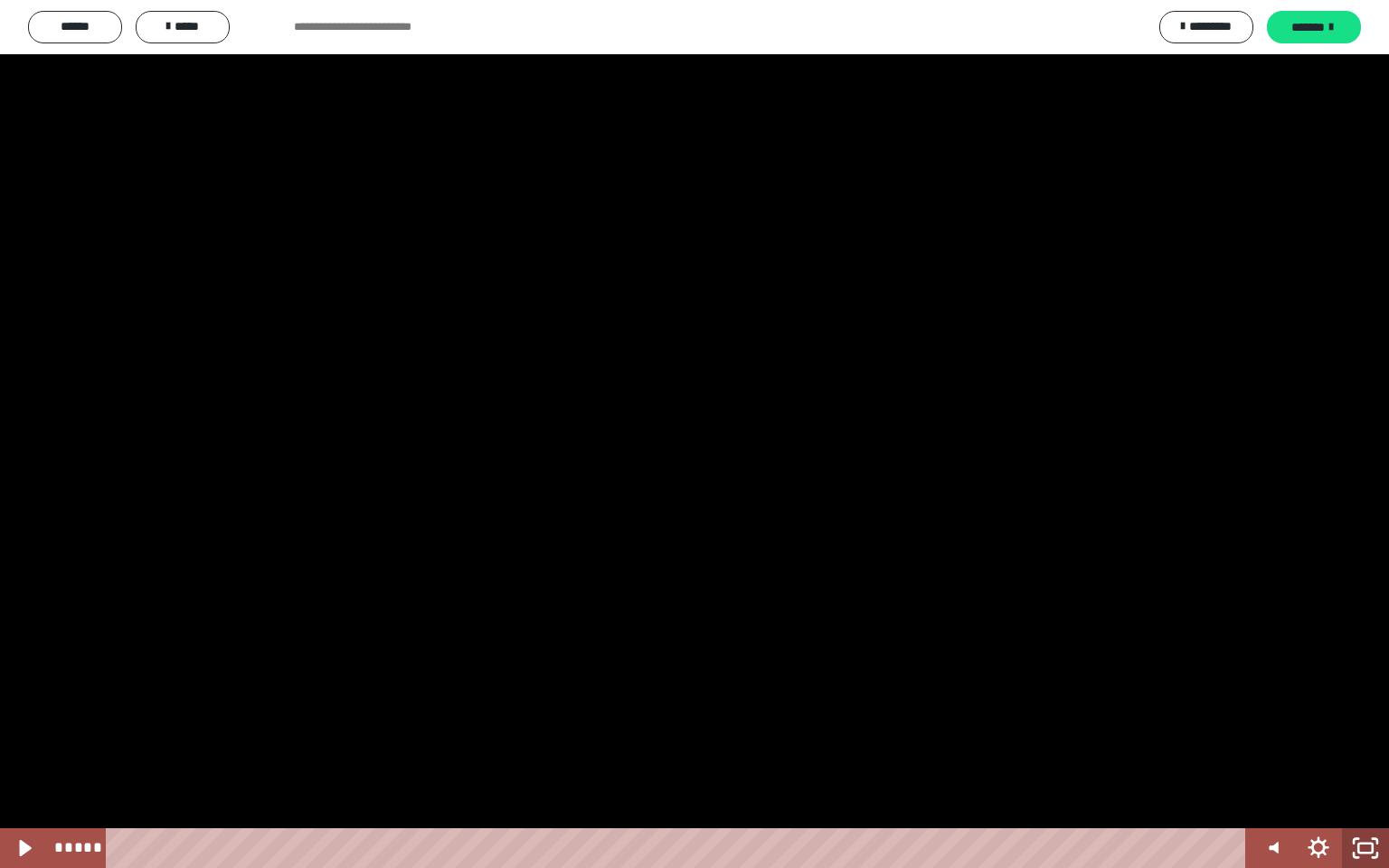 click 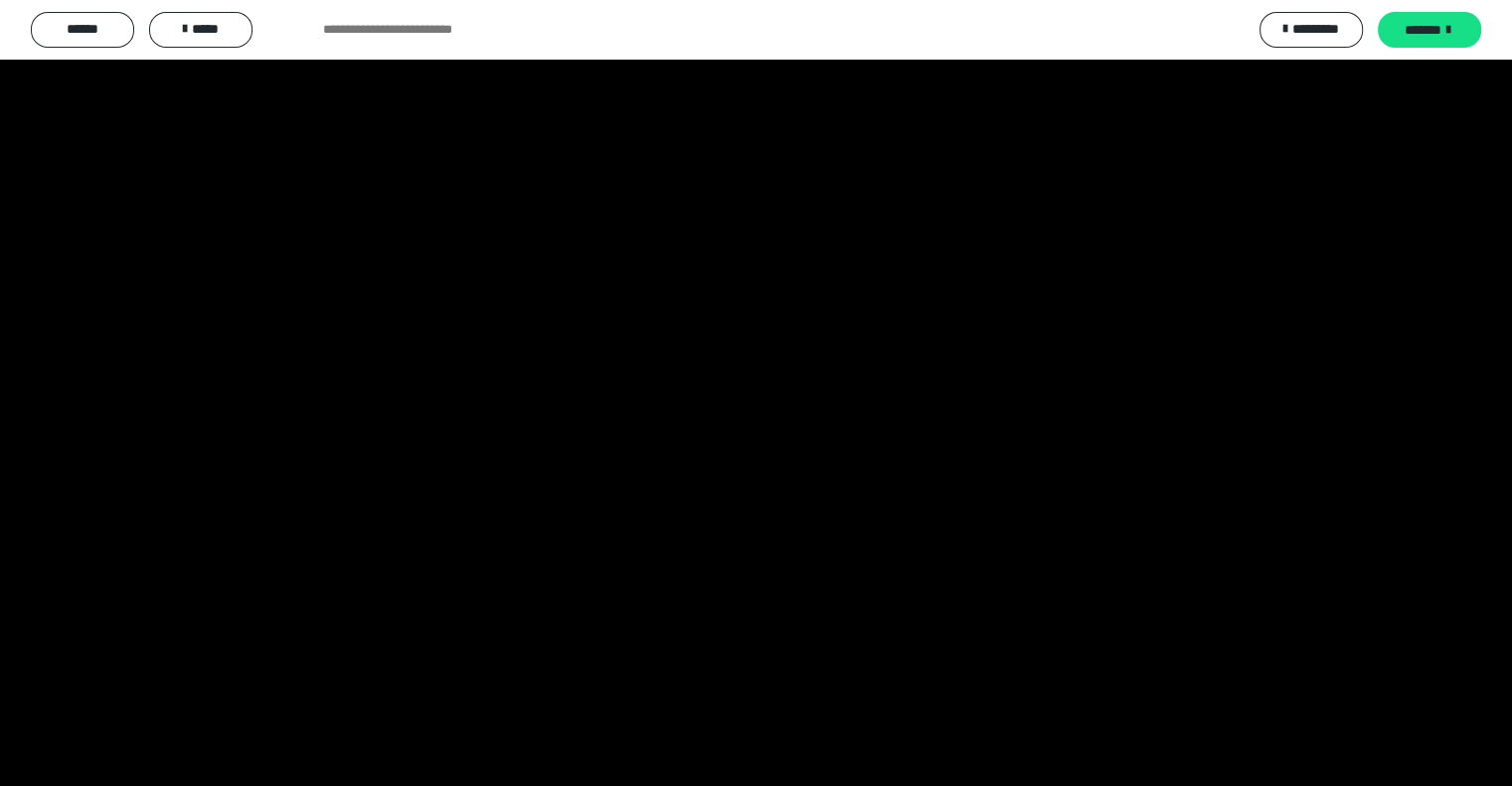 scroll, scrollTop: 1292, scrollLeft: 0, axis: vertical 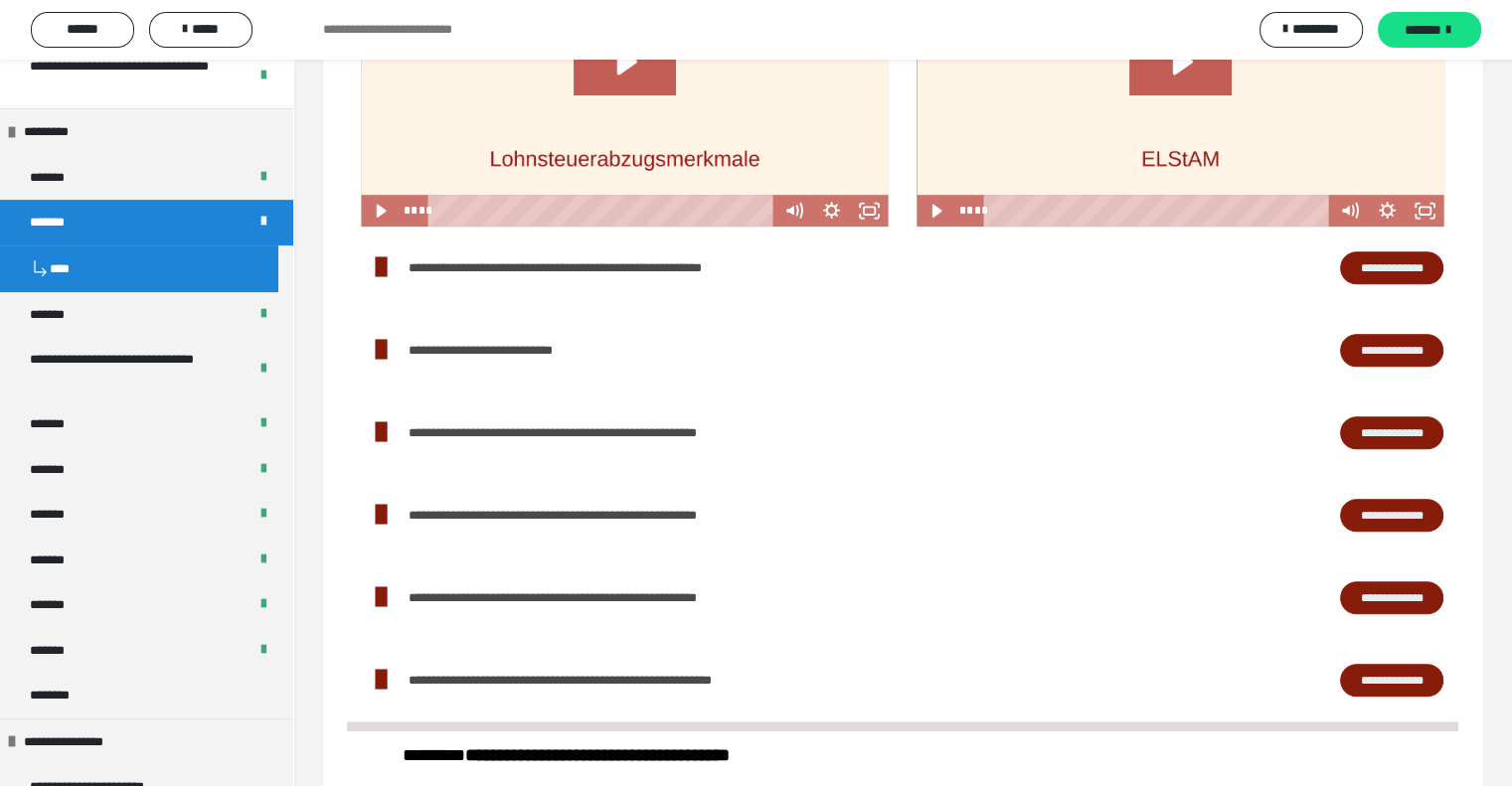 click on "**********" at bounding box center [1392, 516] 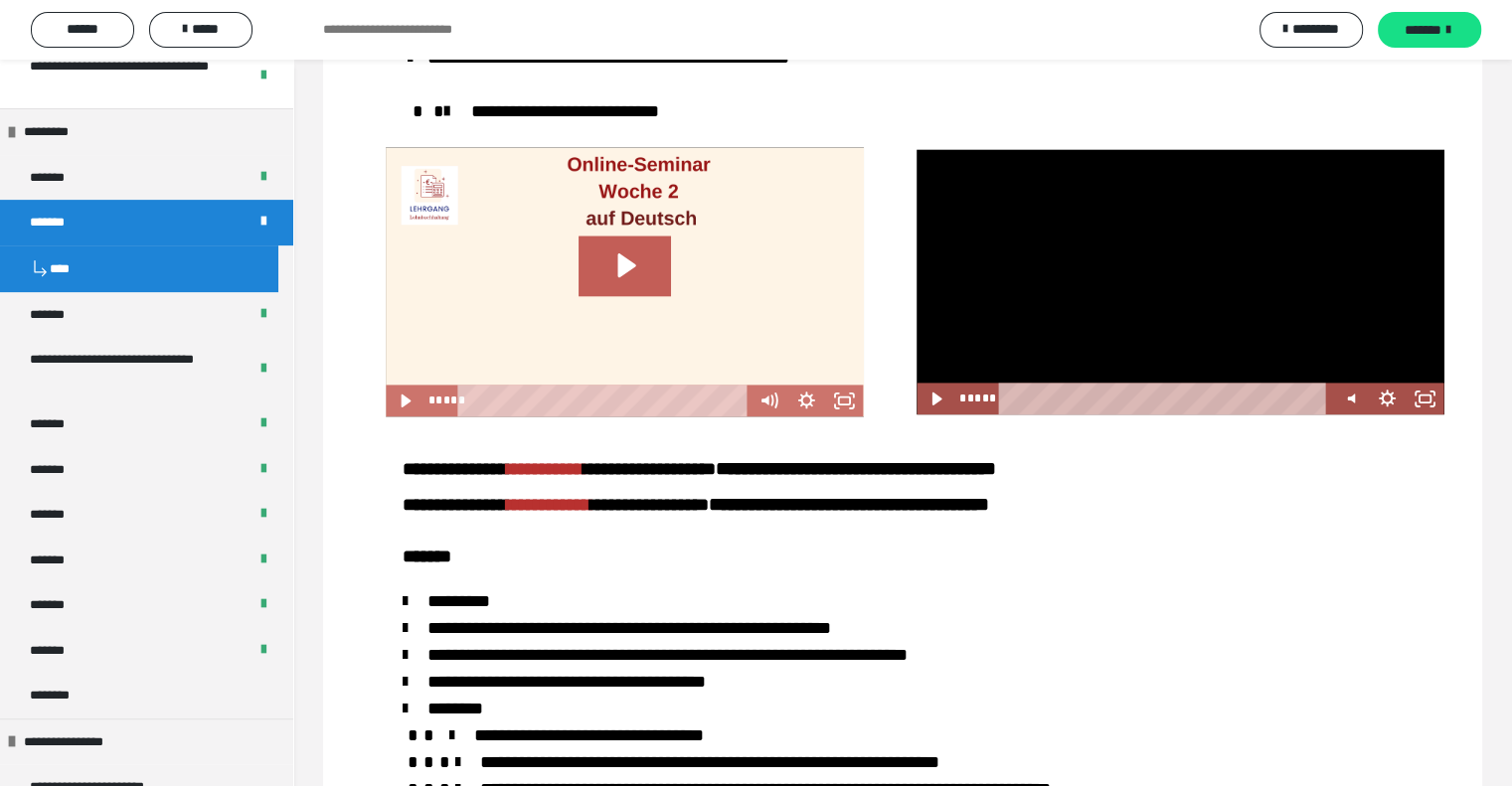 scroll, scrollTop: 2584, scrollLeft: 0, axis: vertical 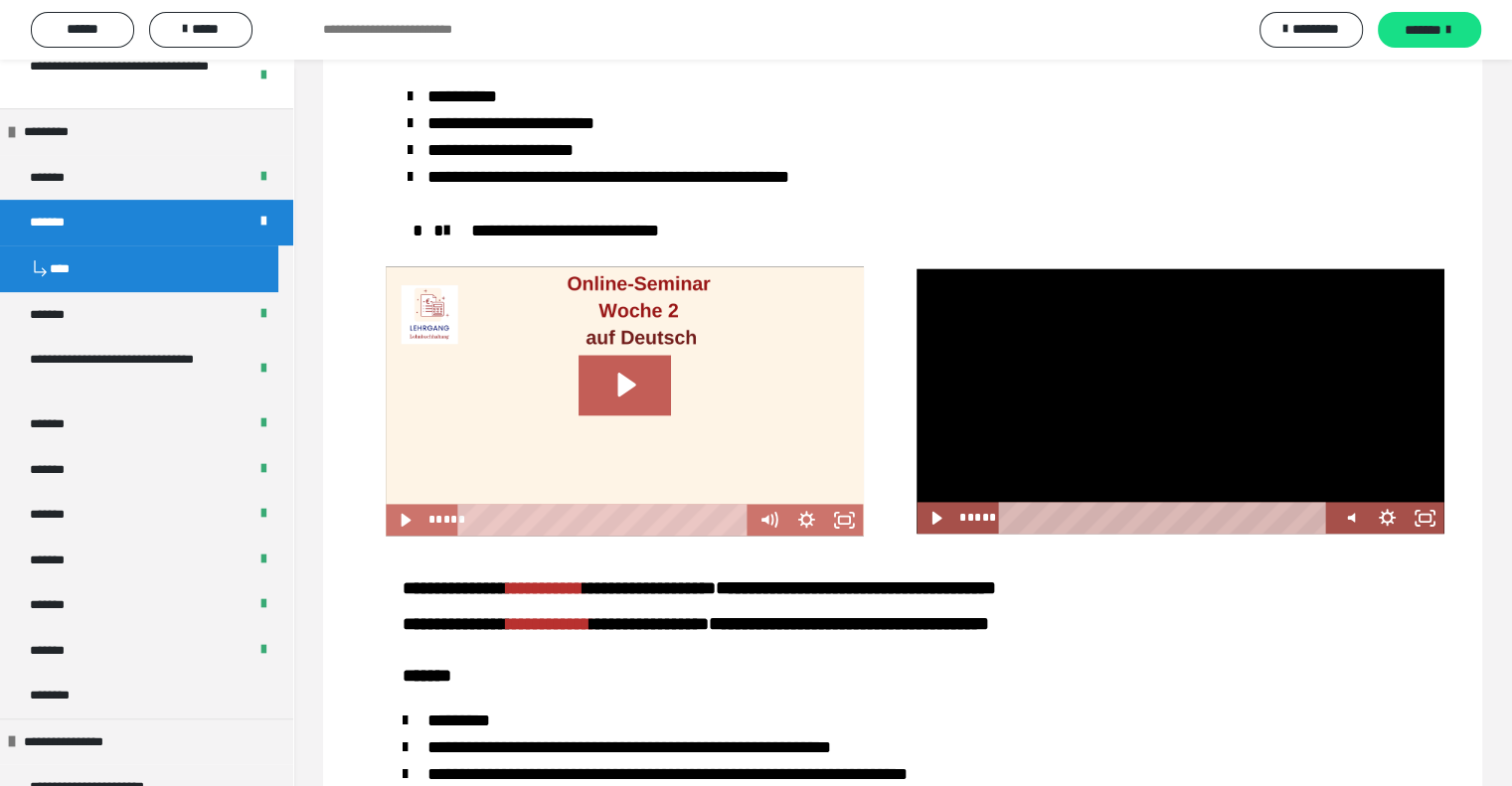 drag, startPoint x: 1196, startPoint y: 467, endPoint x: 1225, endPoint y: 474, distance: 29.832868 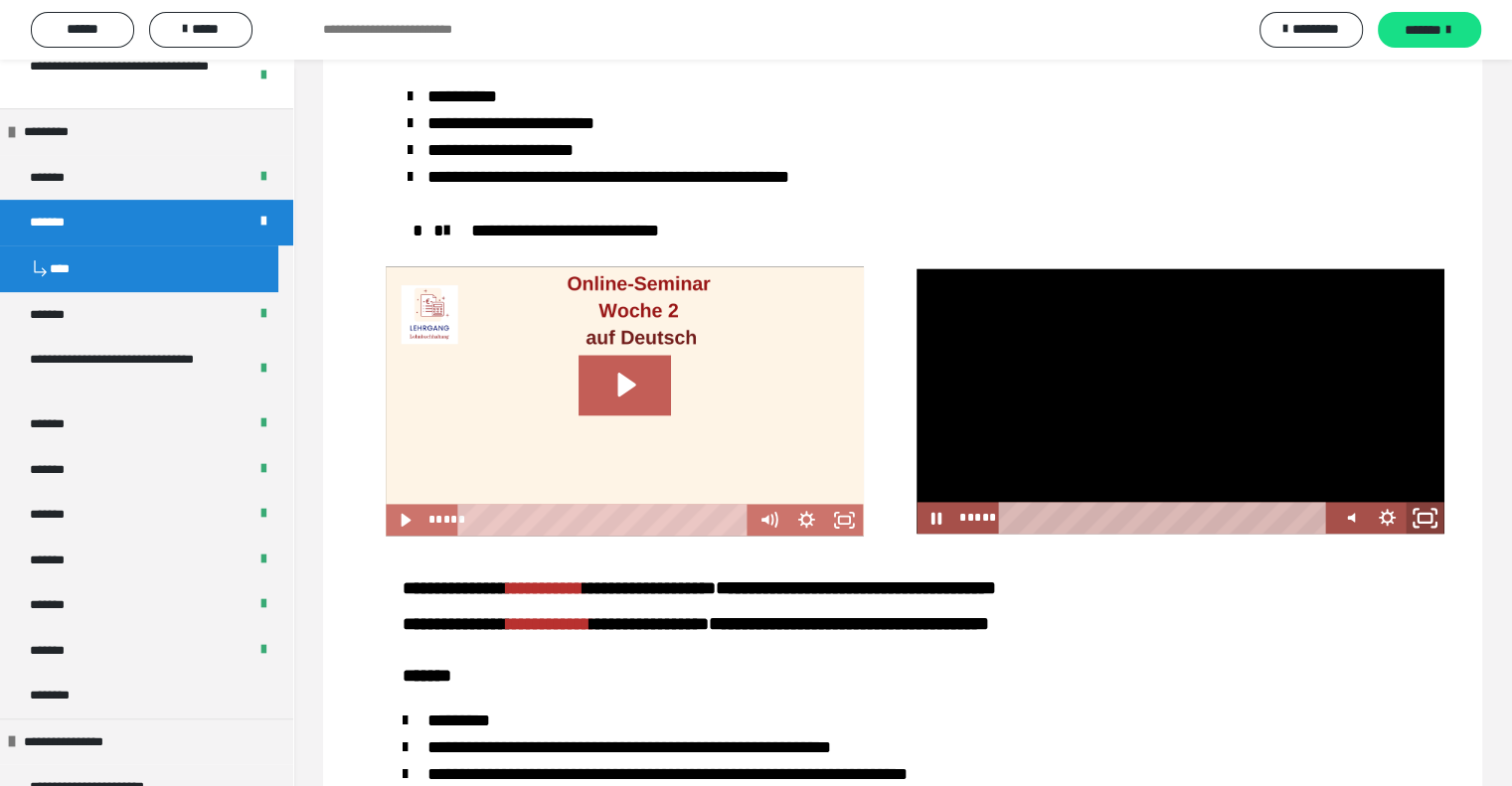 click 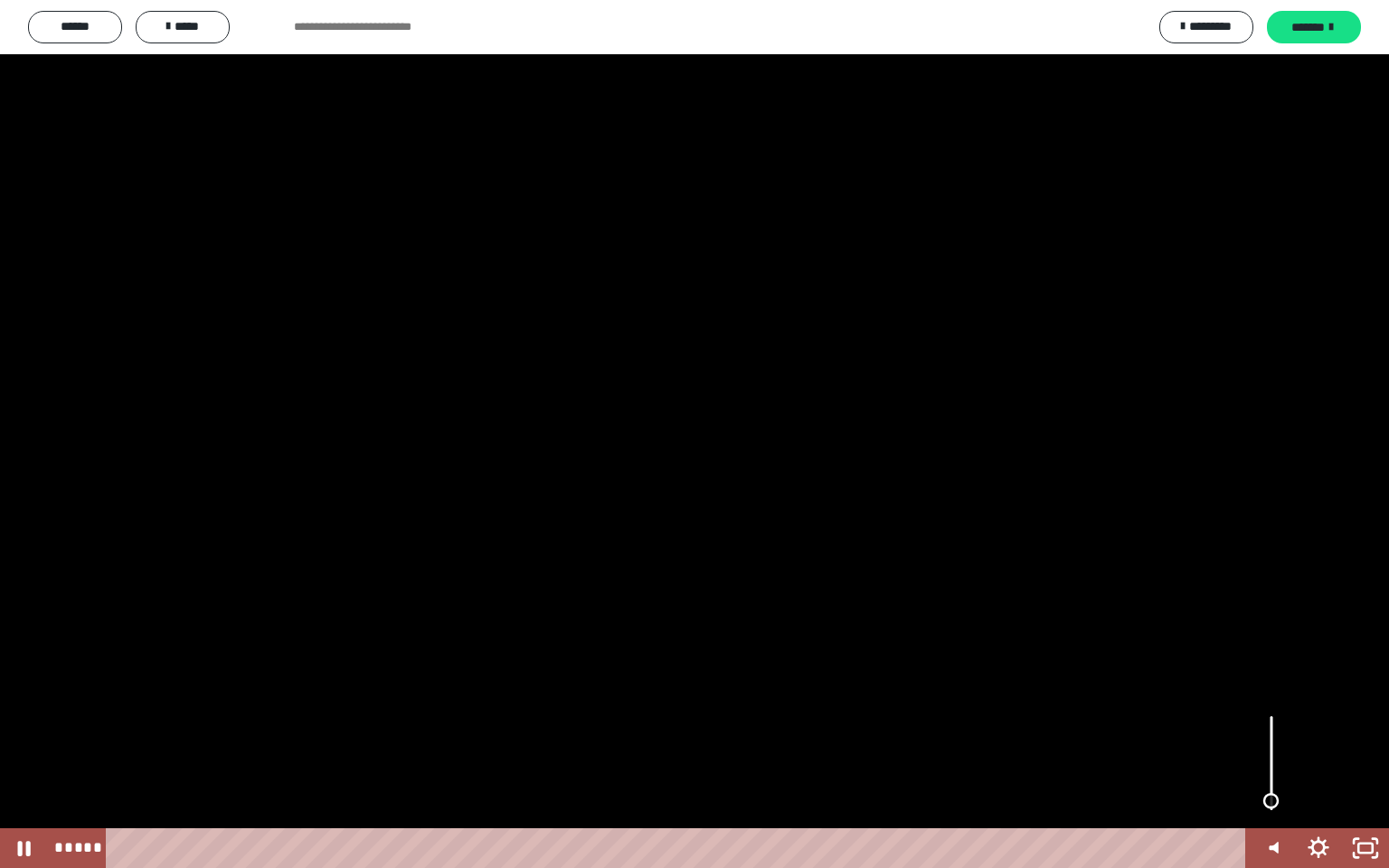 click at bounding box center [1271, 801] 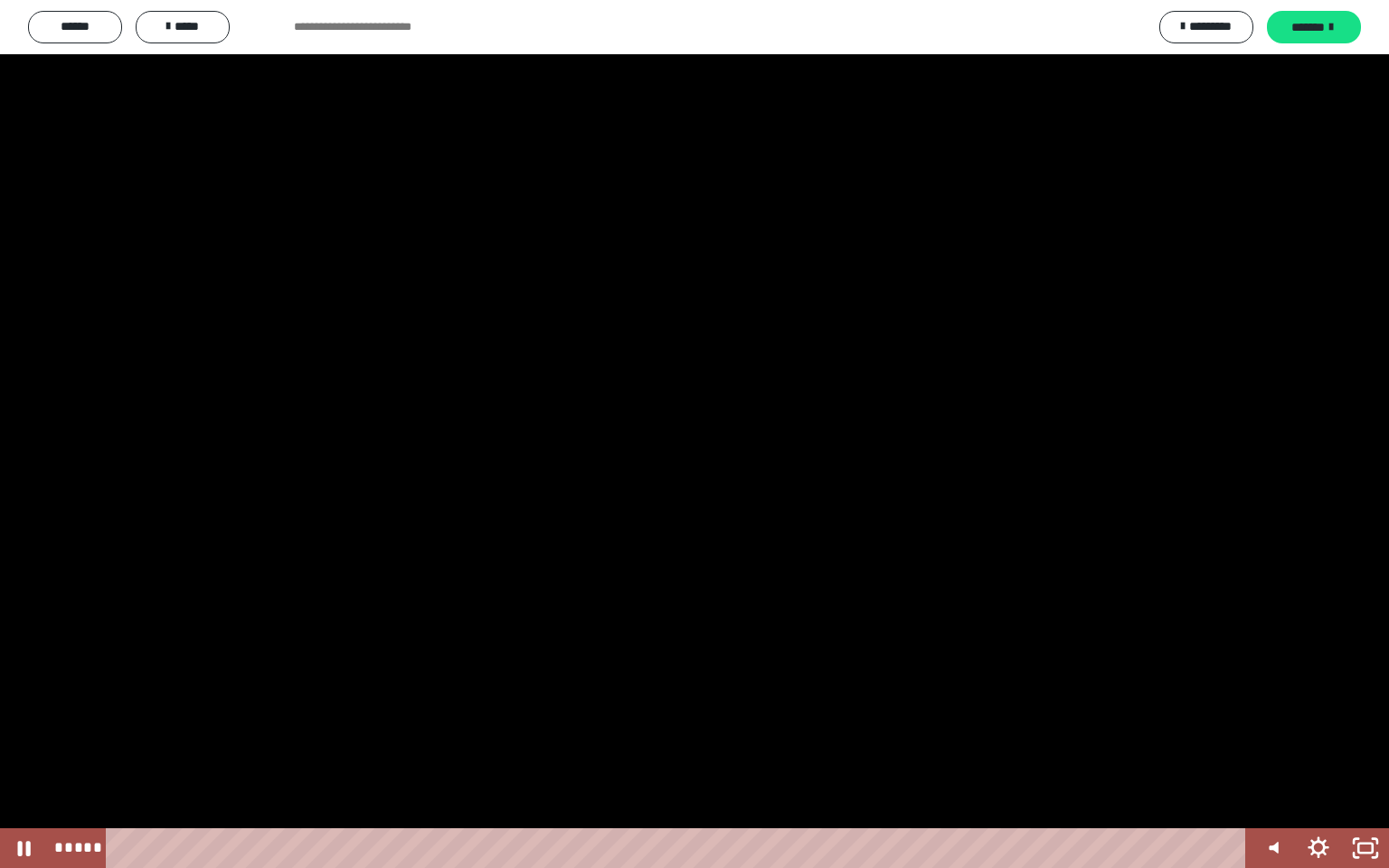 click at bounding box center (694, 434) 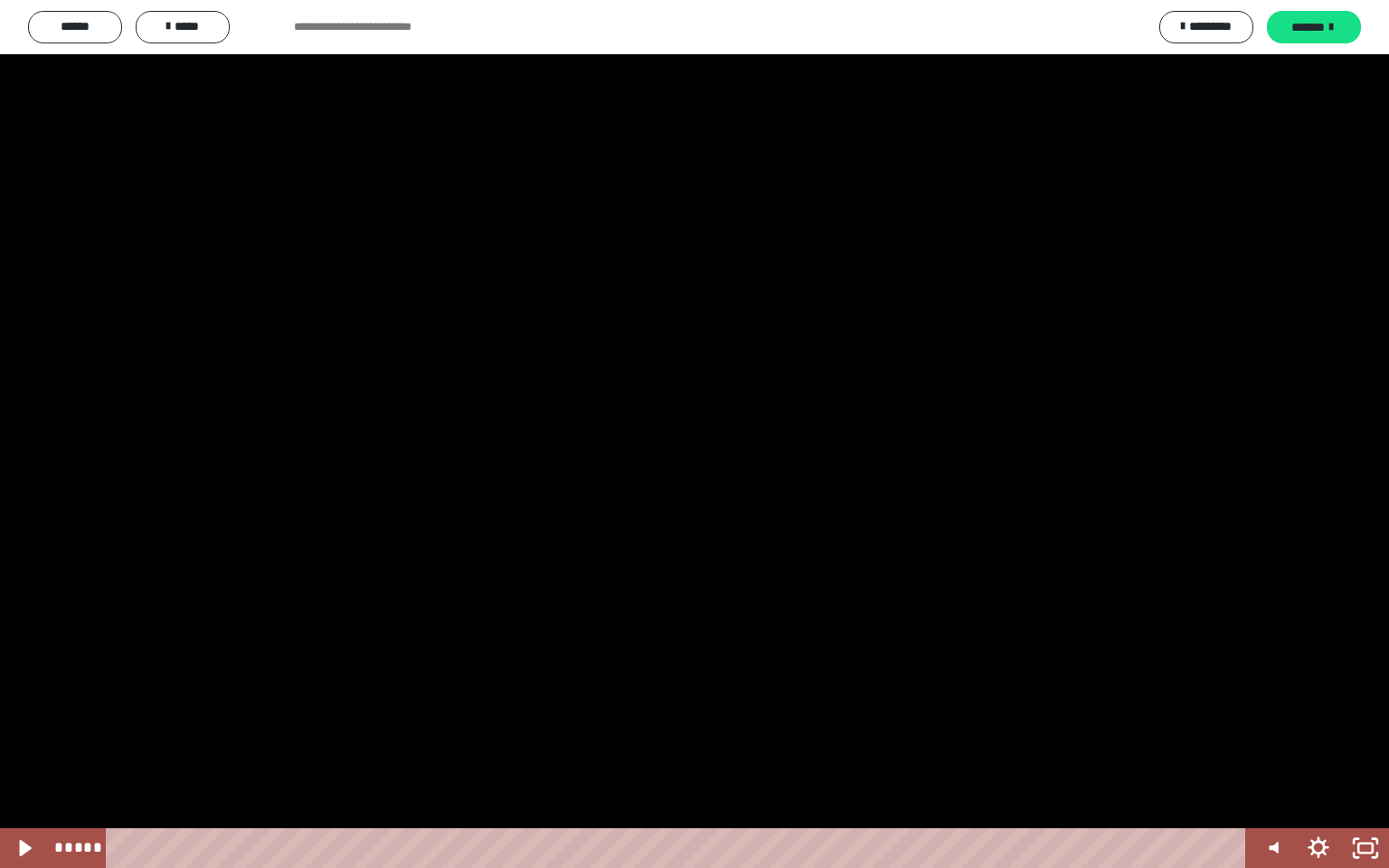 click at bounding box center (694, 434) 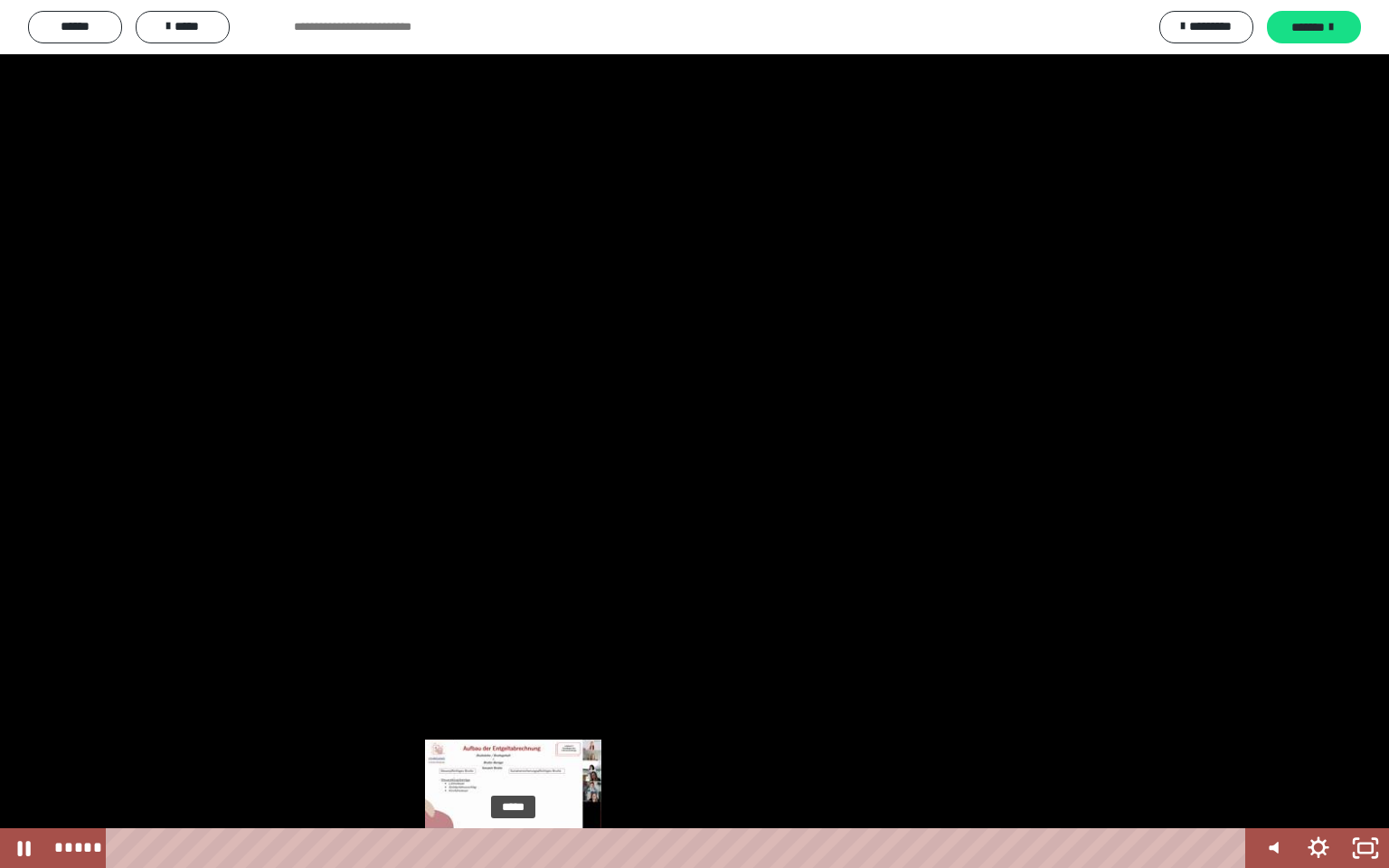 click on "*****" at bounding box center (679, 848) 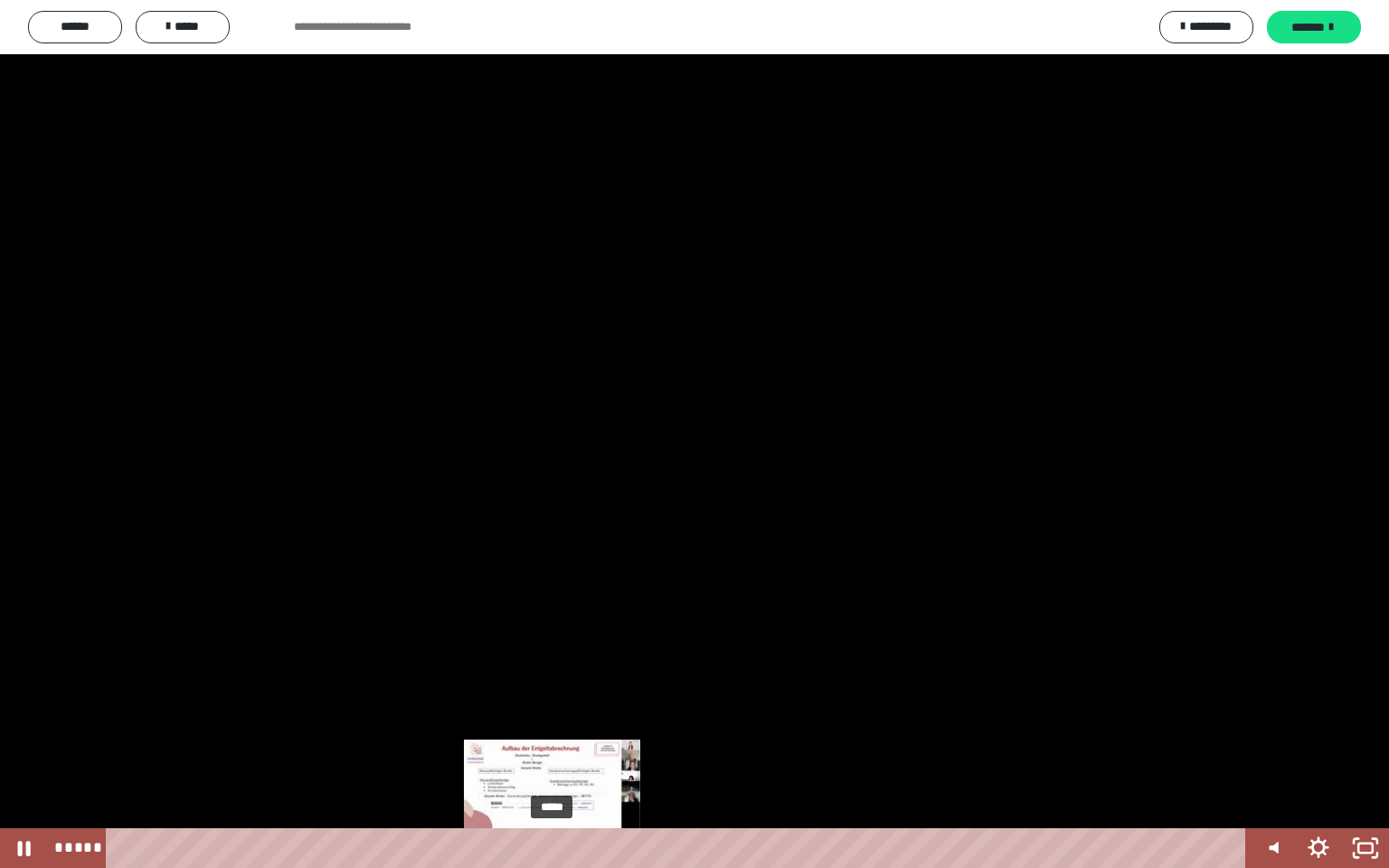 click on "*****" at bounding box center [679, 848] 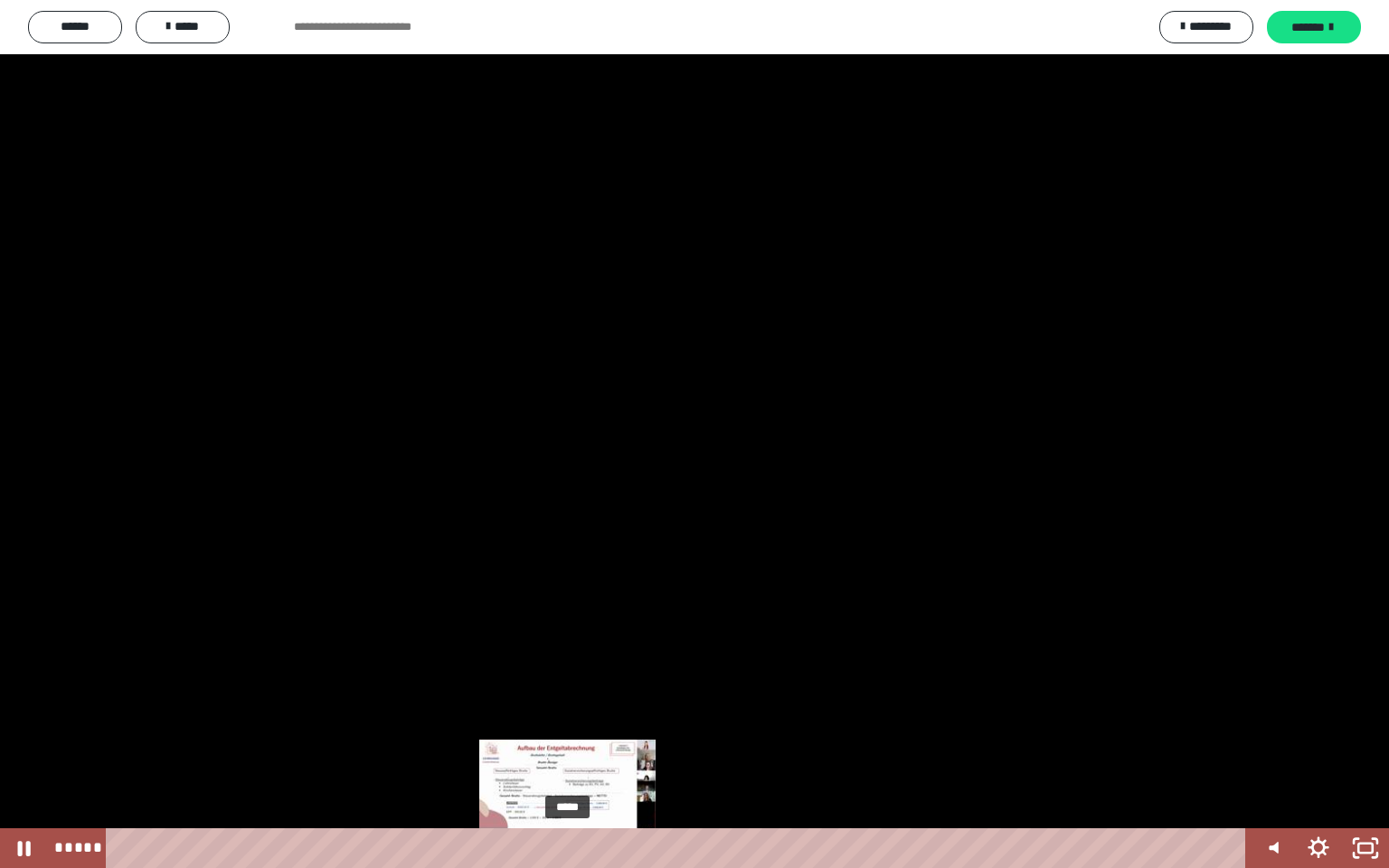 click on "*****" at bounding box center (679, 848) 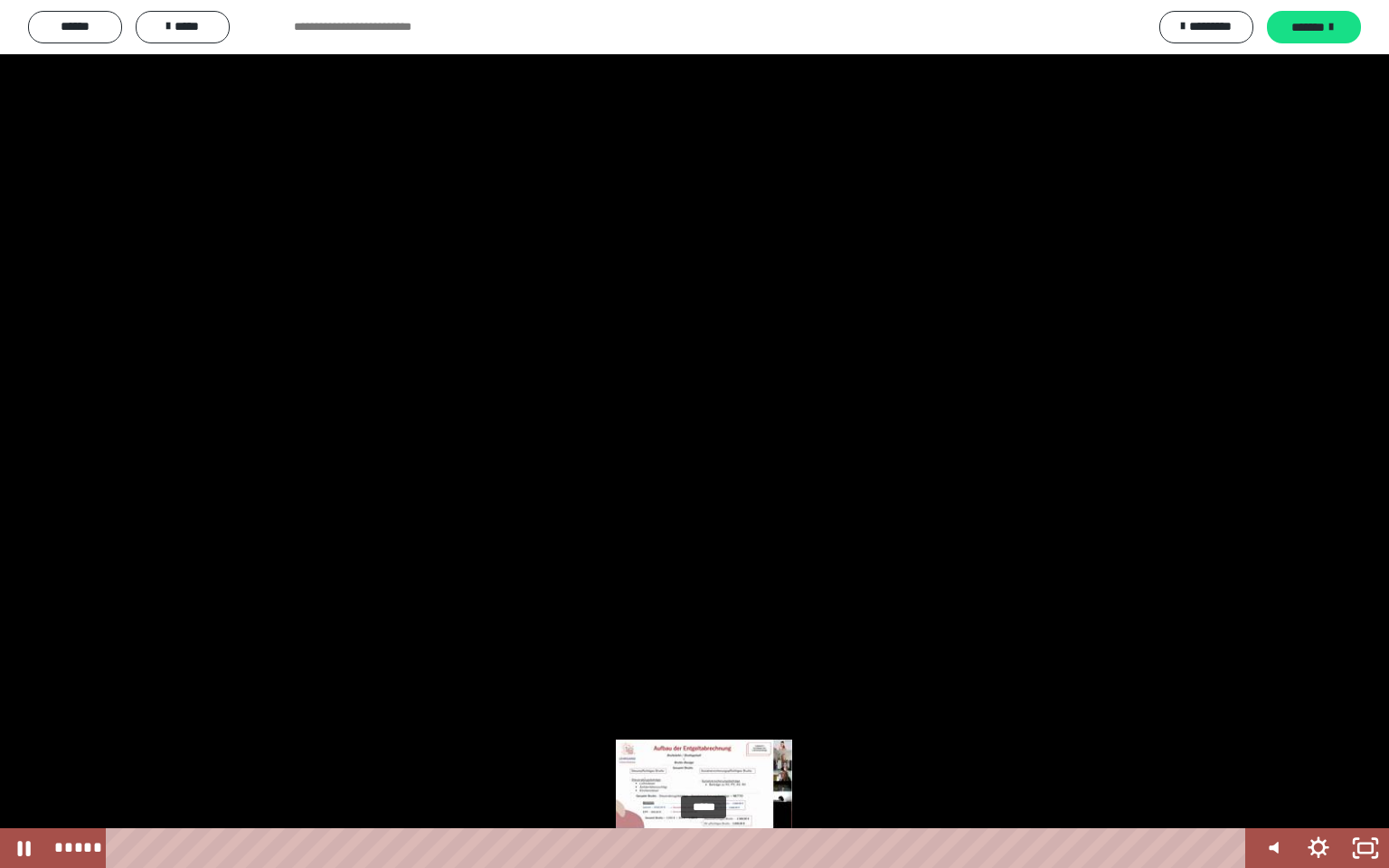 click on "*****" at bounding box center [679, 848] 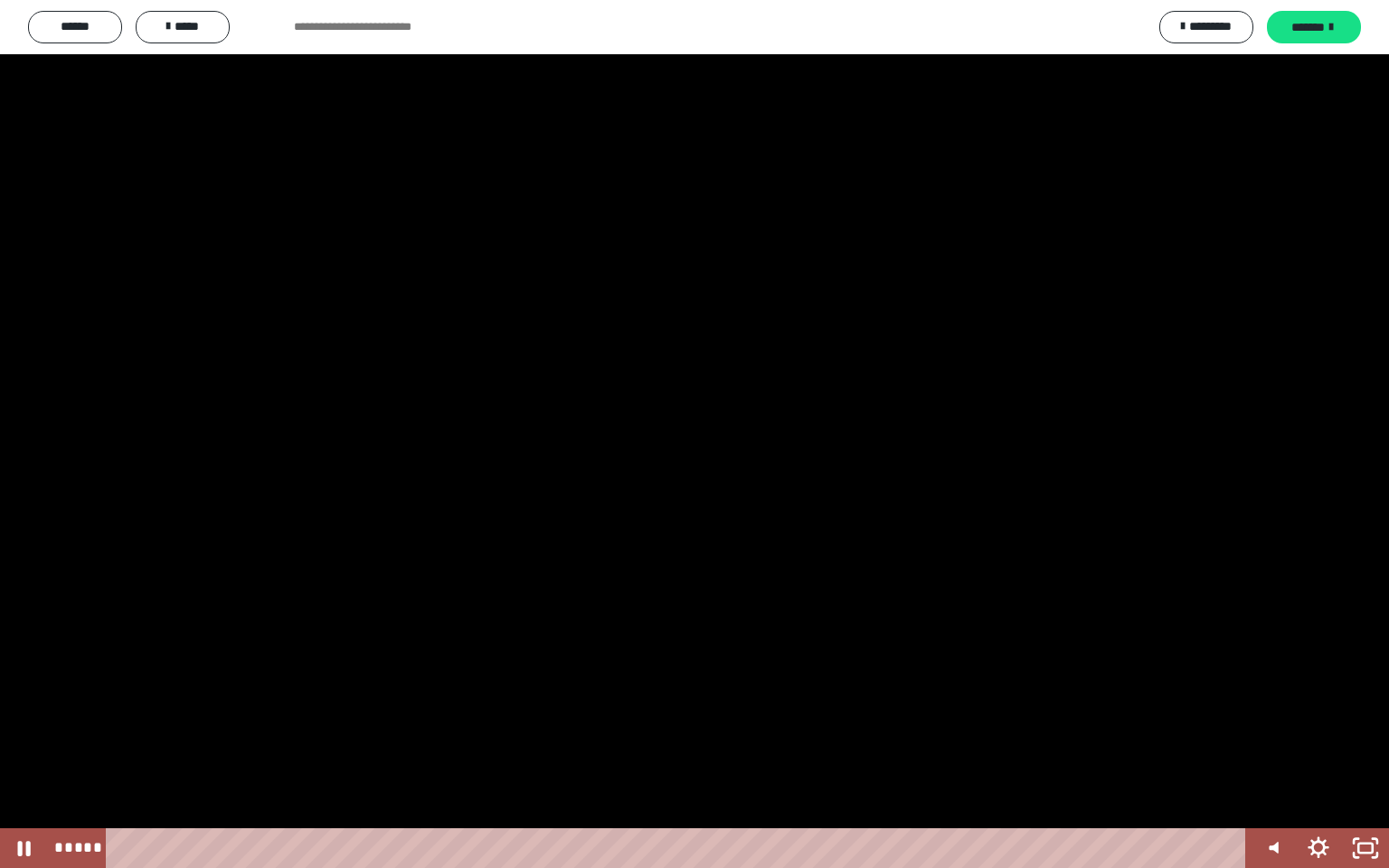 click at bounding box center [694, 434] 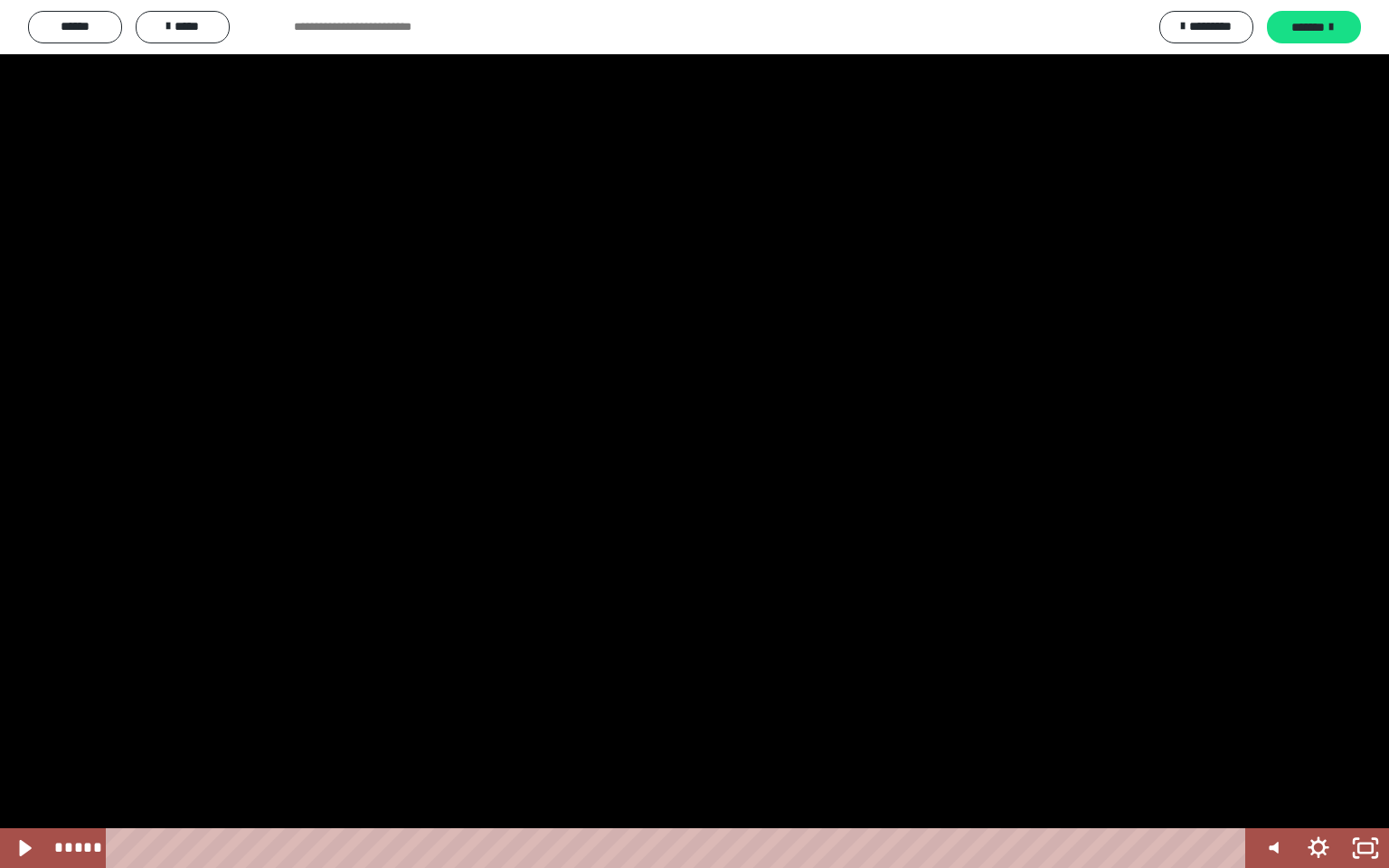 click at bounding box center [694, 434] 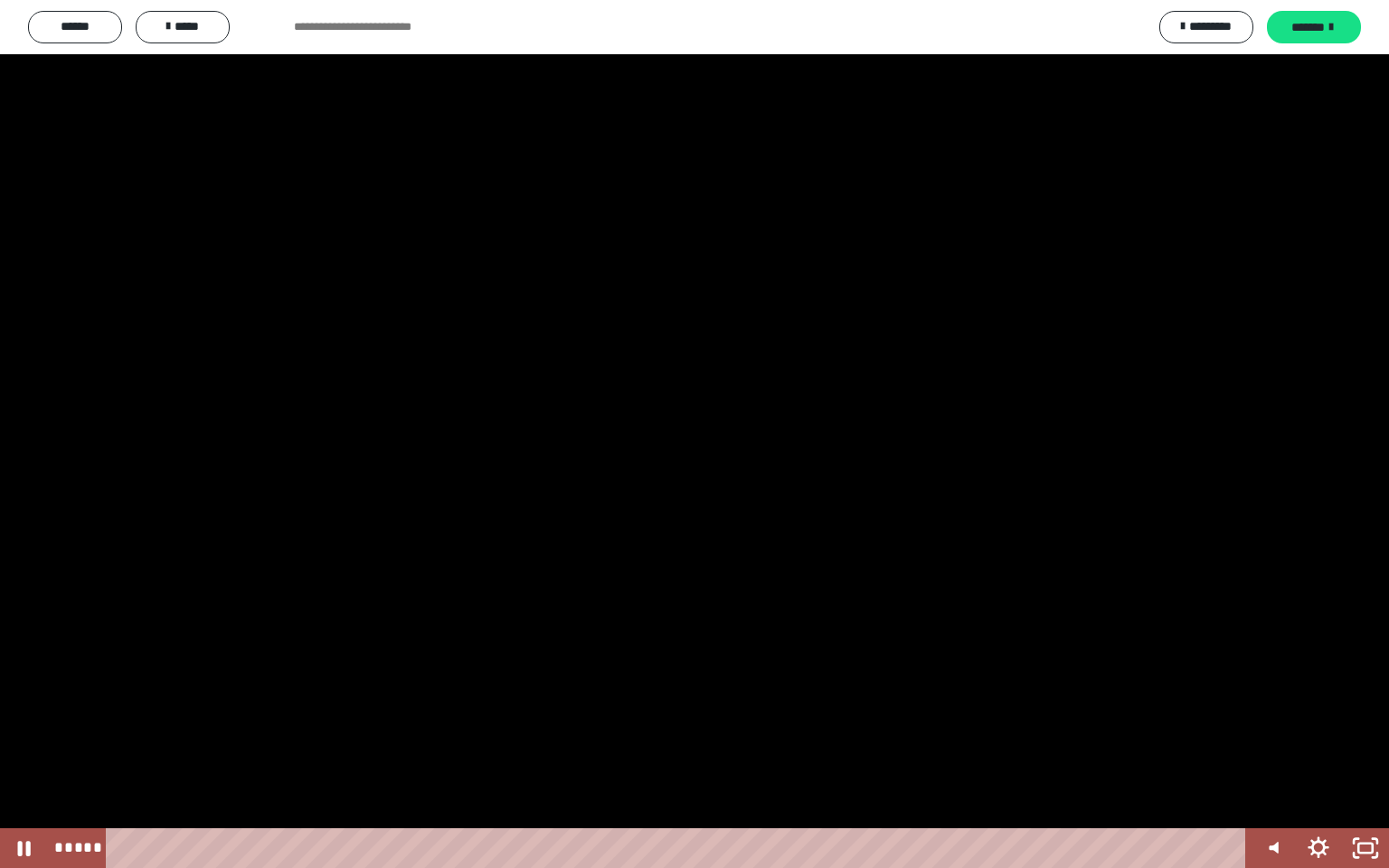 click at bounding box center [694, 434] 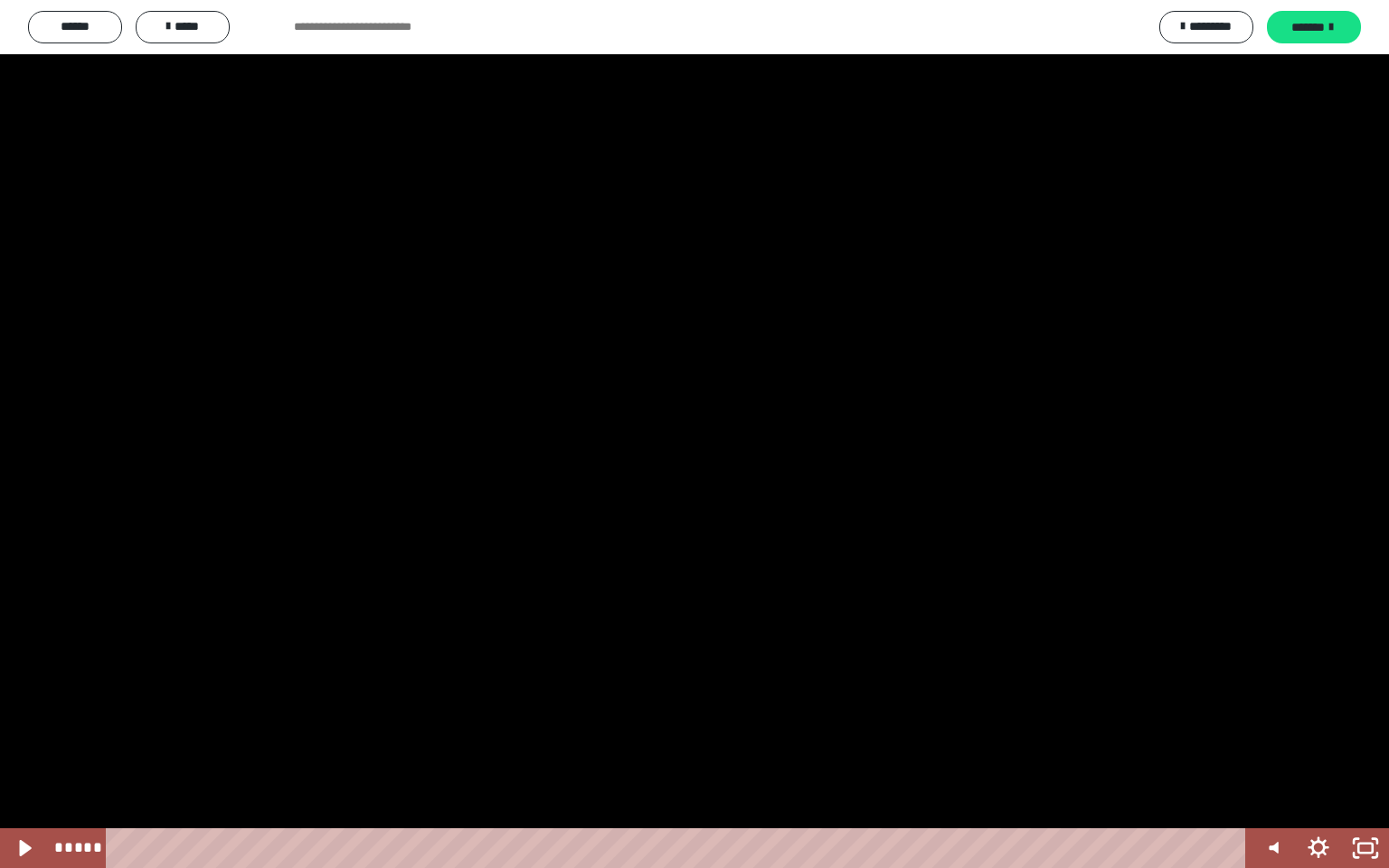 click at bounding box center [694, 434] 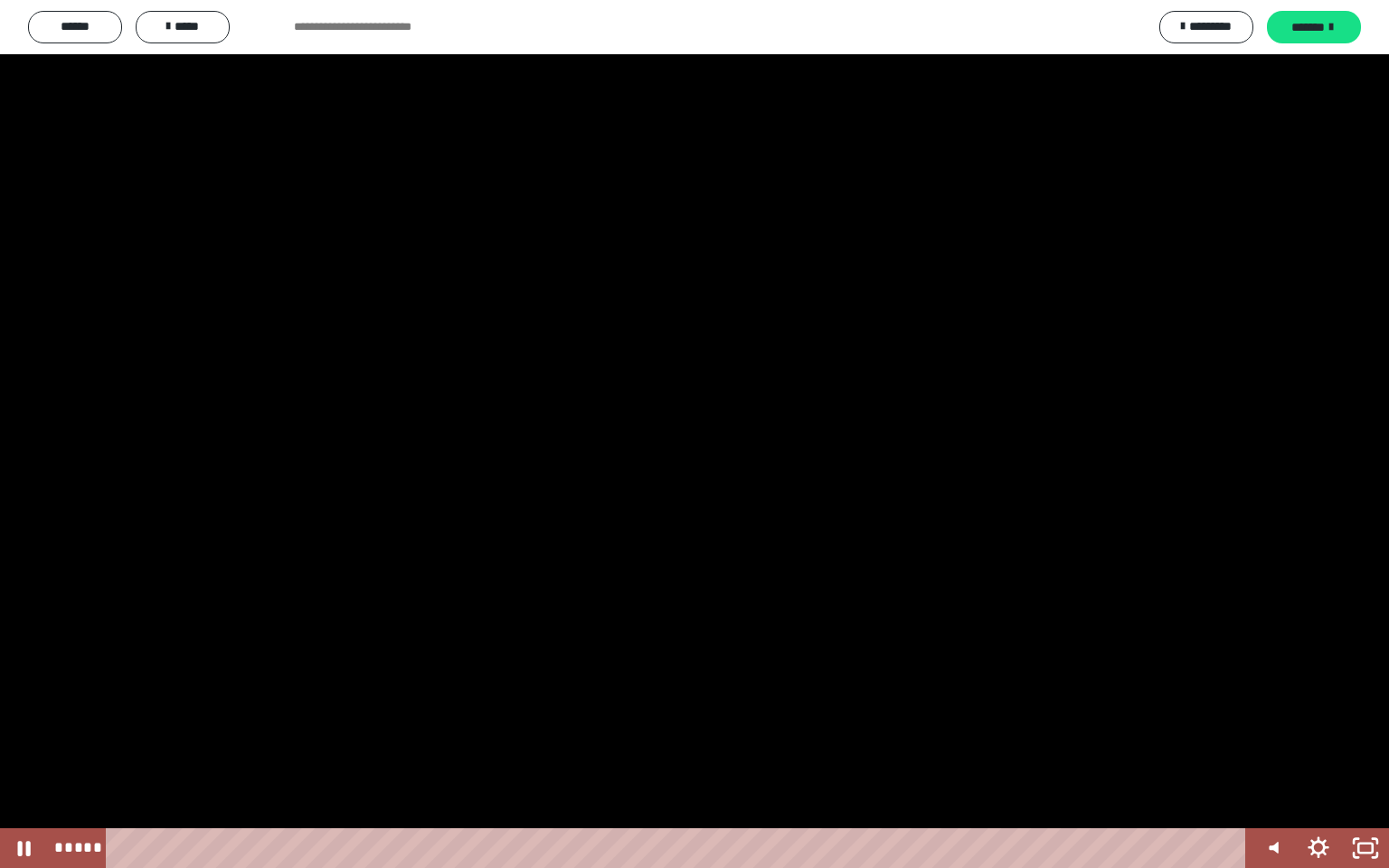 click at bounding box center [694, 434] 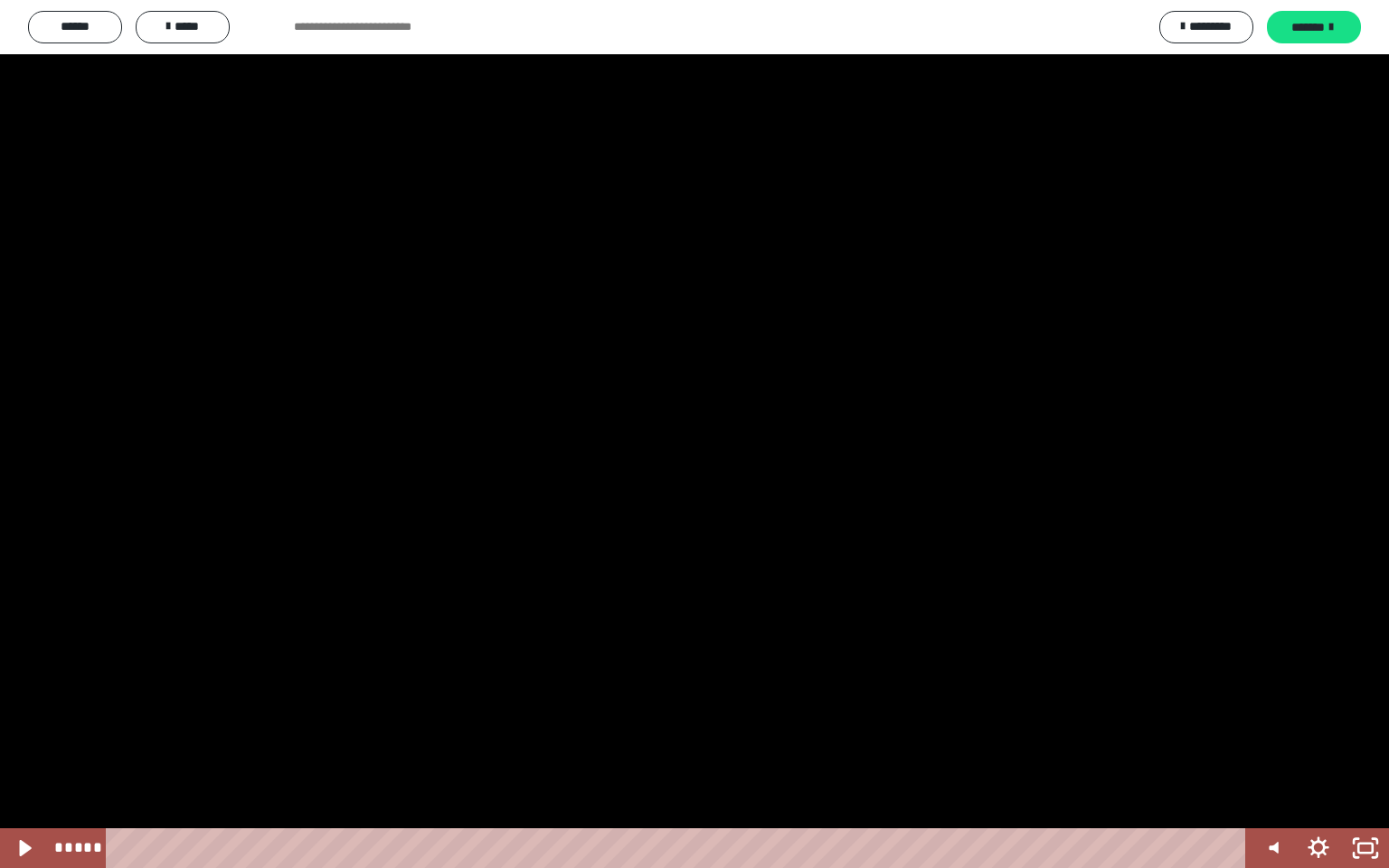 click at bounding box center [694, 434] 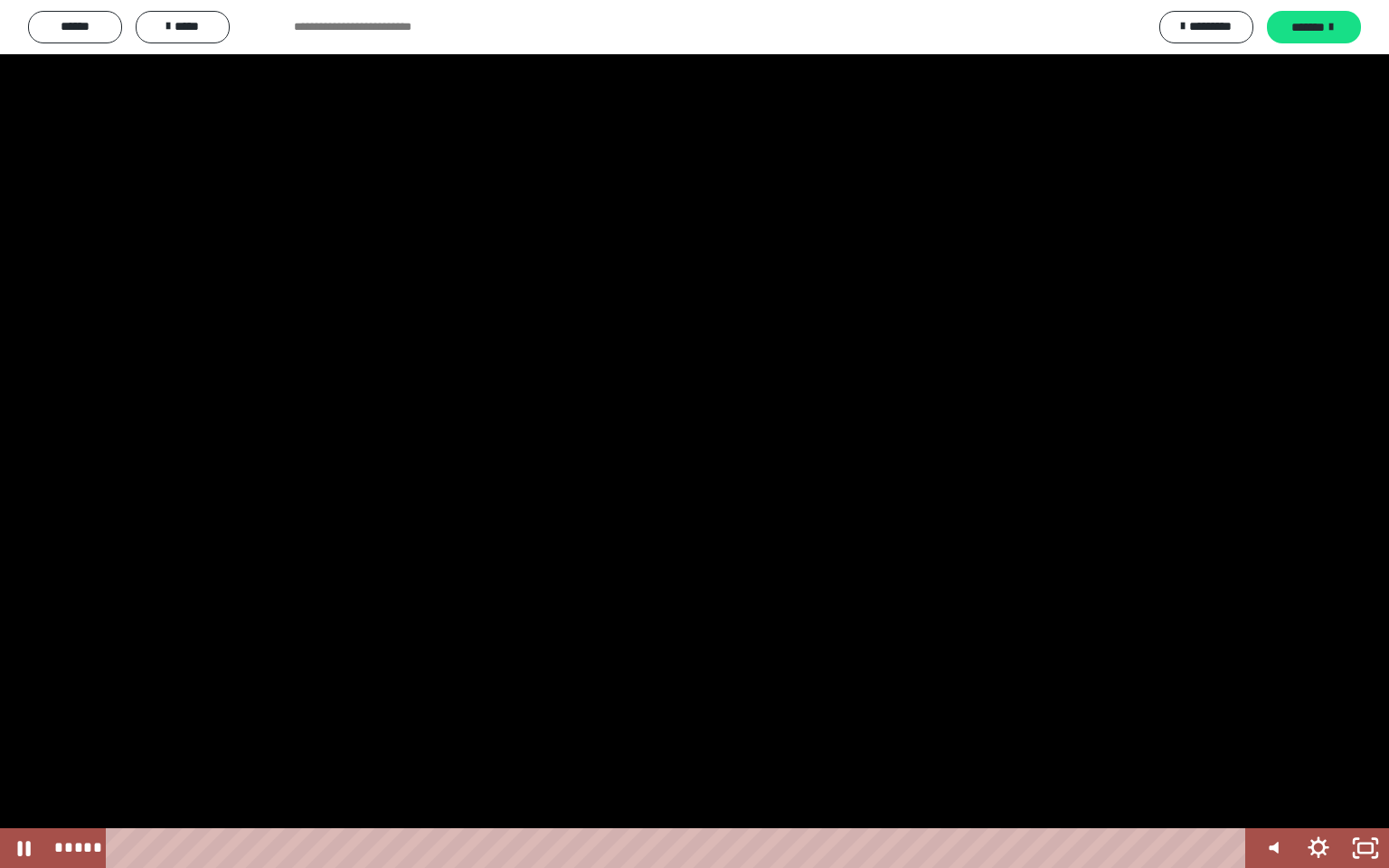 click at bounding box center (694, 434) 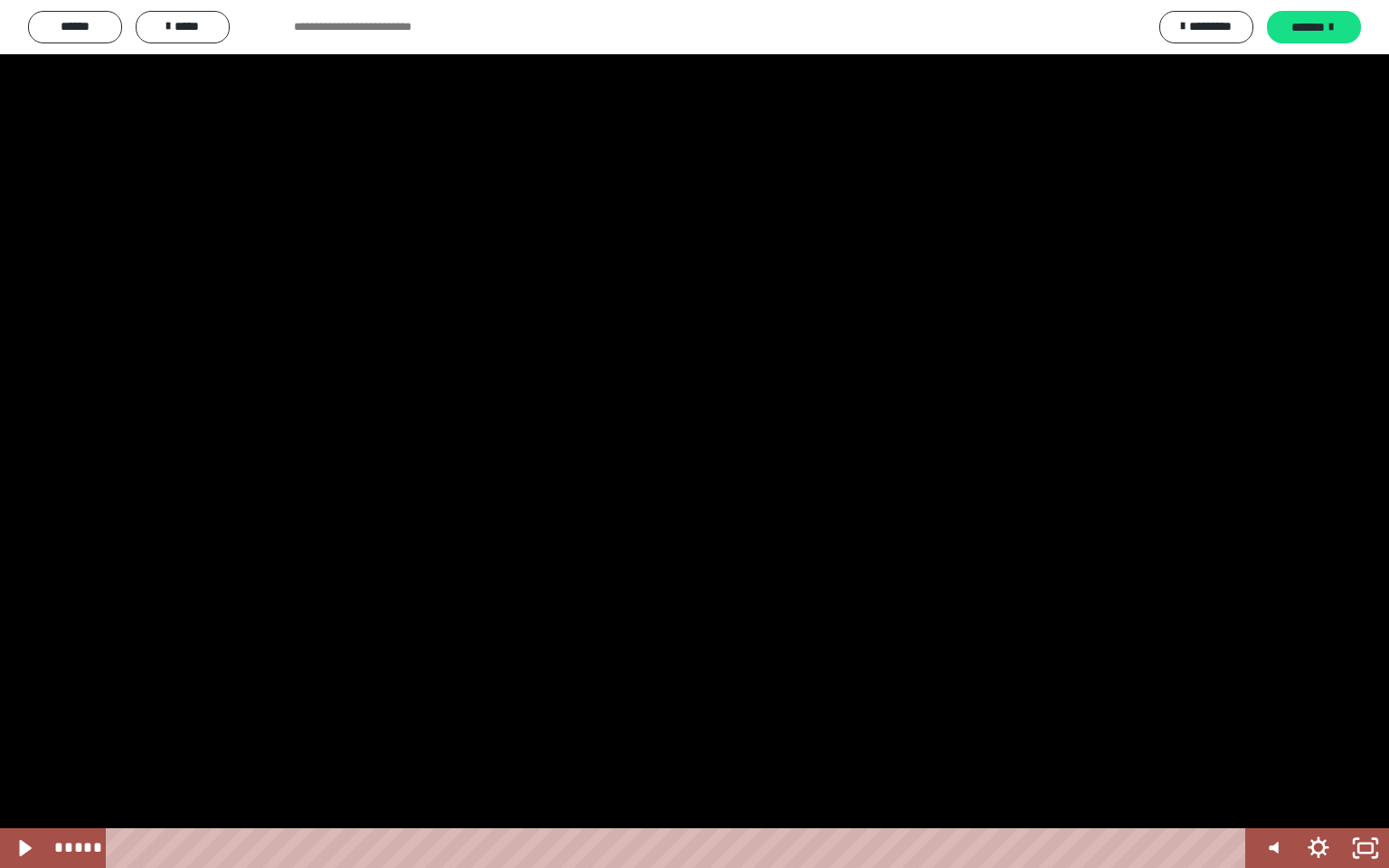click at bounding box center (694, 434) 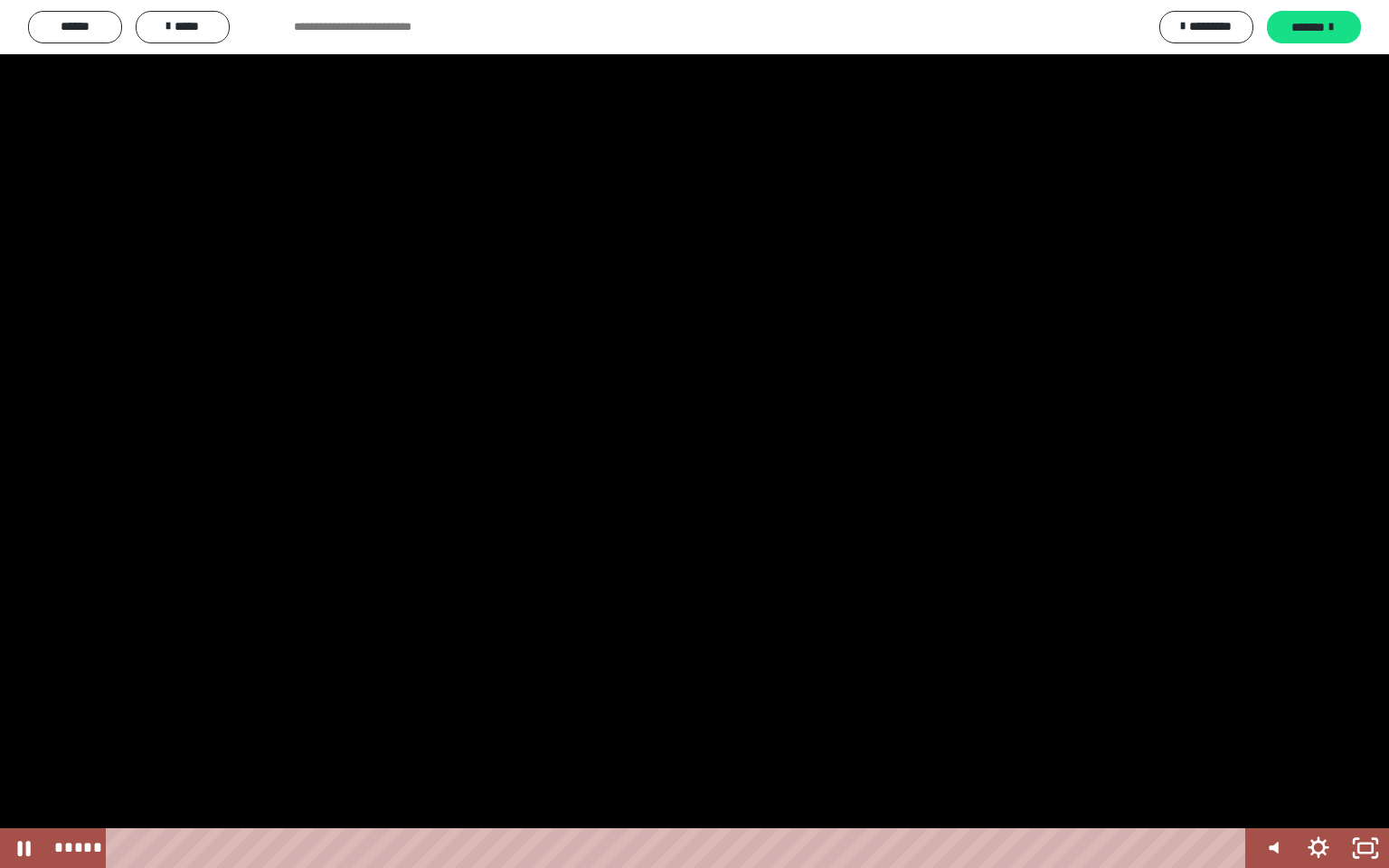 click at bounding box center [694, 434] 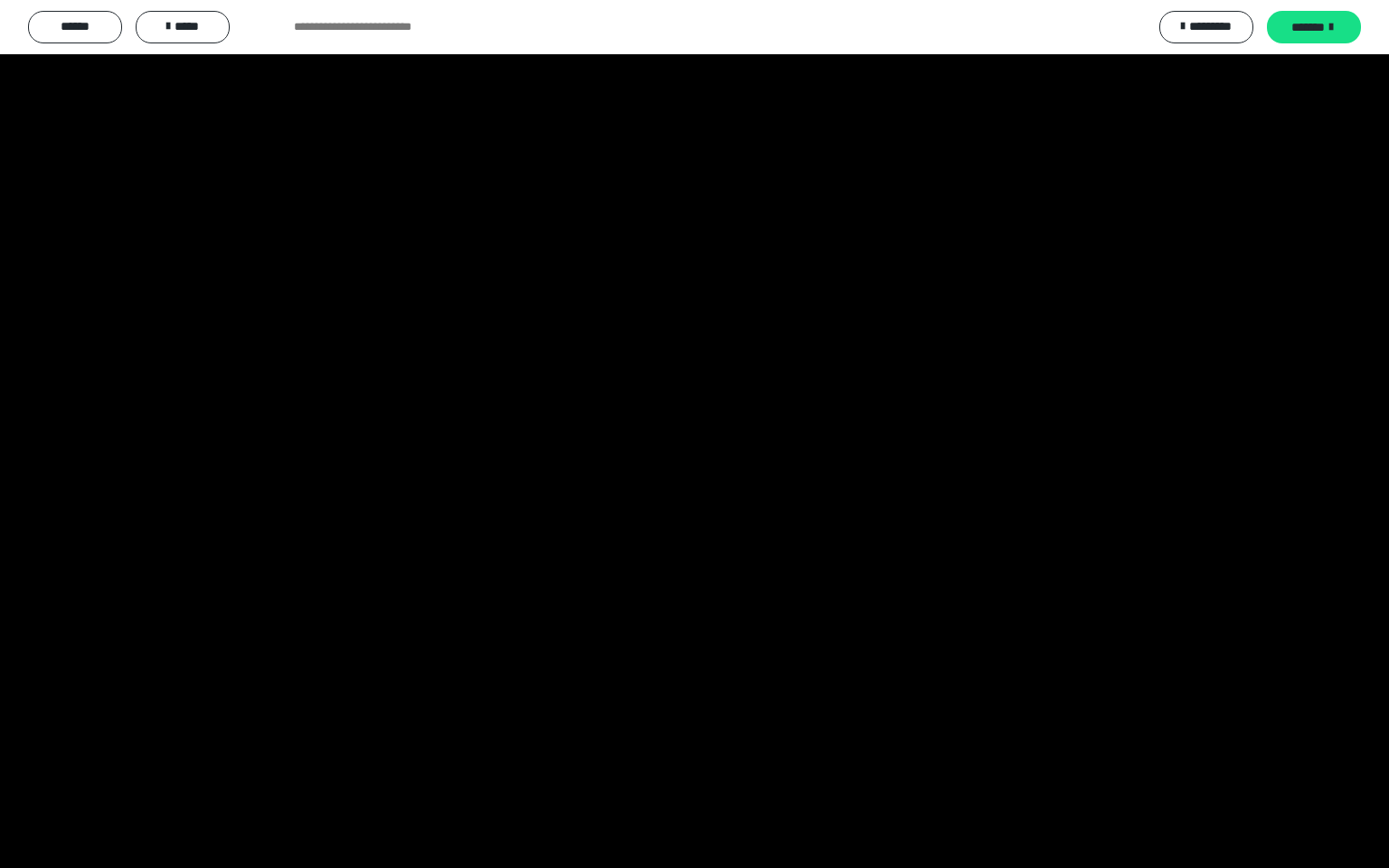 click at bounding box center [694, 434] 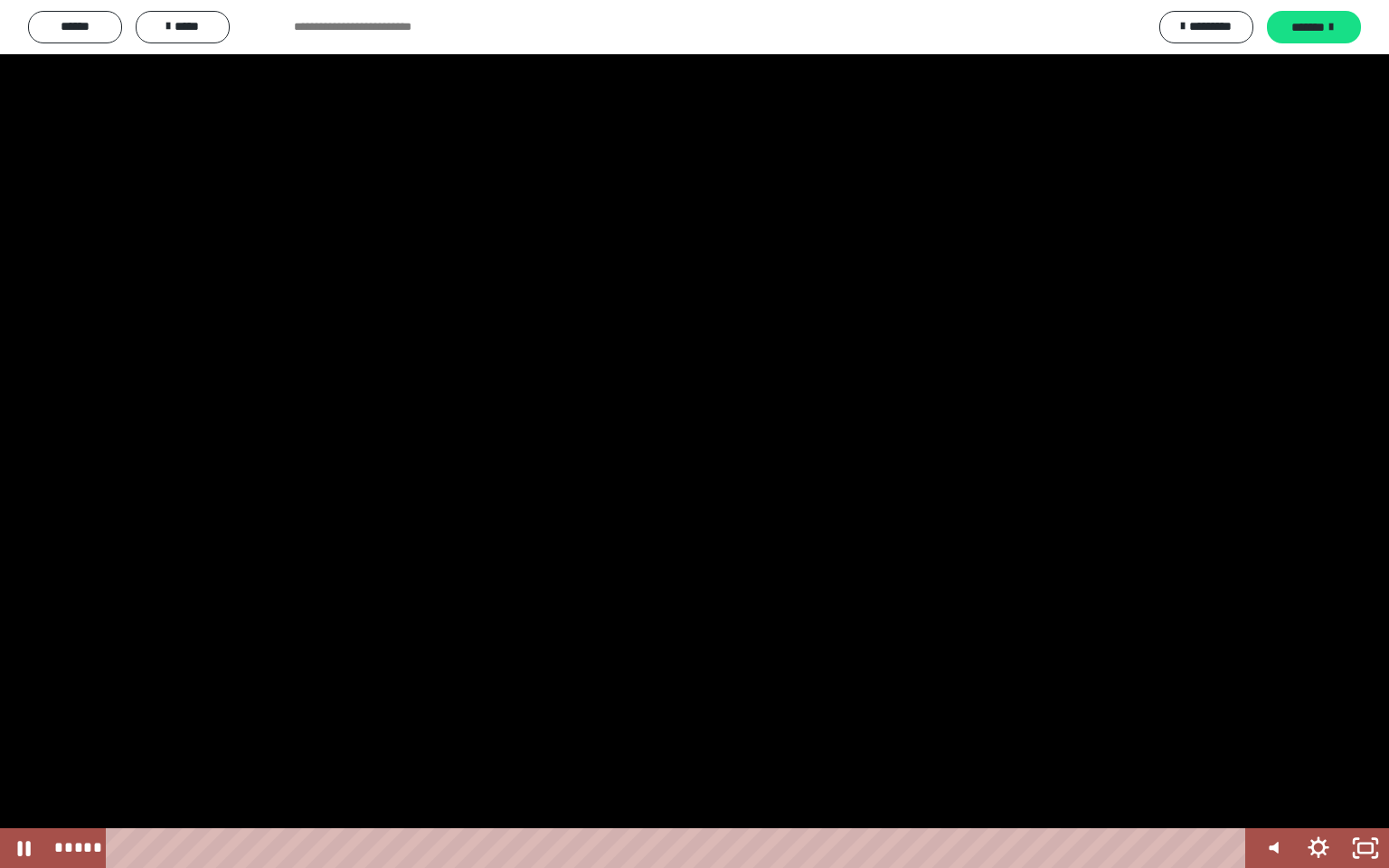 click at bounding box center (694, 434) 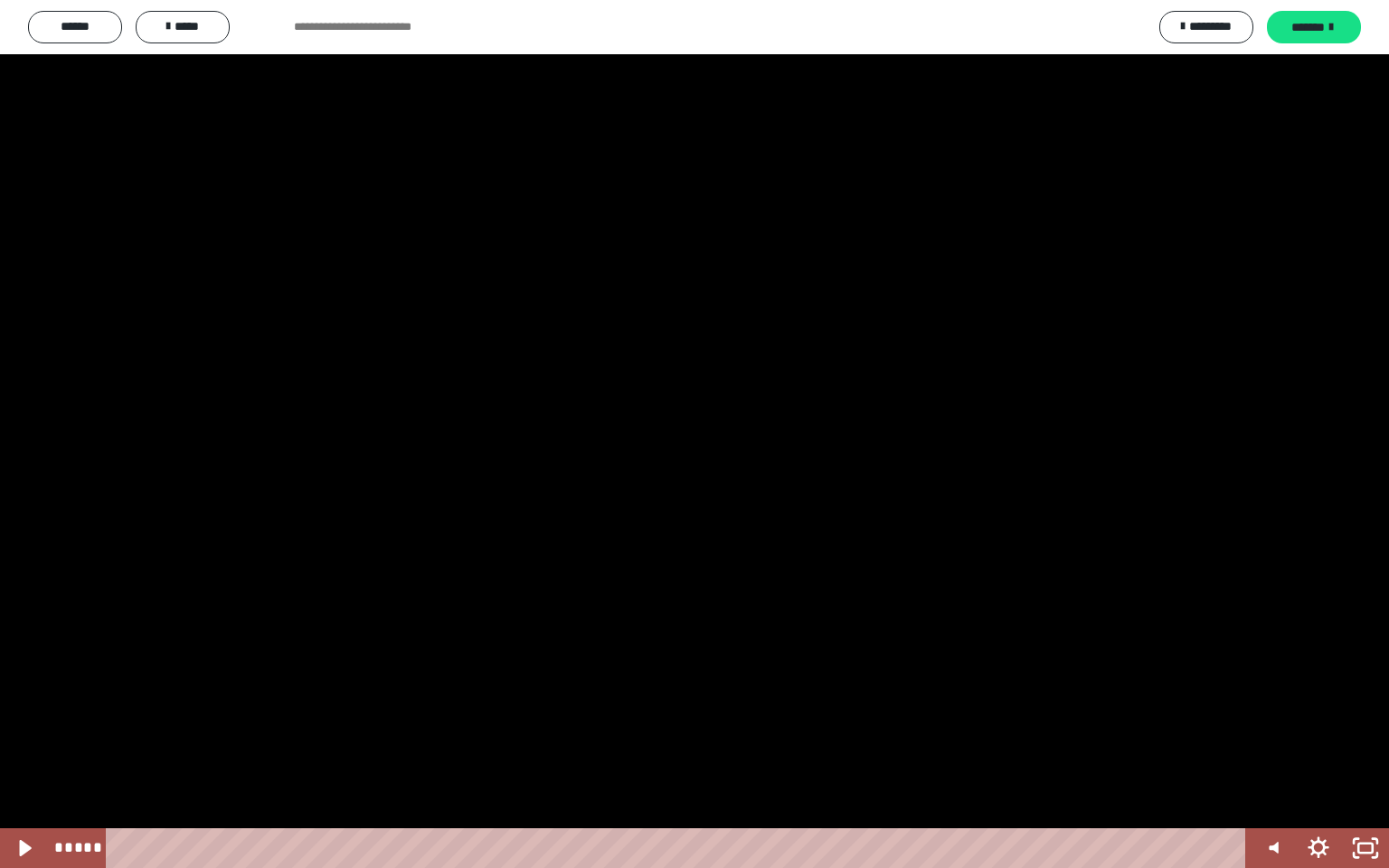 click at bounding box center [694, 434] 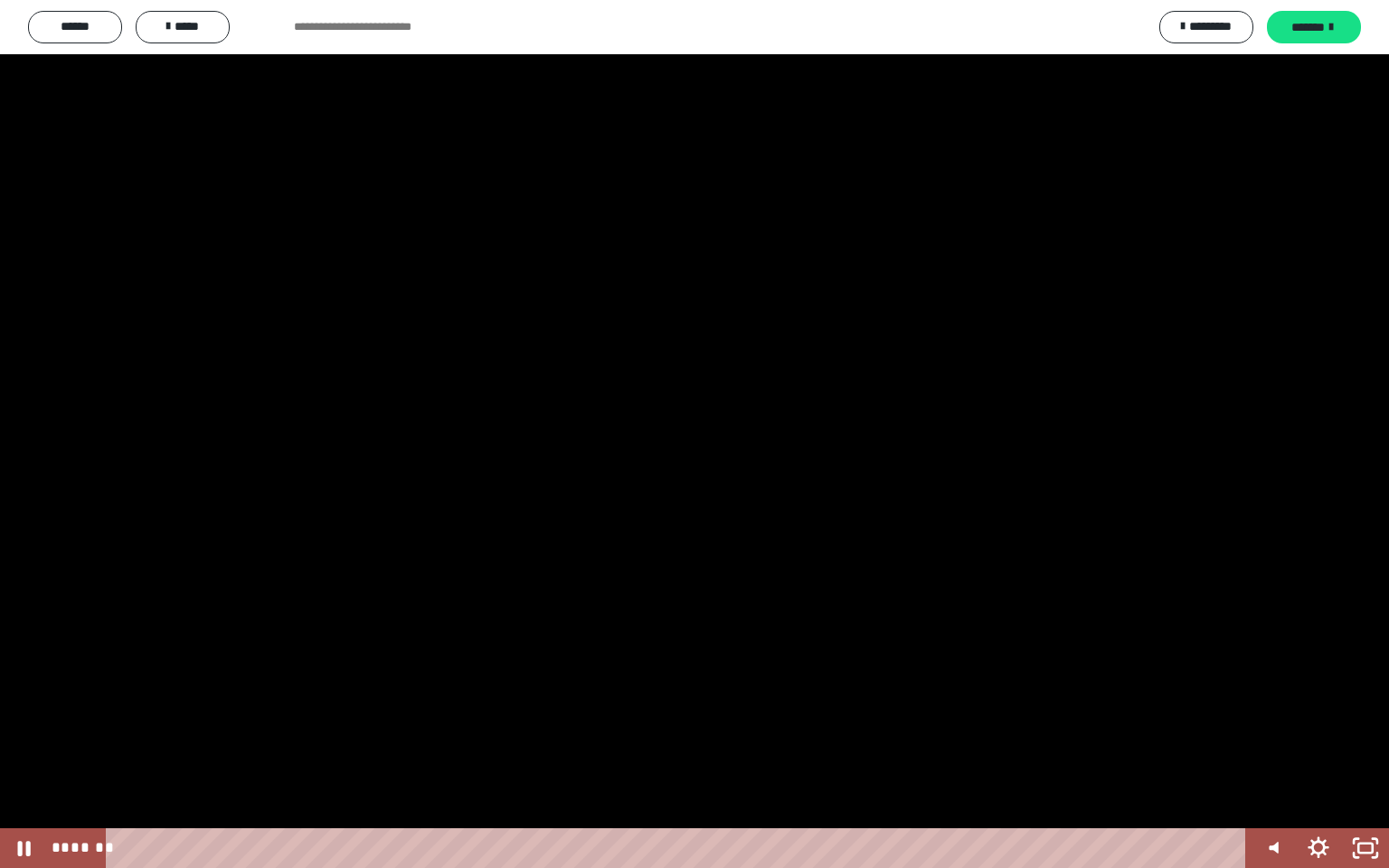 click at bounding box center [694, 434] 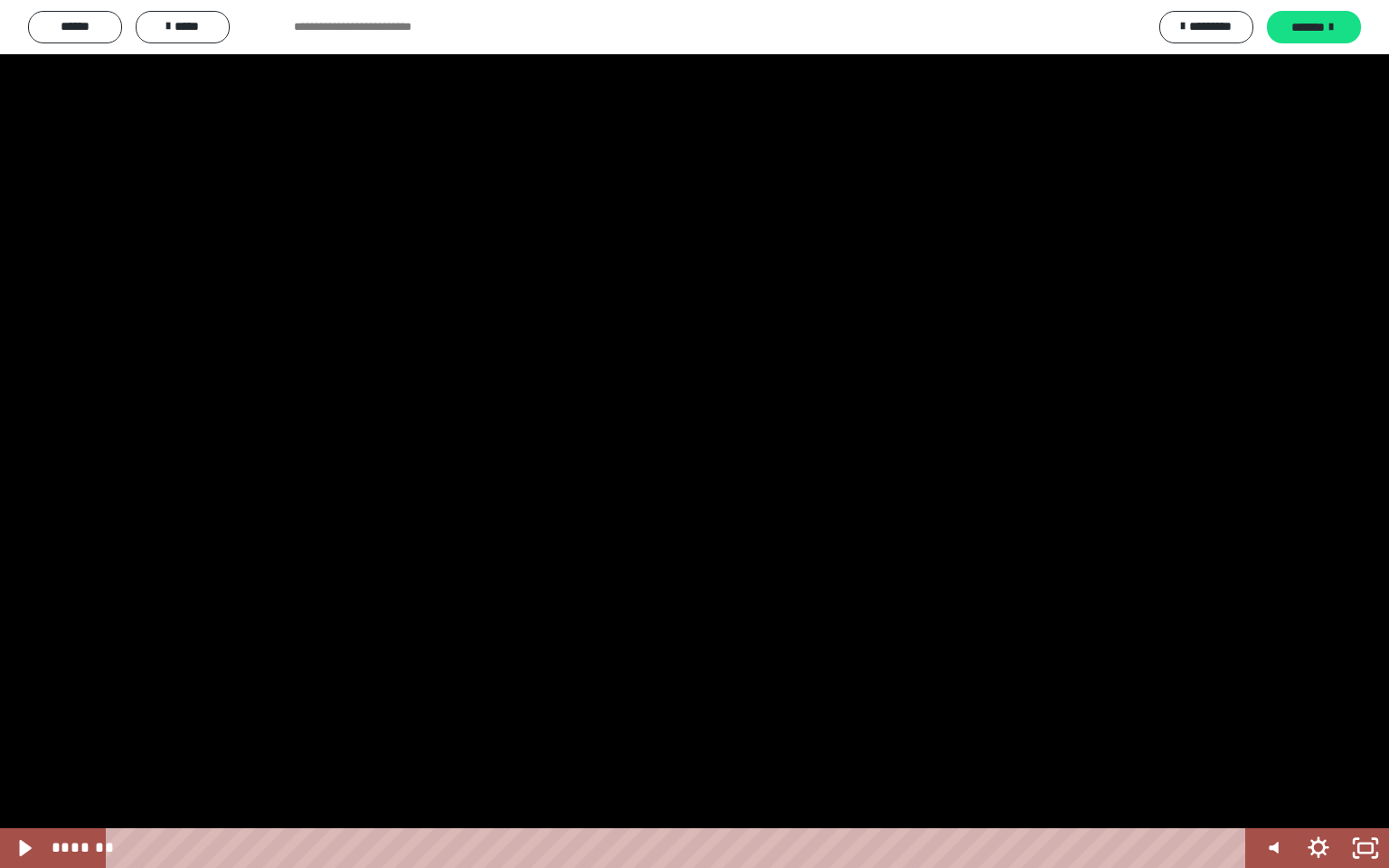 click at bounding box center [694, 434] 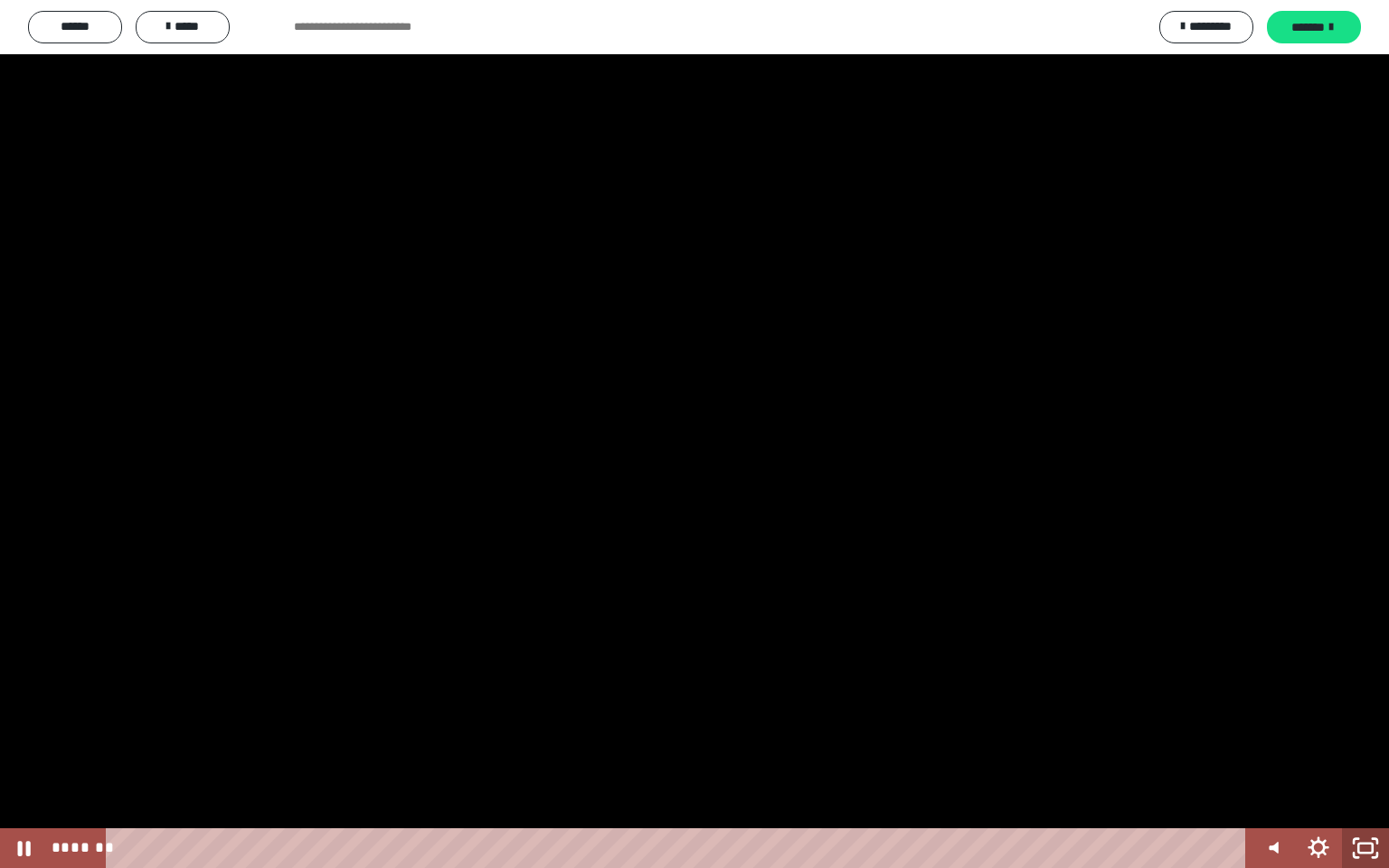 click 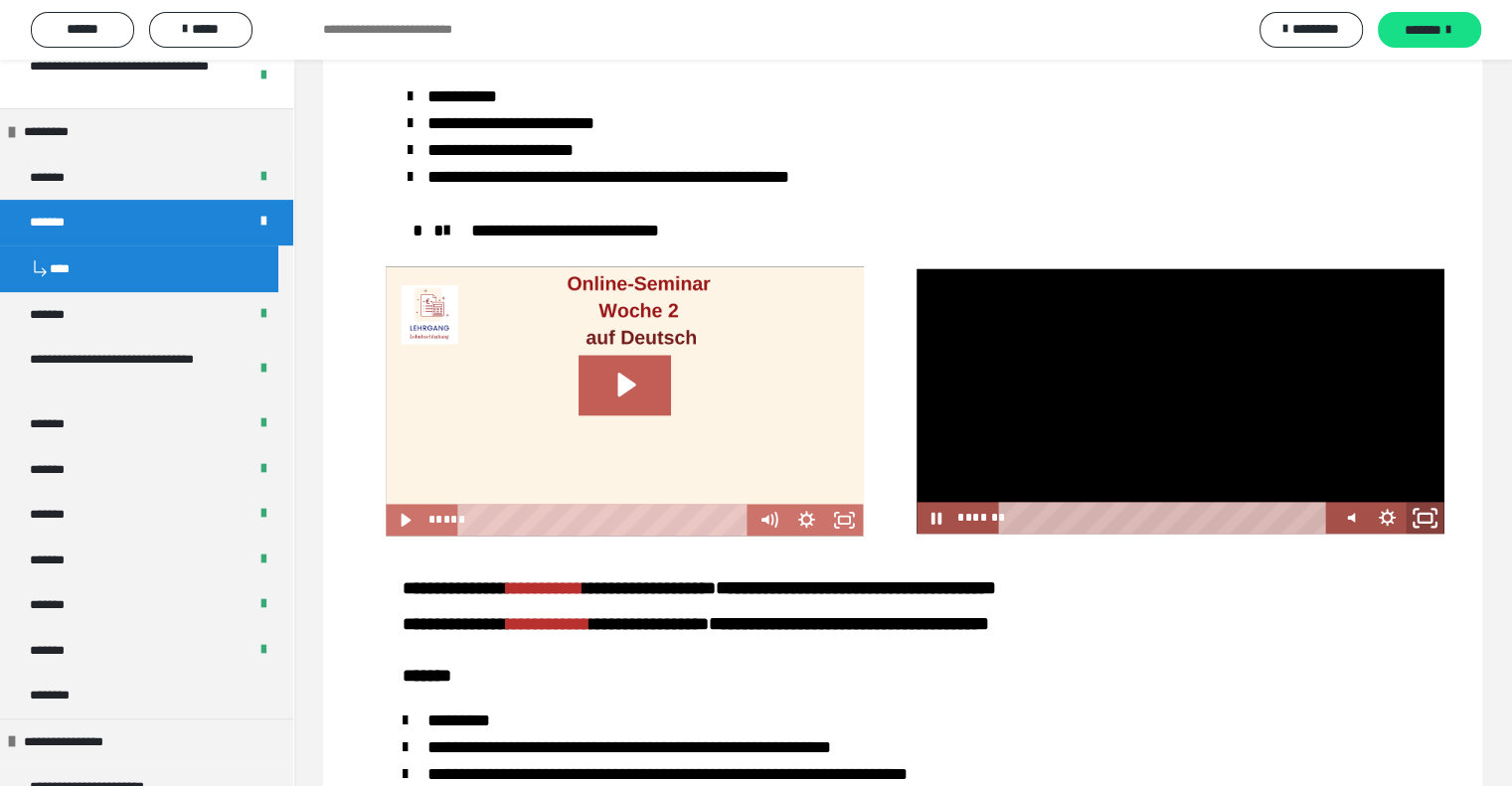 click 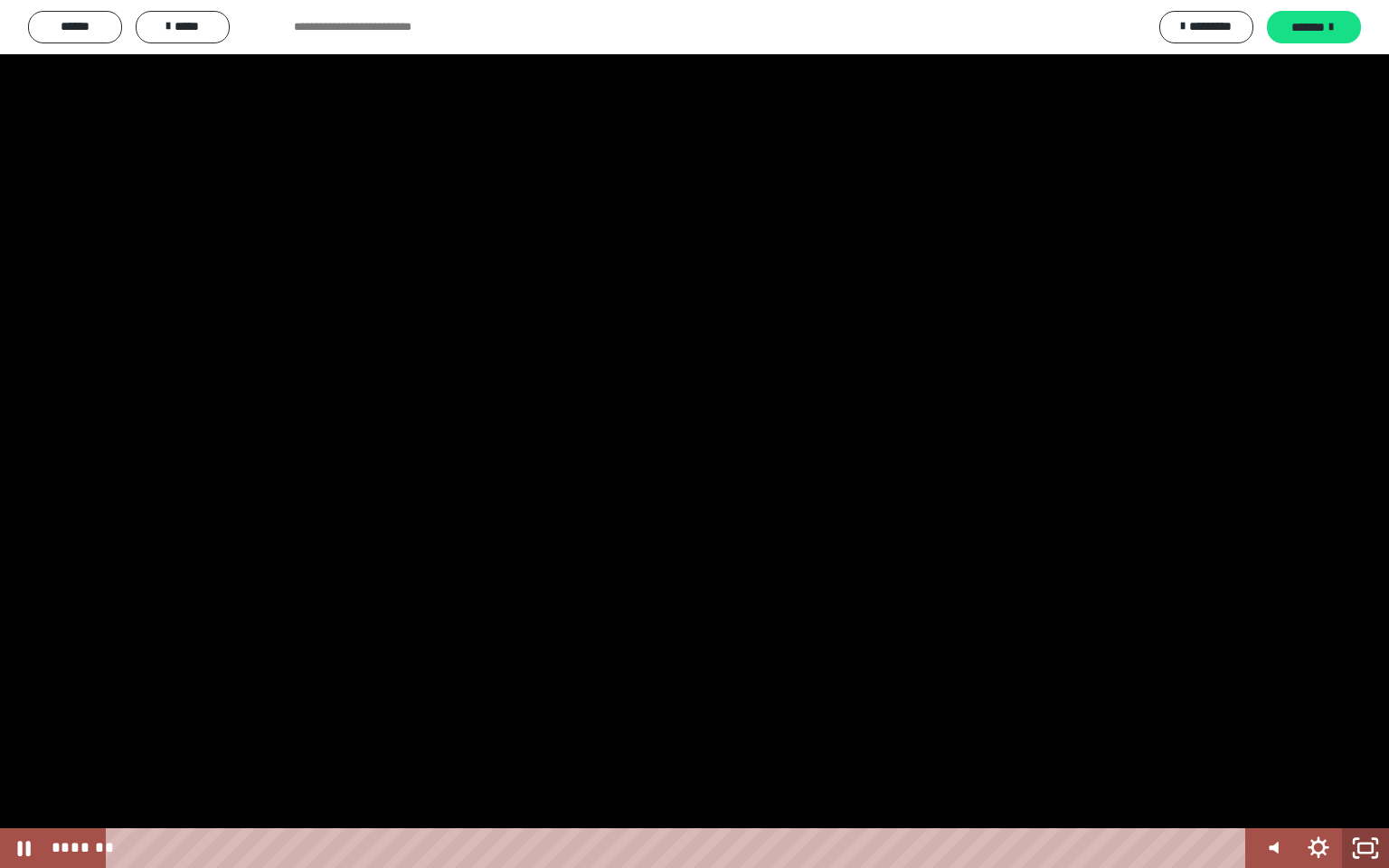 click 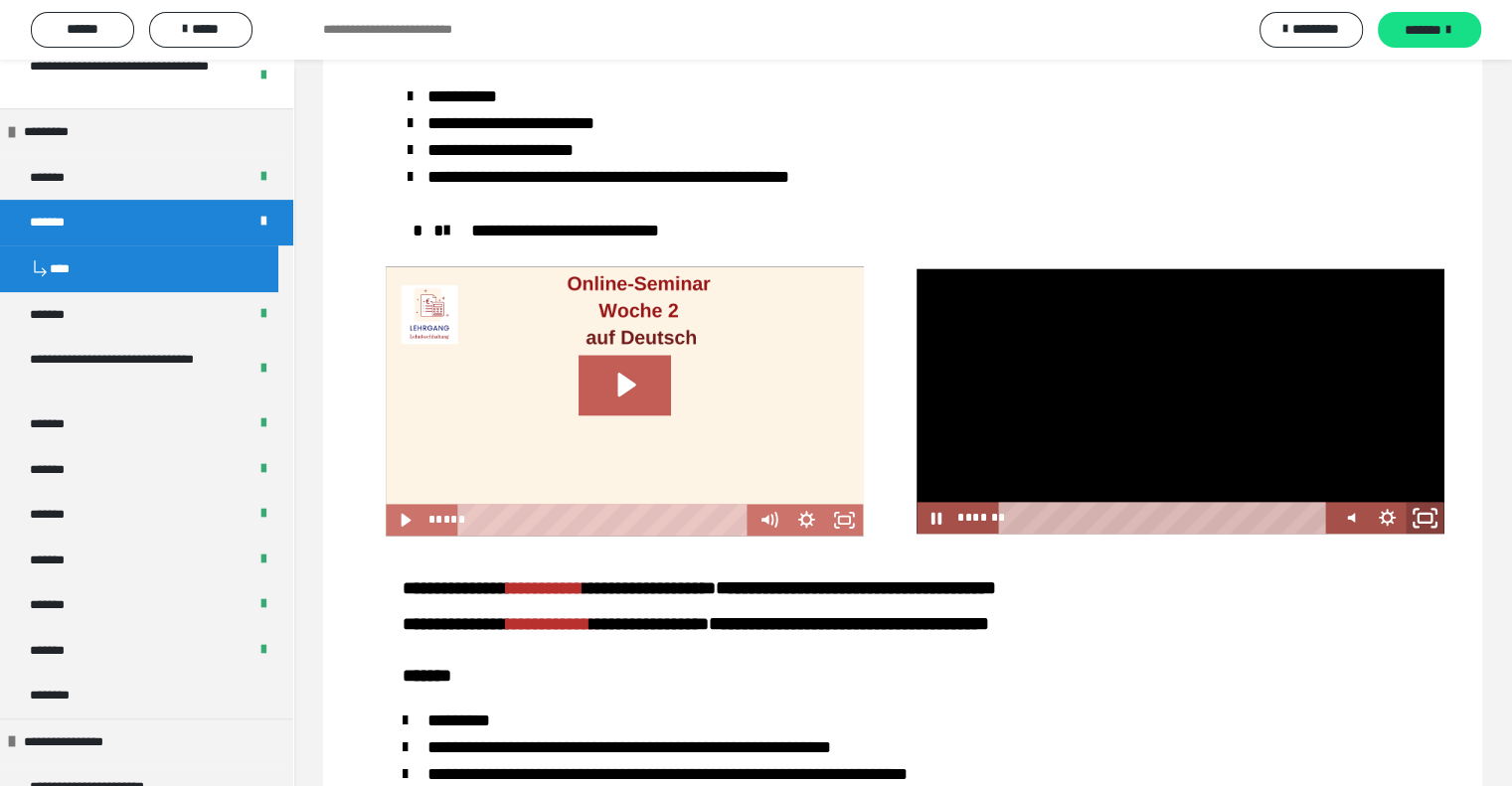 click 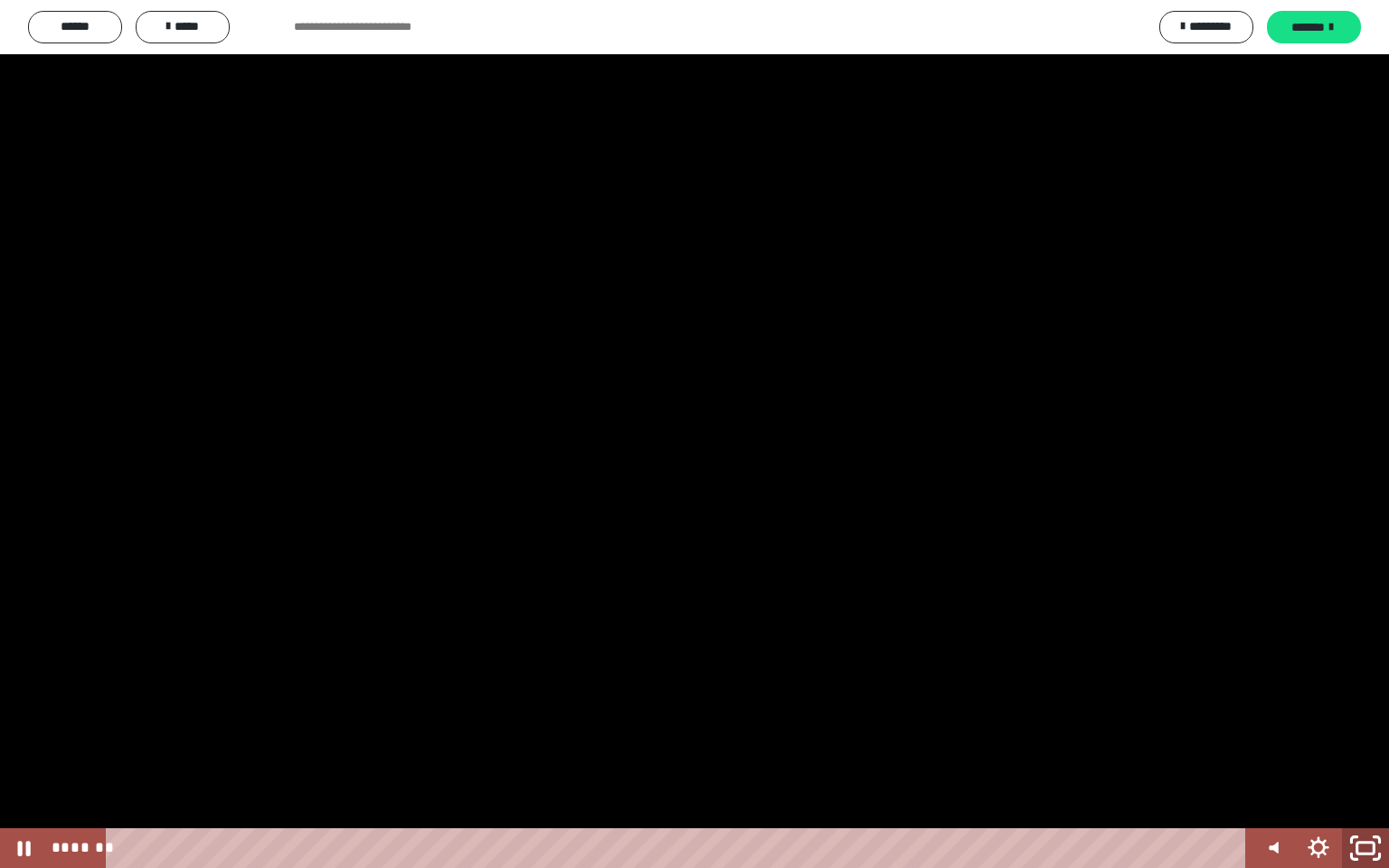 click 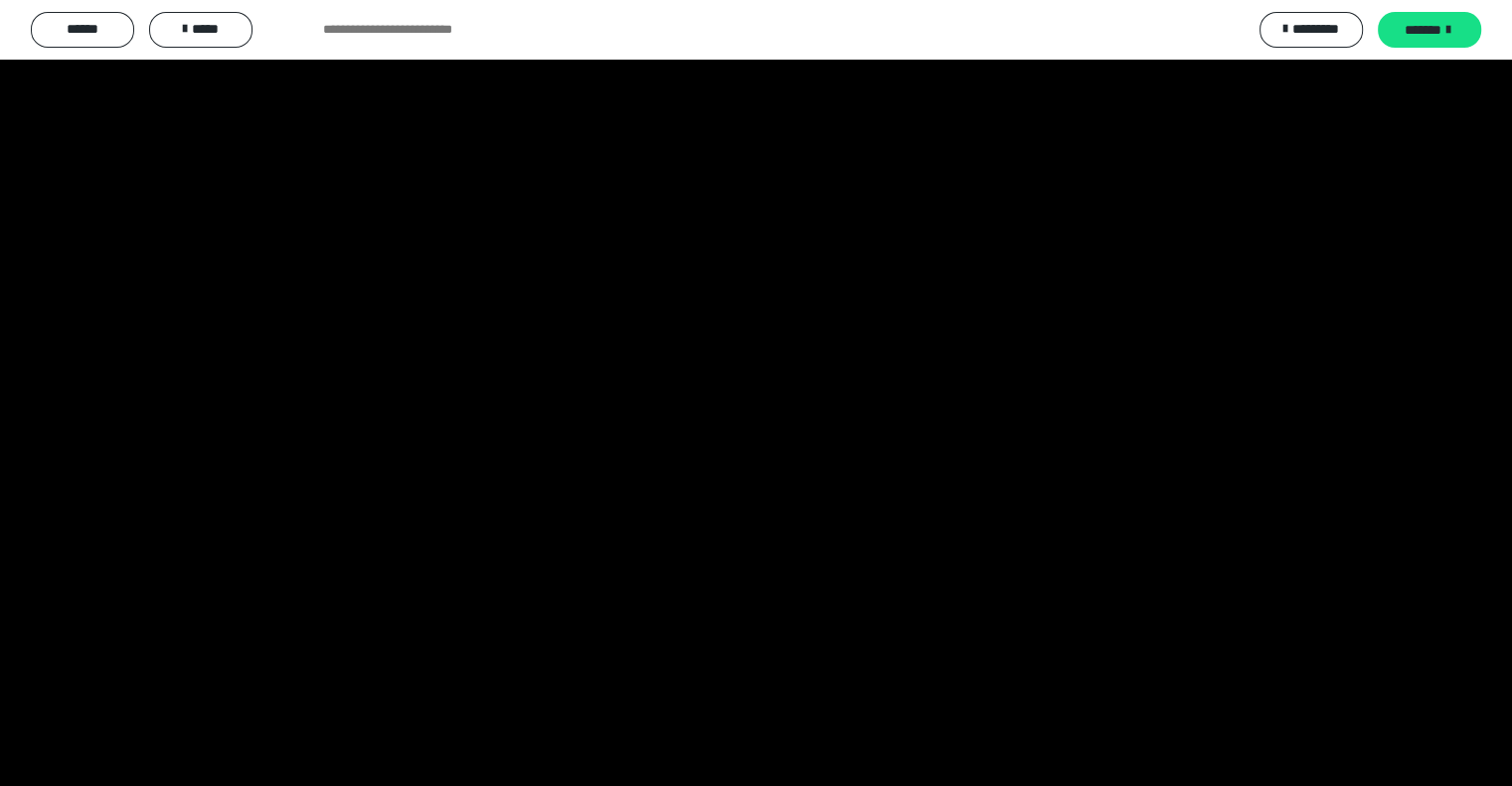 scroll, scrollTop: 0, scrollLeft: 0, axis: both 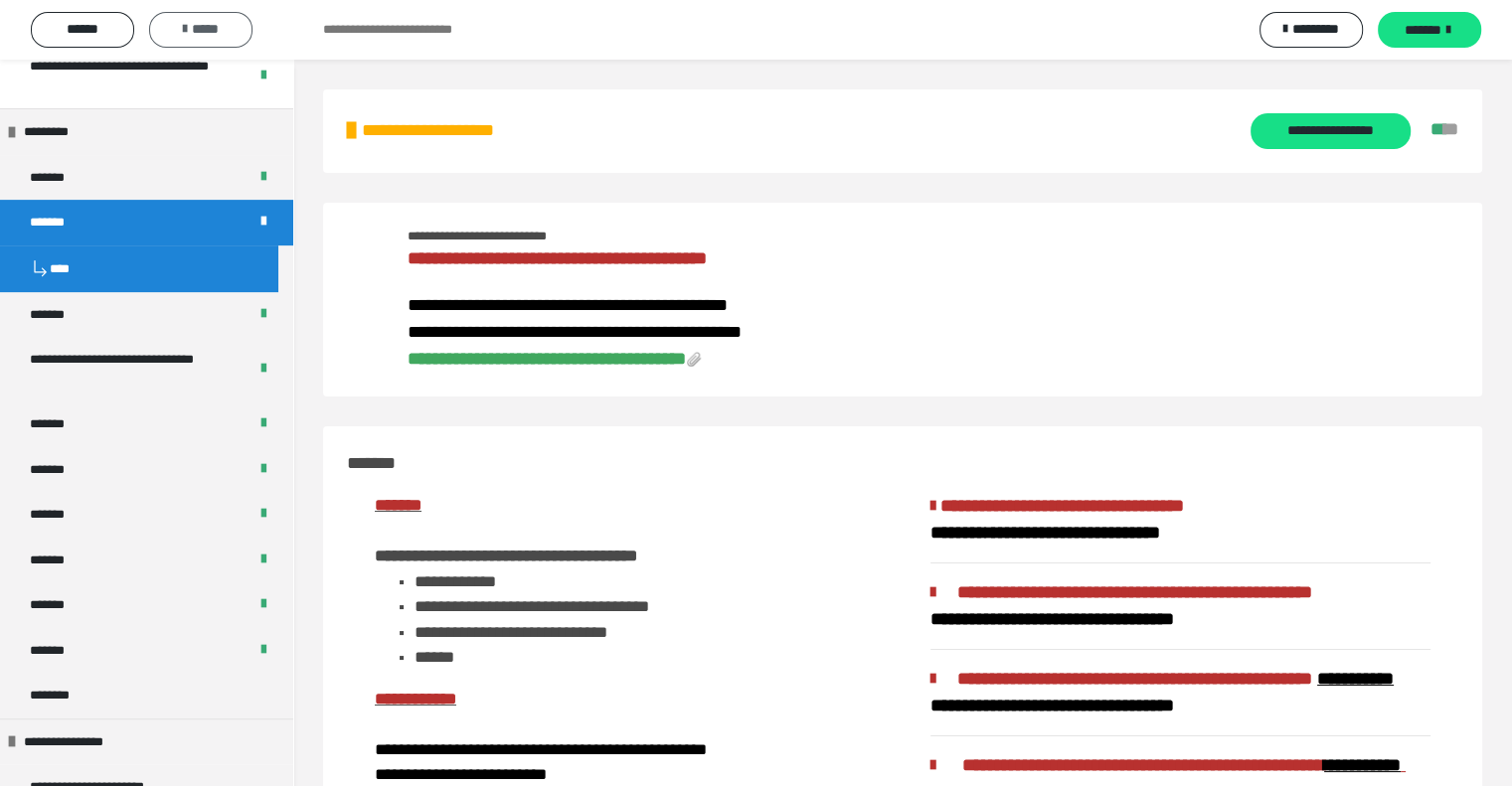 click on "*****" at bounding box center [201, 29] 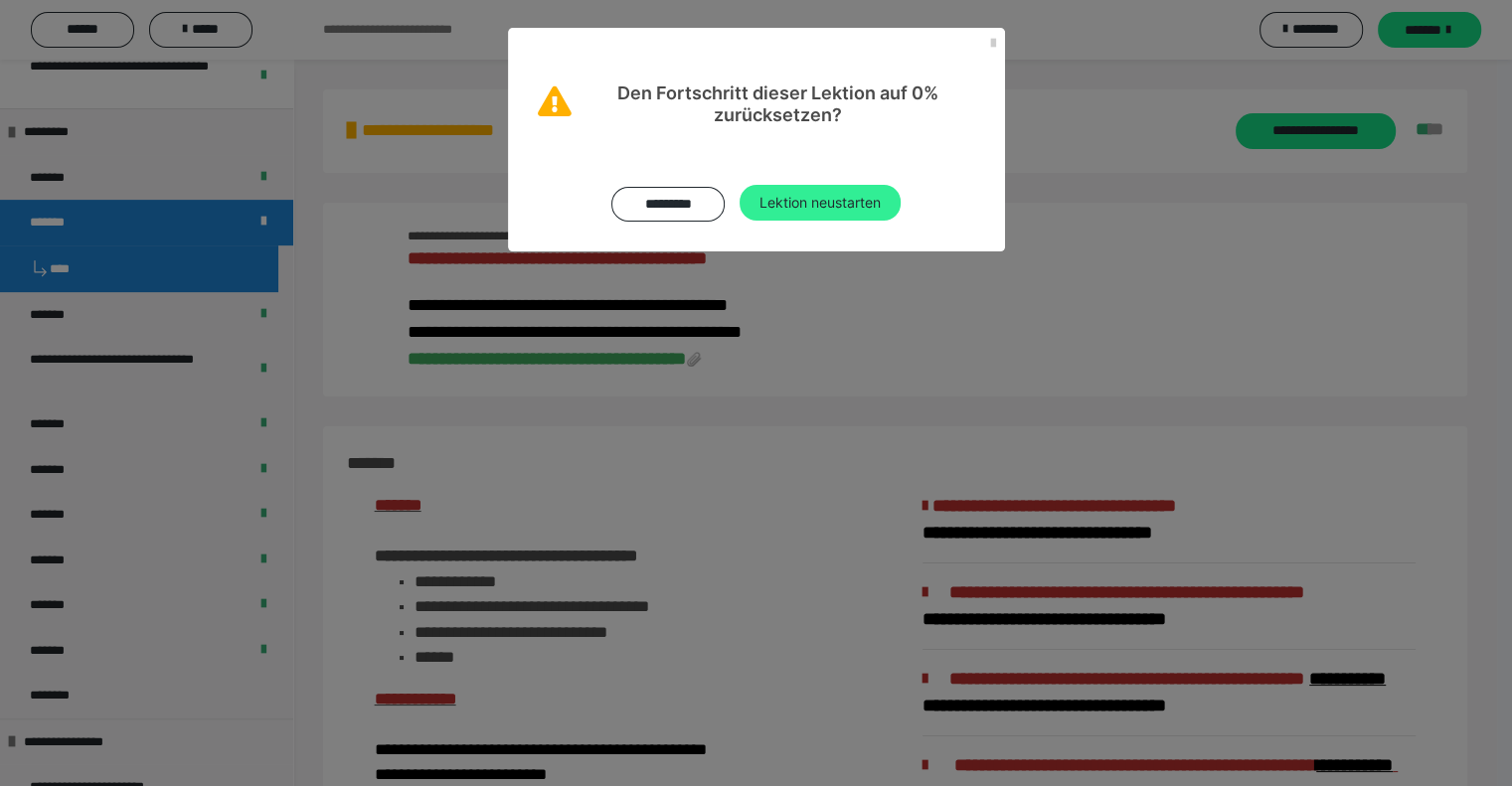 click on "Lektion neustarten" at bounding box center [820, 203] 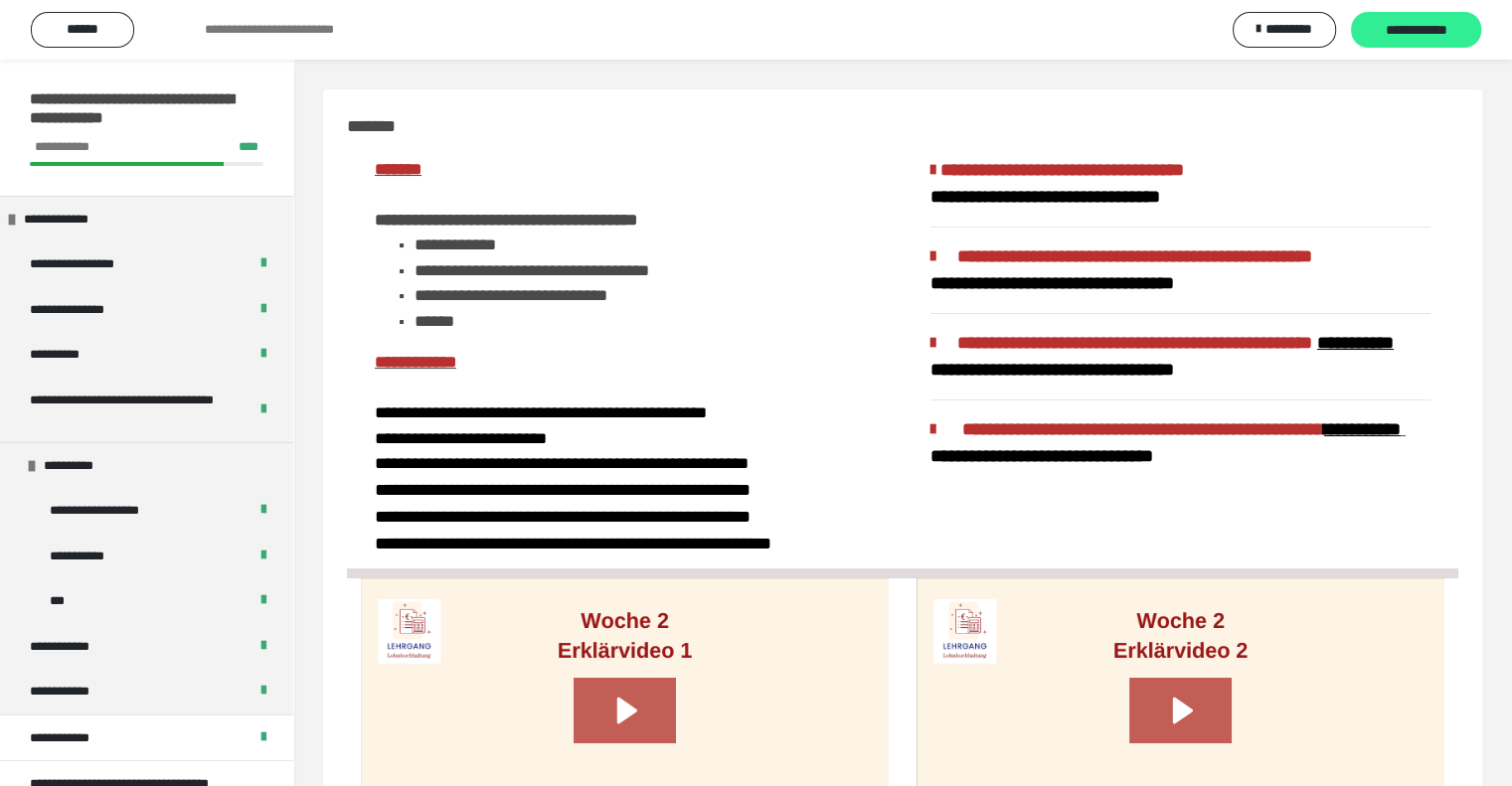 click on "**********" at bounding box center (1416, 31) 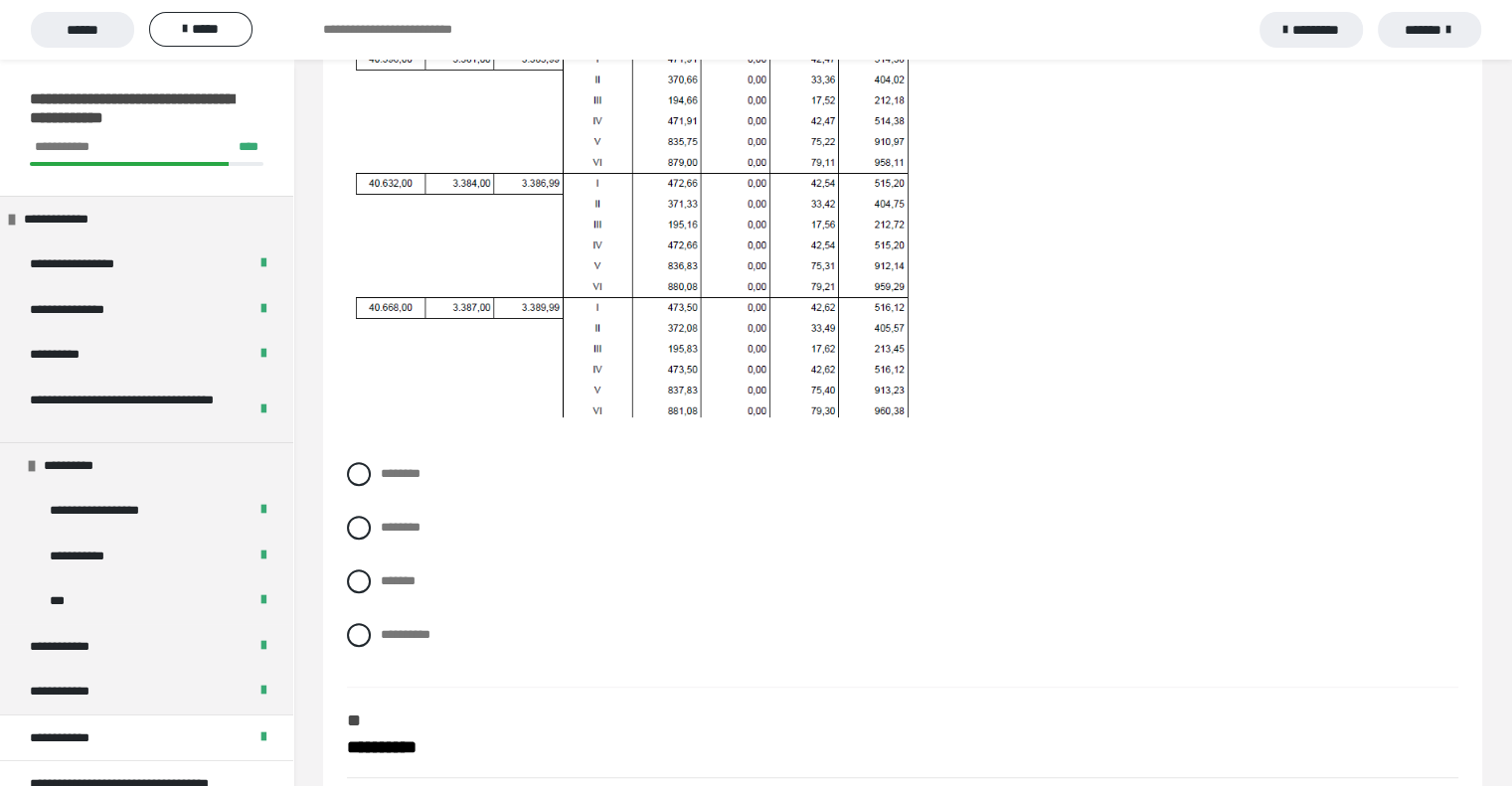 scroll, scrollTop: 795, scrollLeft: 0, axis: vertical 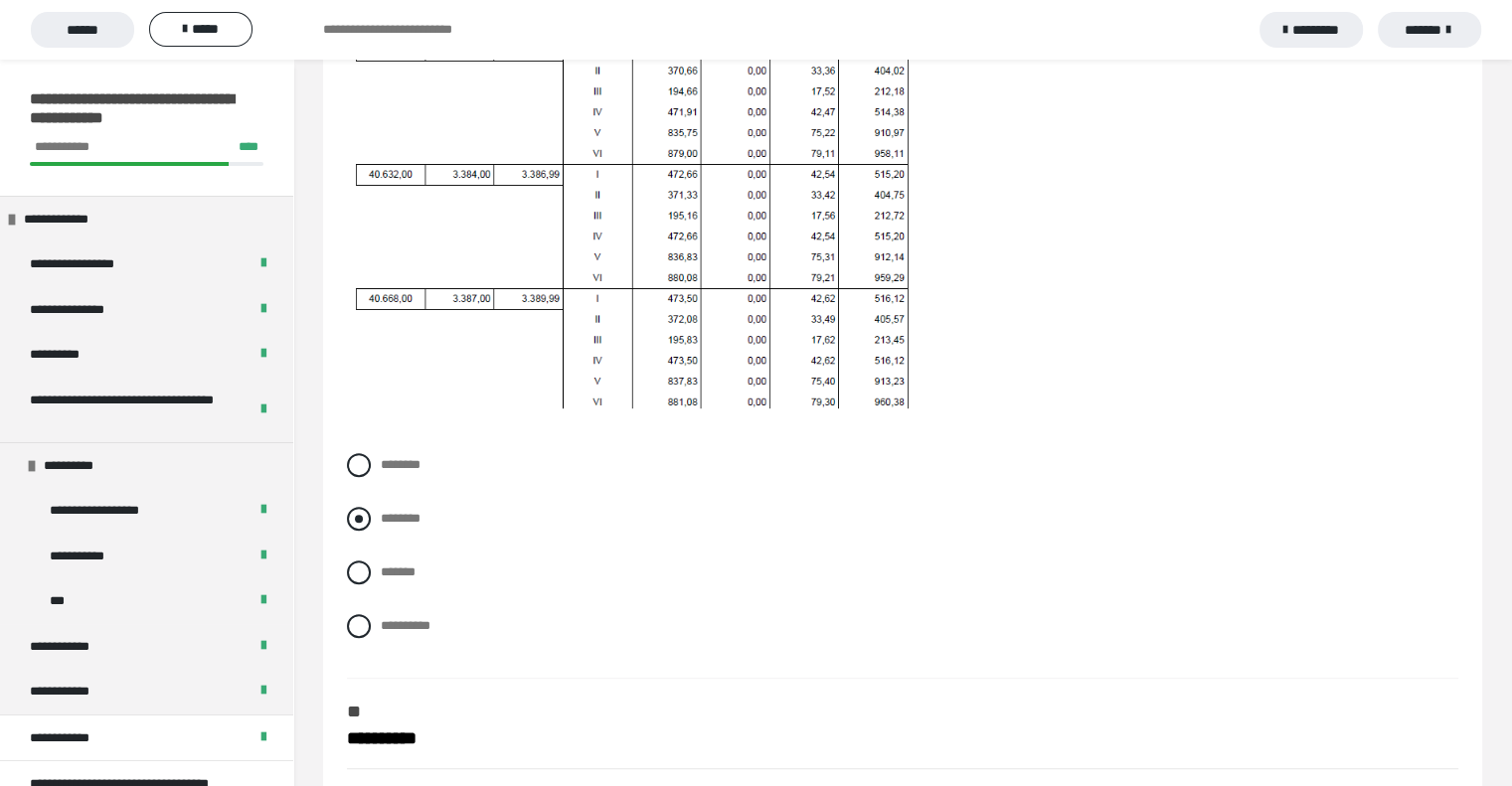 click at bounding box center (359, 519) 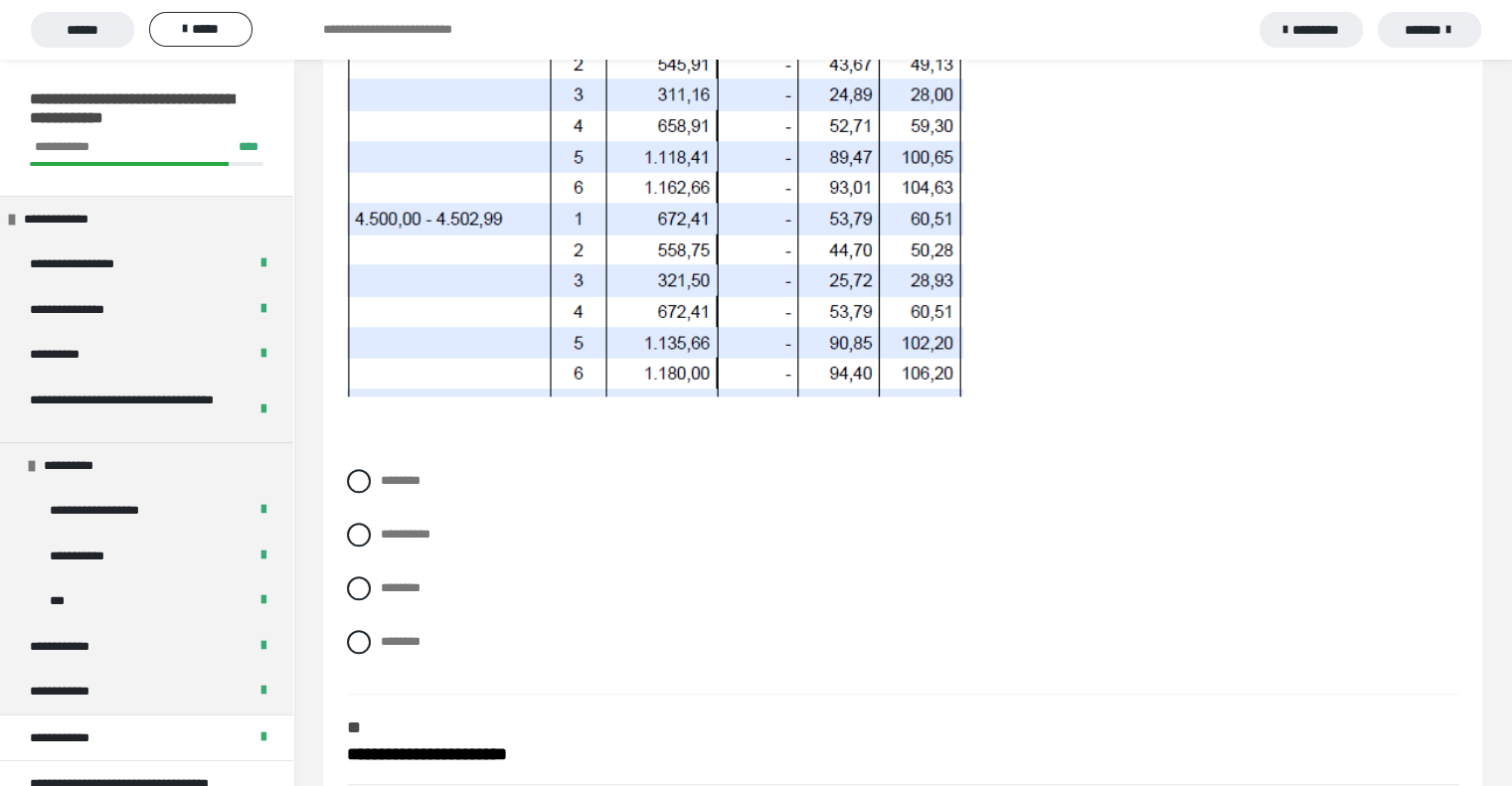 scroll, scrollTop: 1987, scrollLeft: 0, axis: vertical 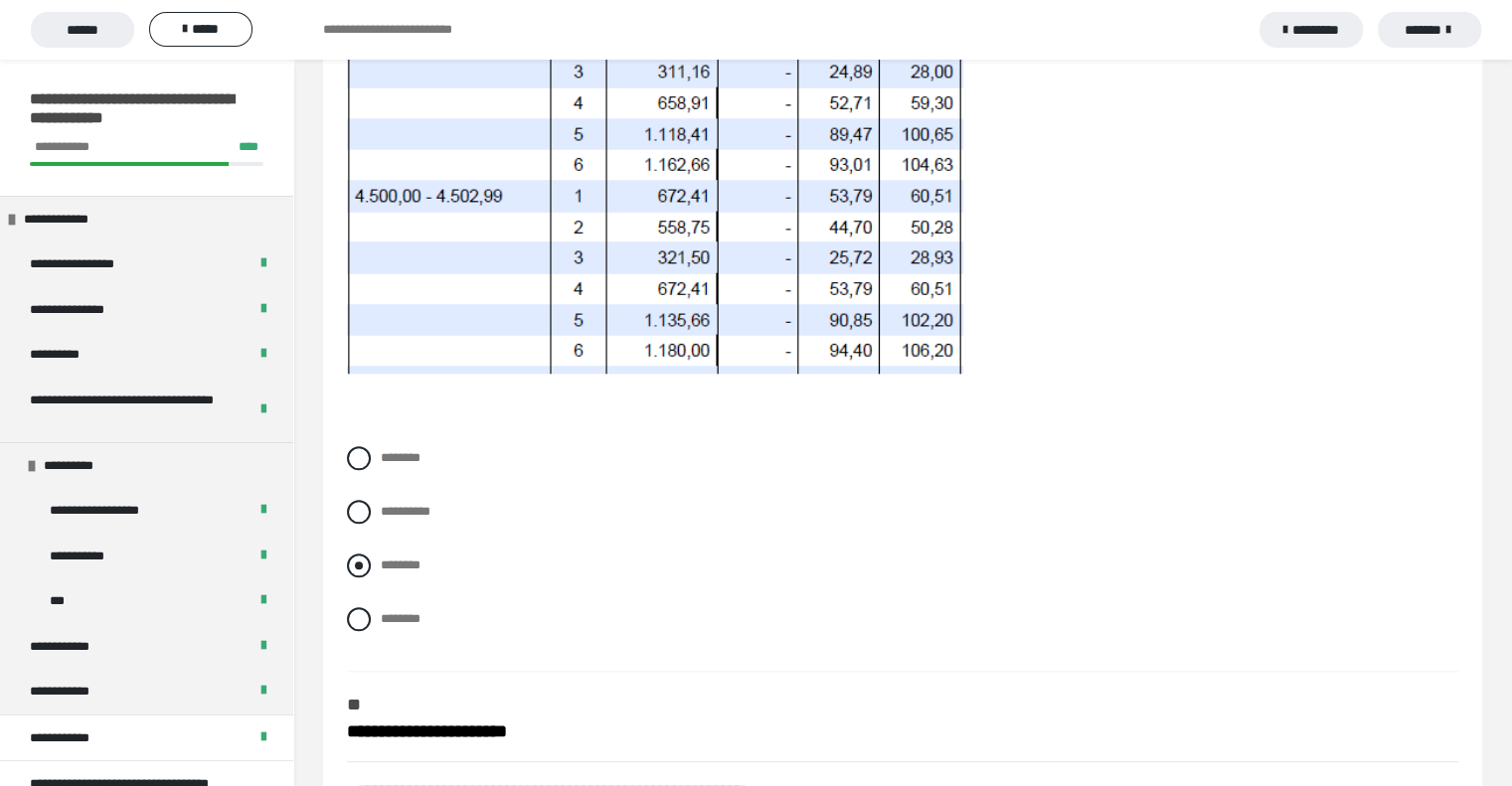 click at bounding box center (359, 565) 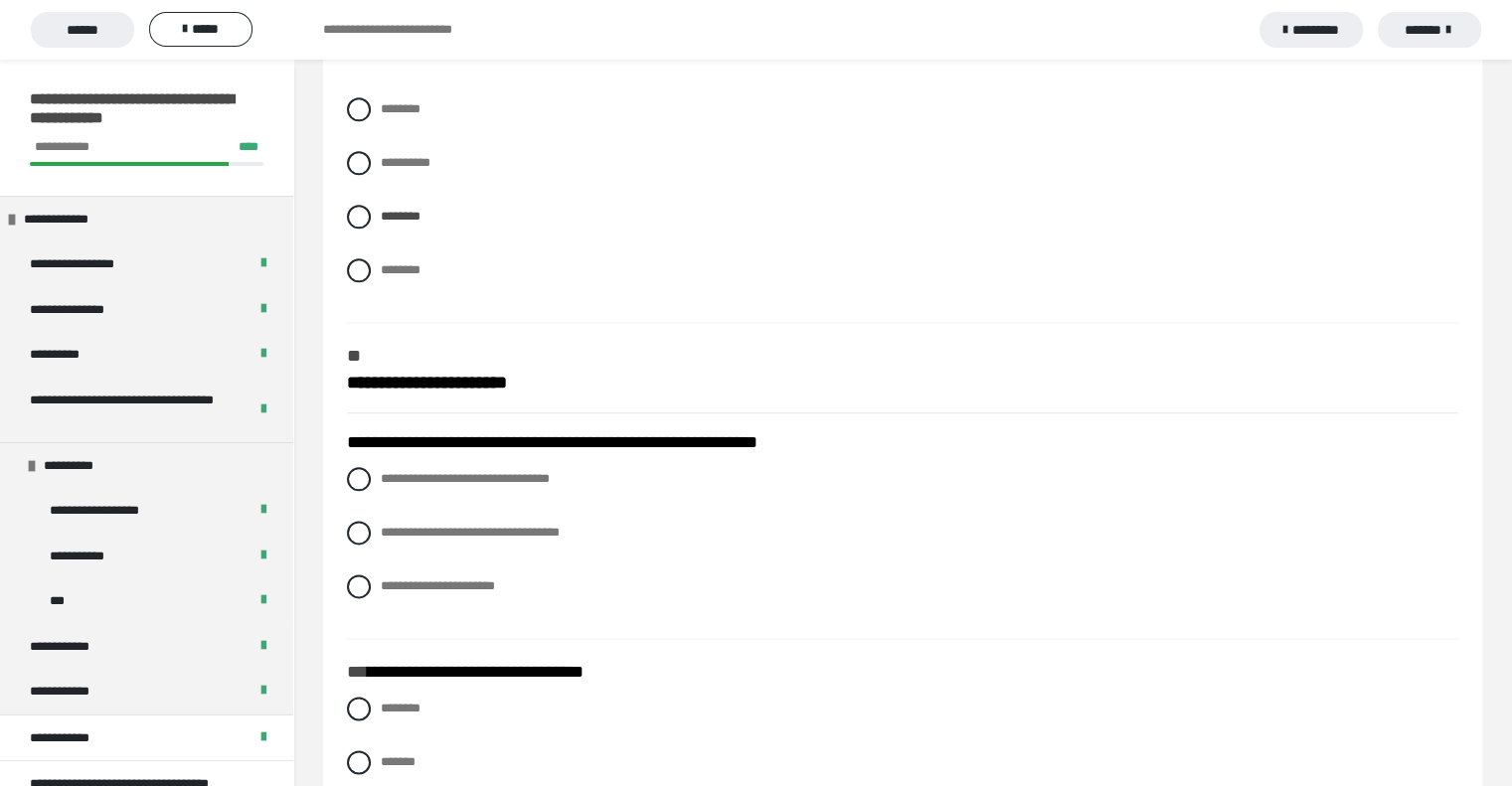 scroll, scrollTop: 2385, scrollLeft: 0, axis: vertical 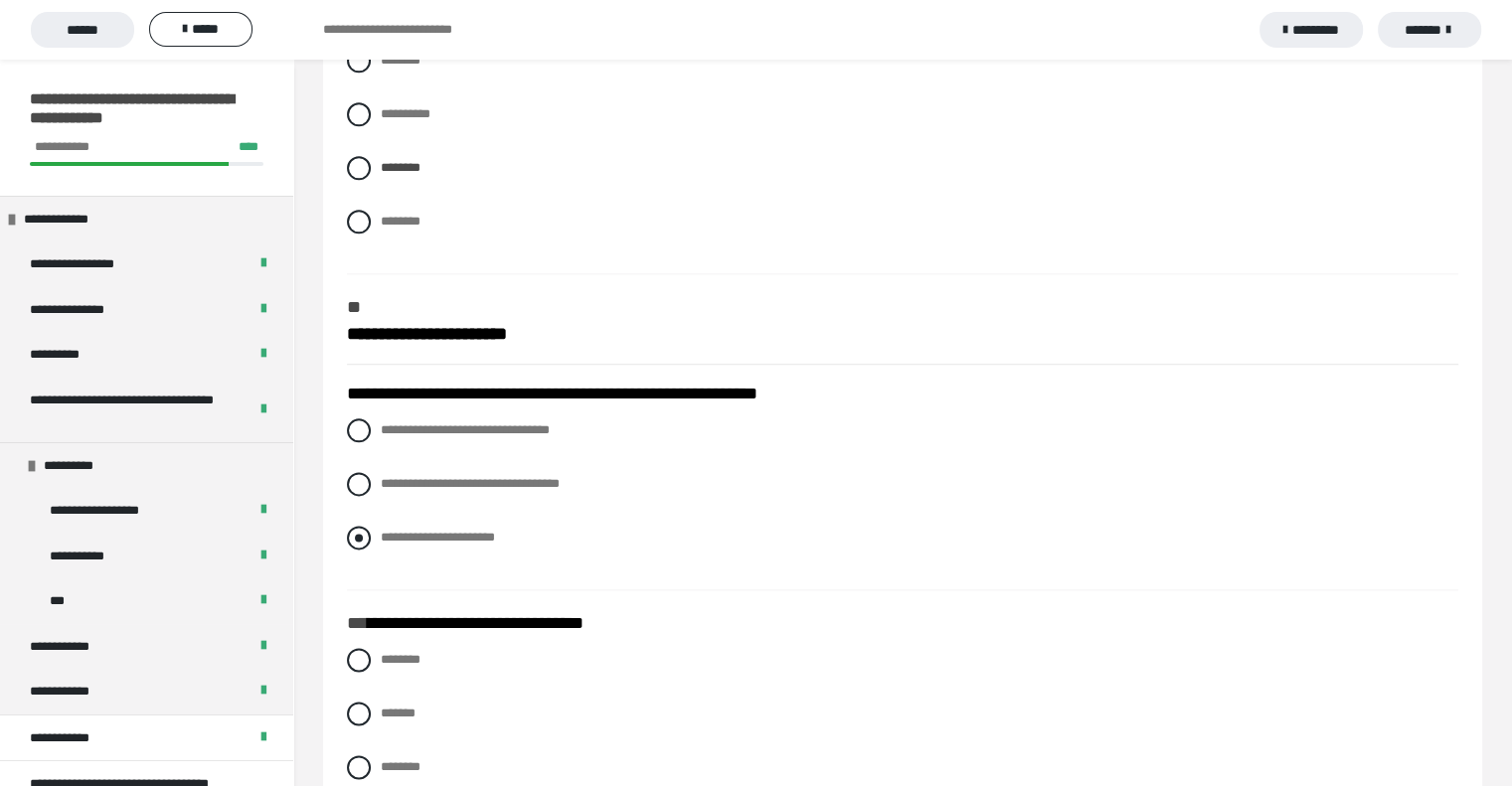 click at bounding box center [359, 538] 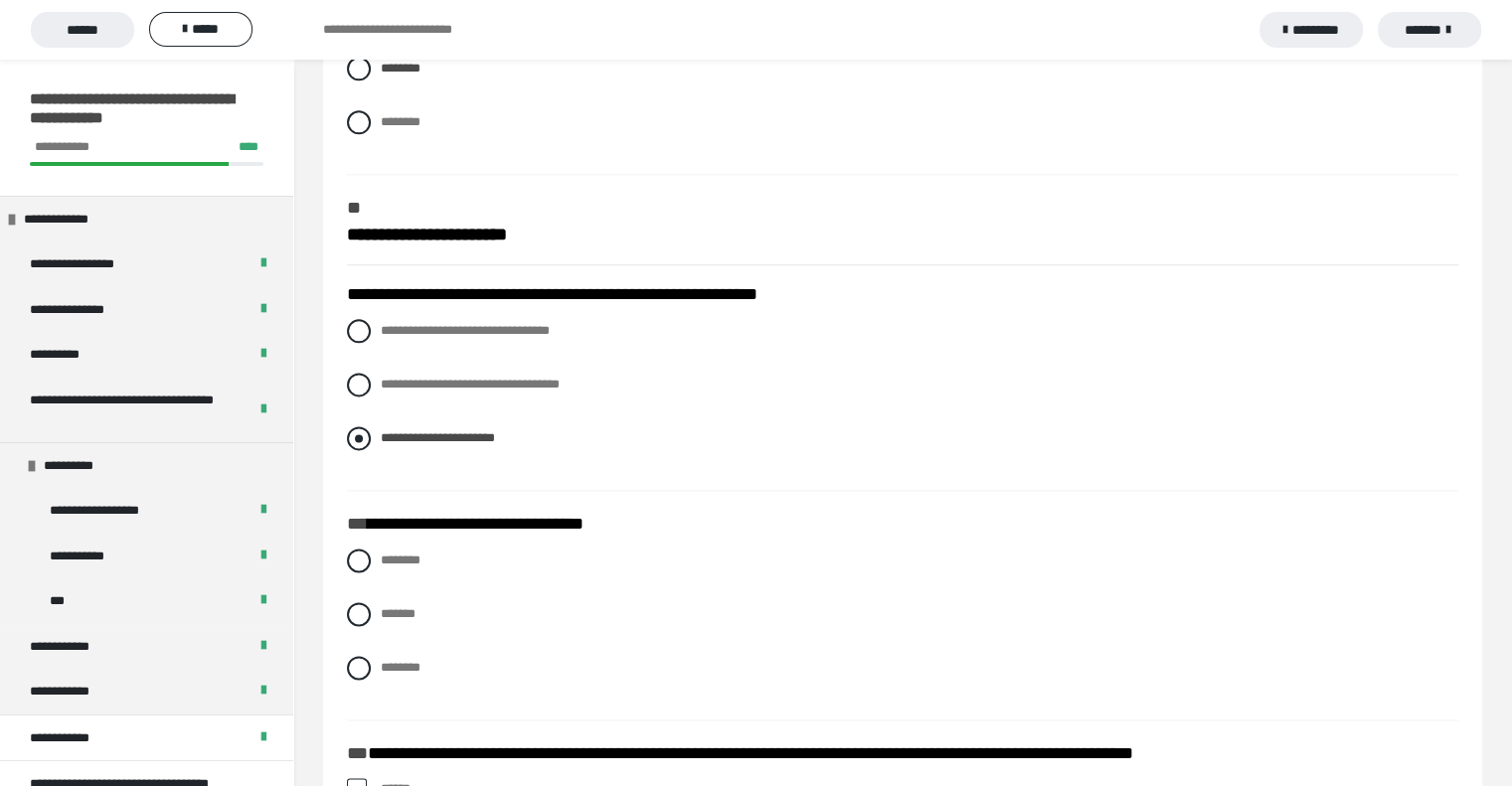 scroll, scrollTop: 2584, scrollLeft: 0, axis: vertical 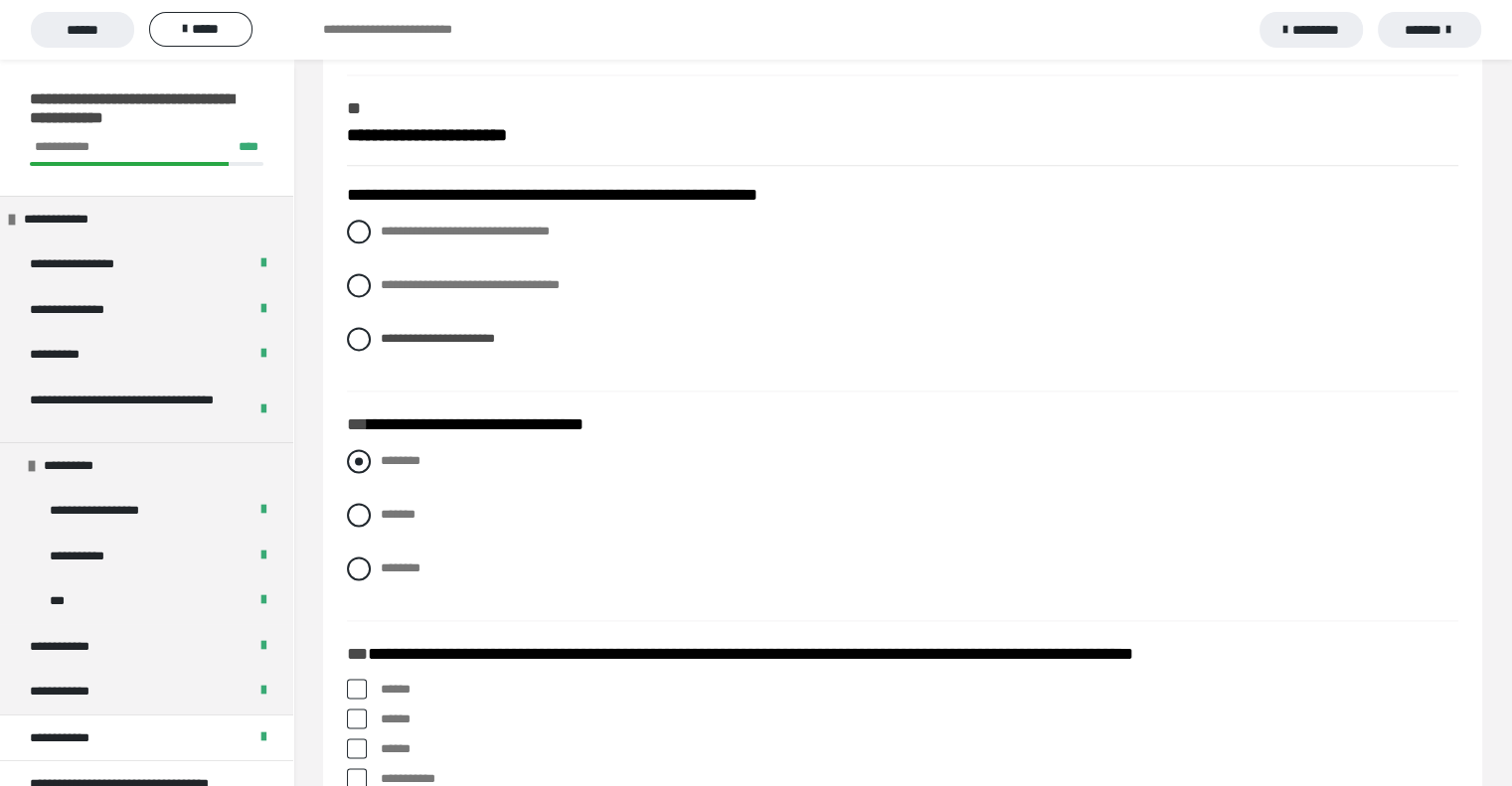click on "********" at bounding box center (903, 461) 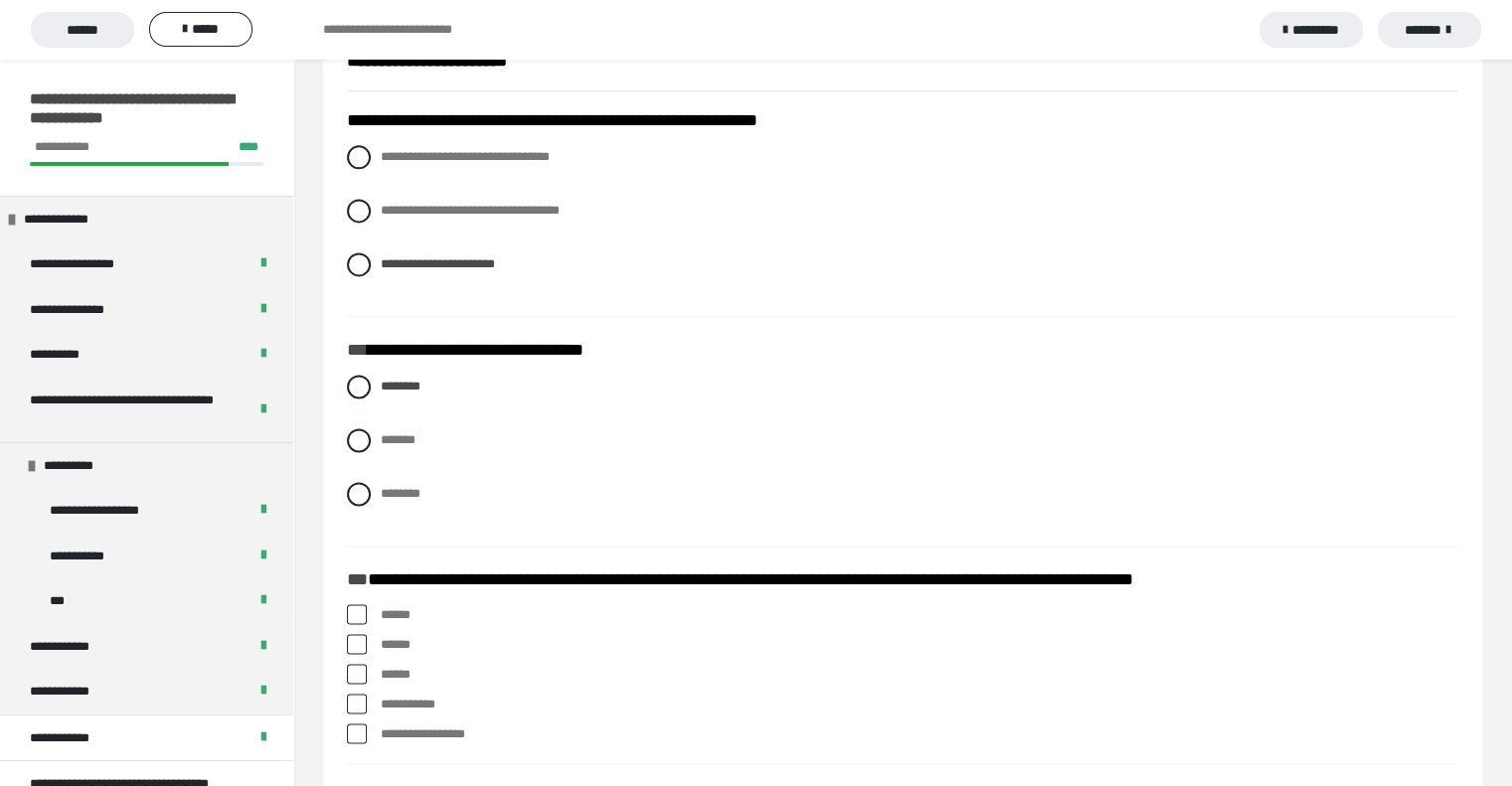 scroll, scrollTop: 2782, scrollLeft: 0, axis: vertical 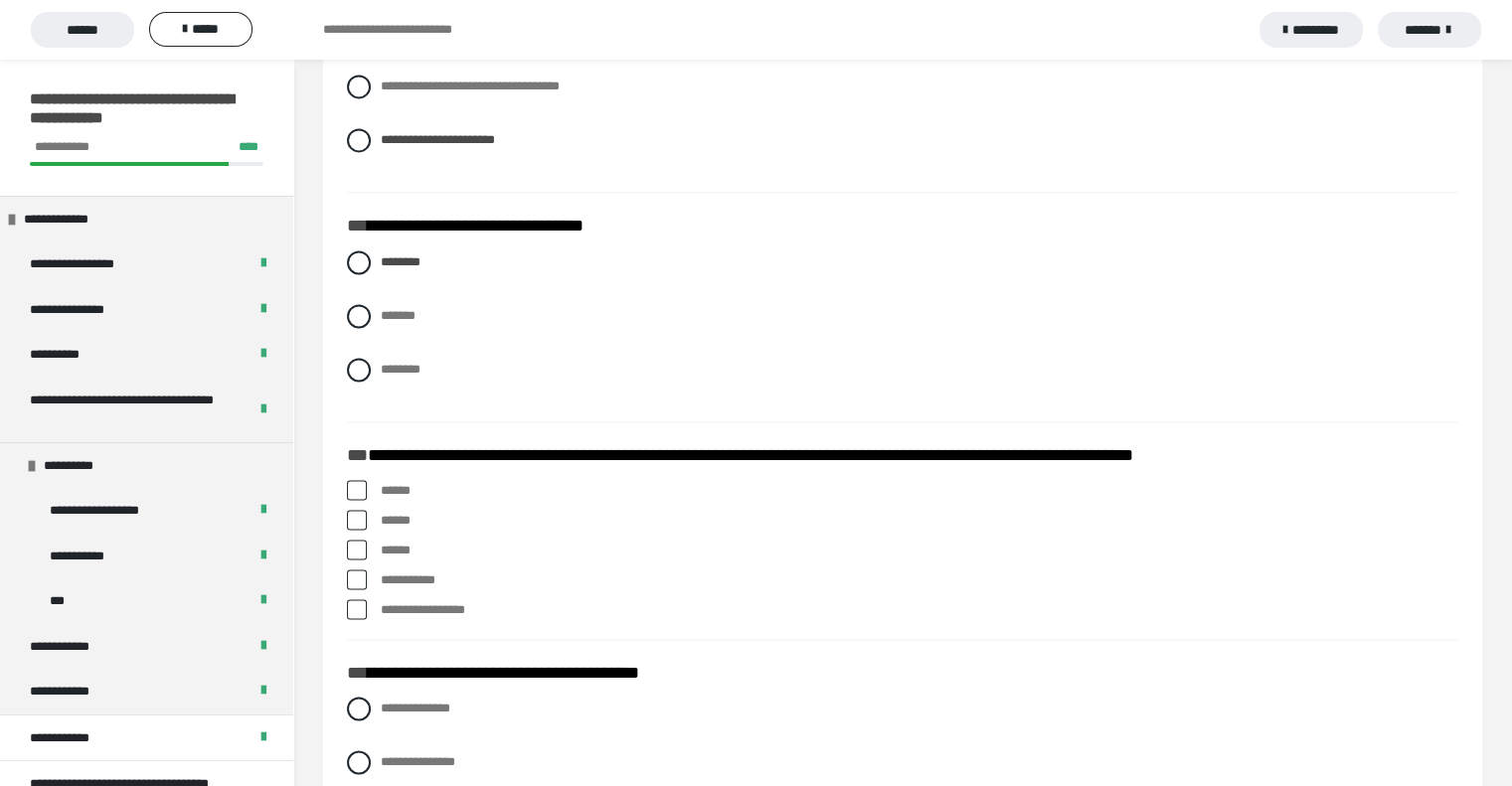 click at bounding box center [357, 550] 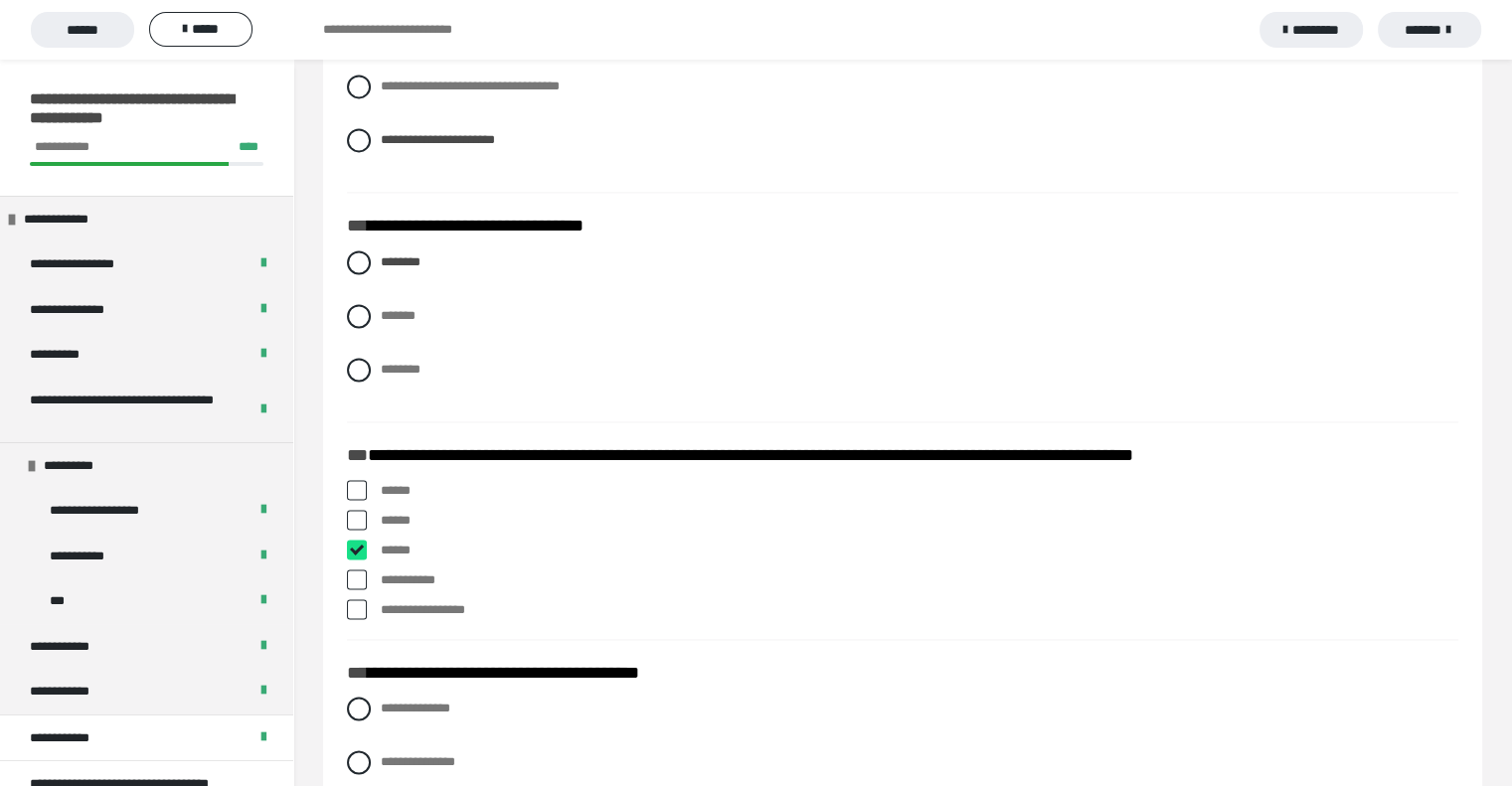 checkbox on "****" 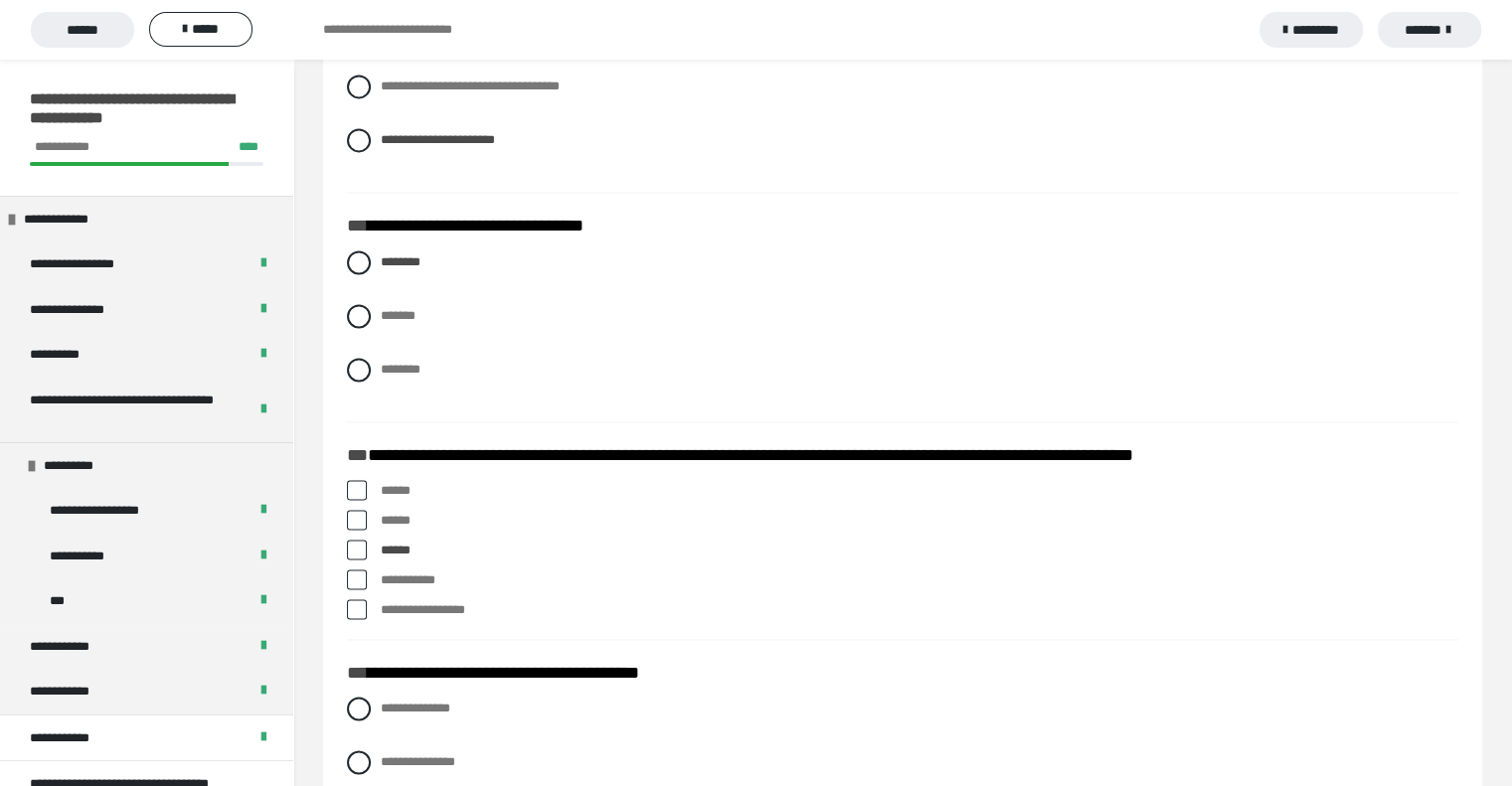 click on "**********" at bounding box center [903, 610] 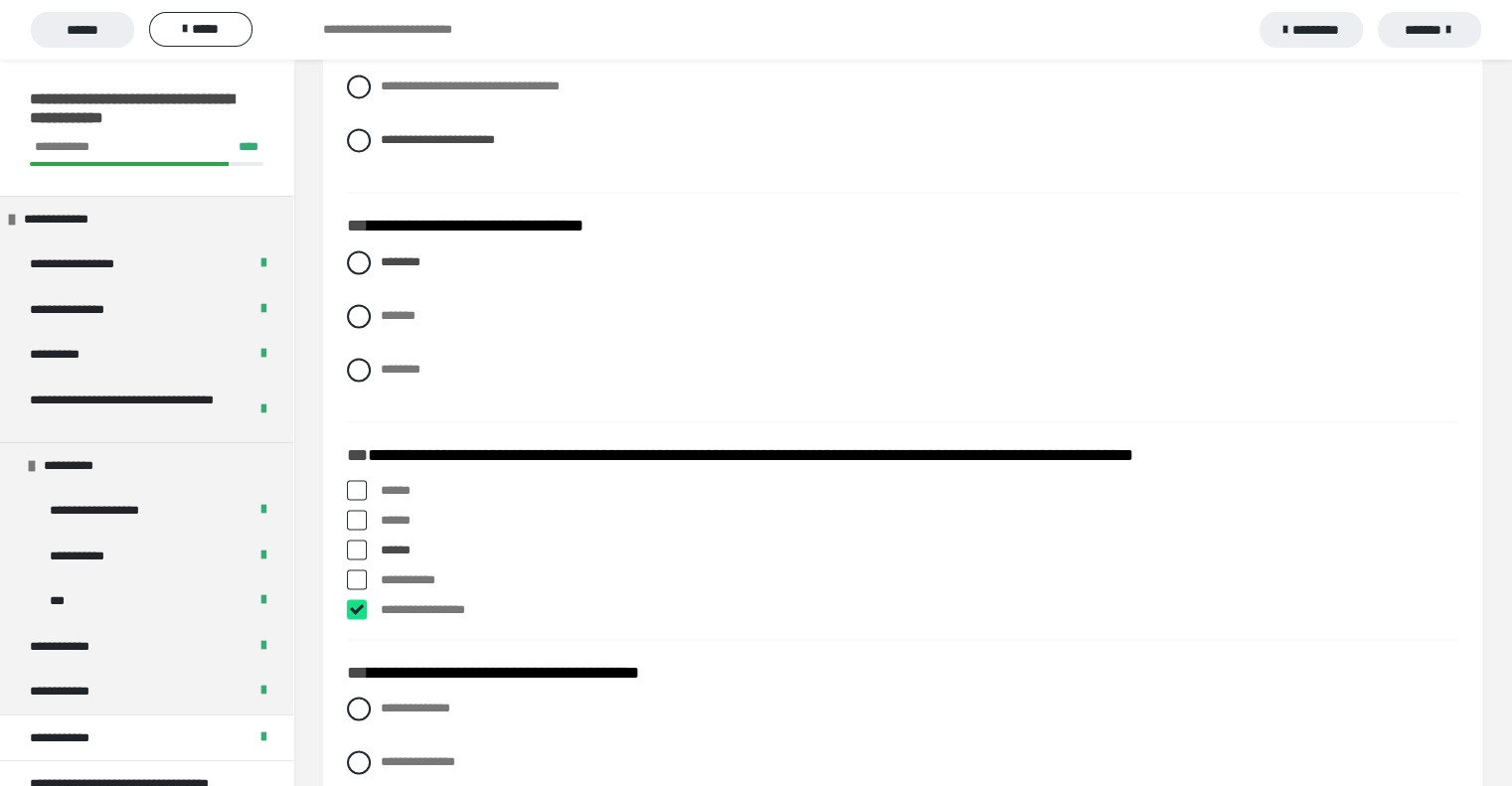 checkbox on "****" 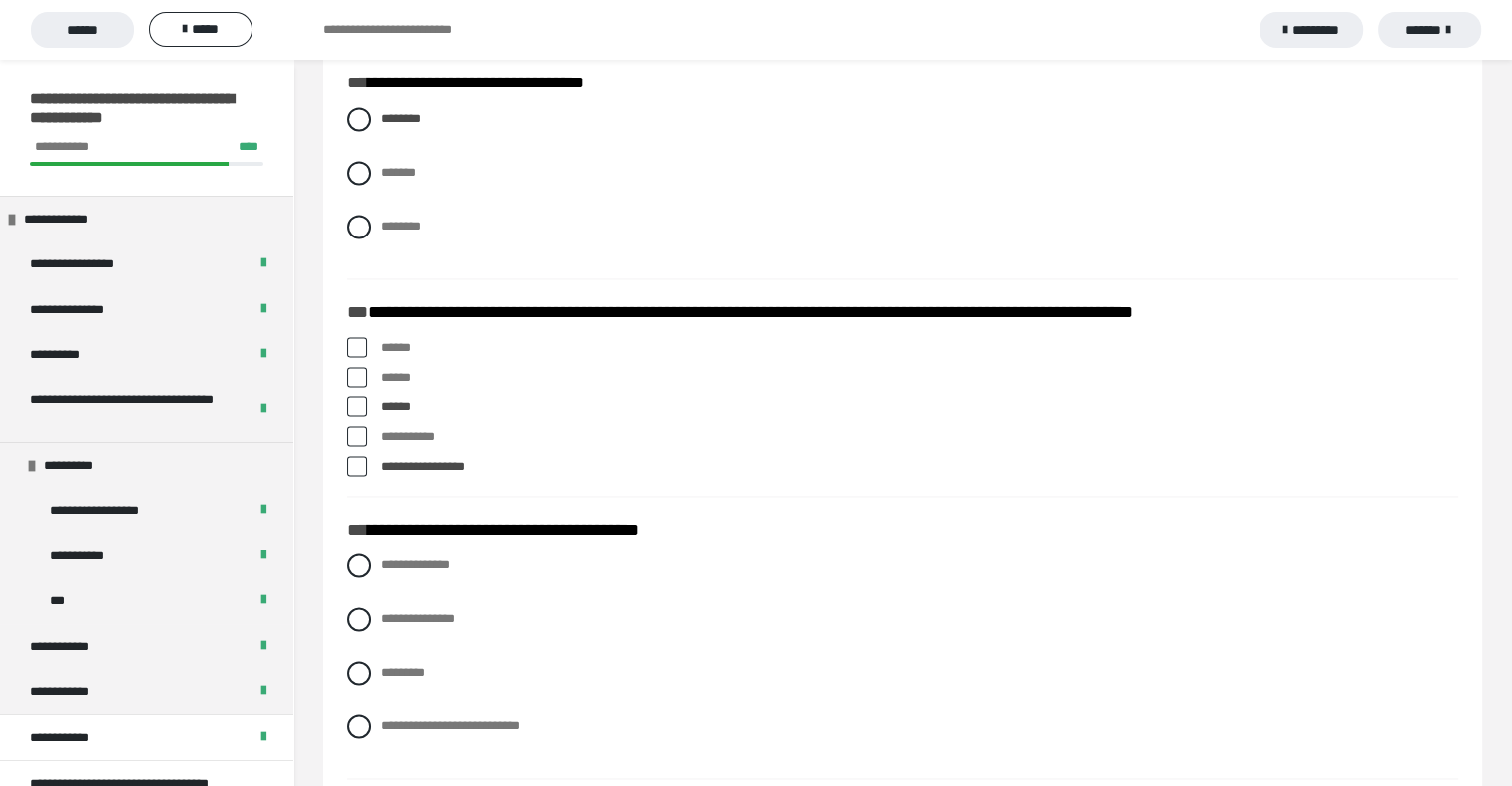 scroll, scrollTop: 3080, scrollLeft: 0, axis: vertical 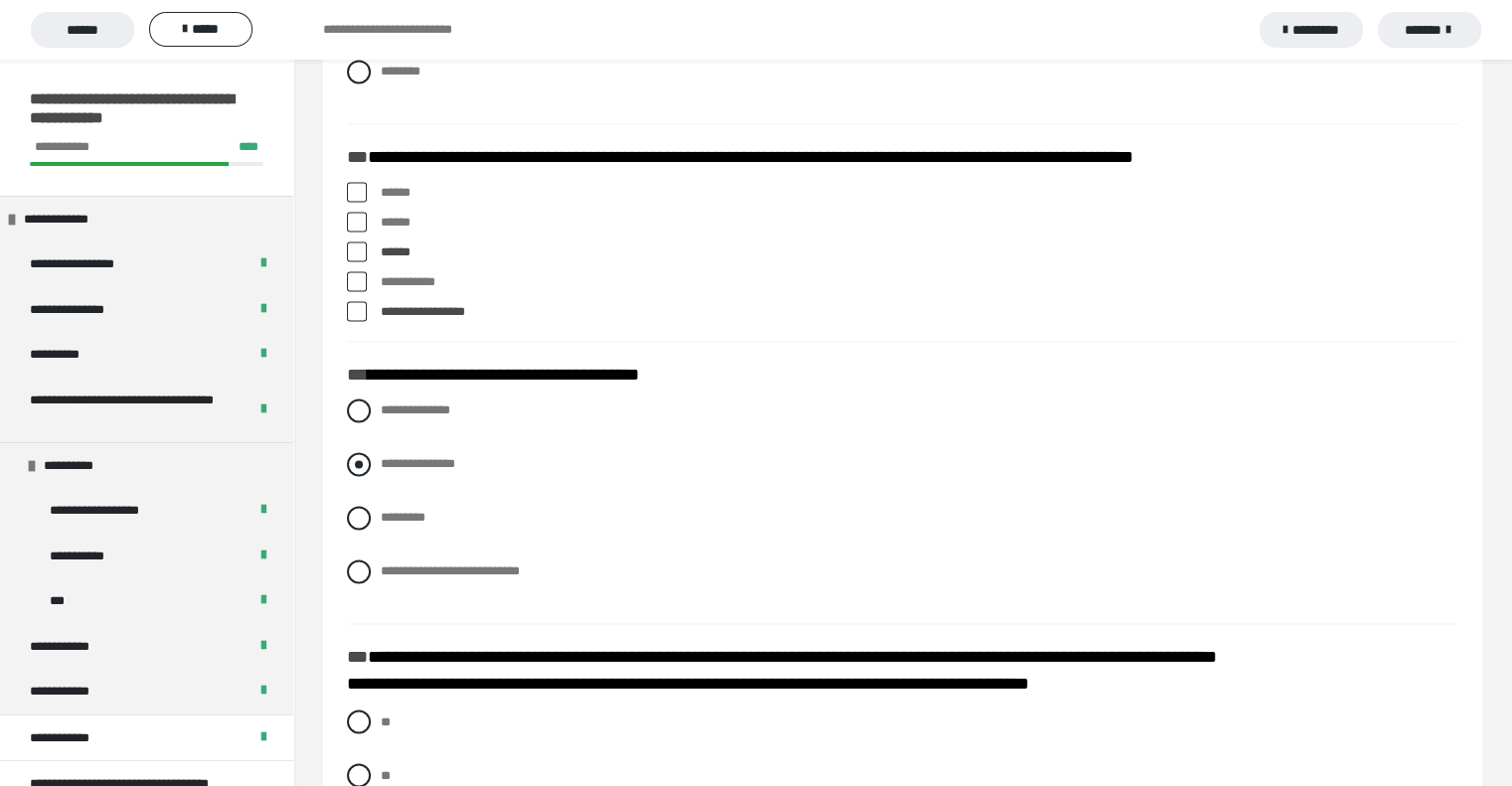 click at bounding box center [359, 464] 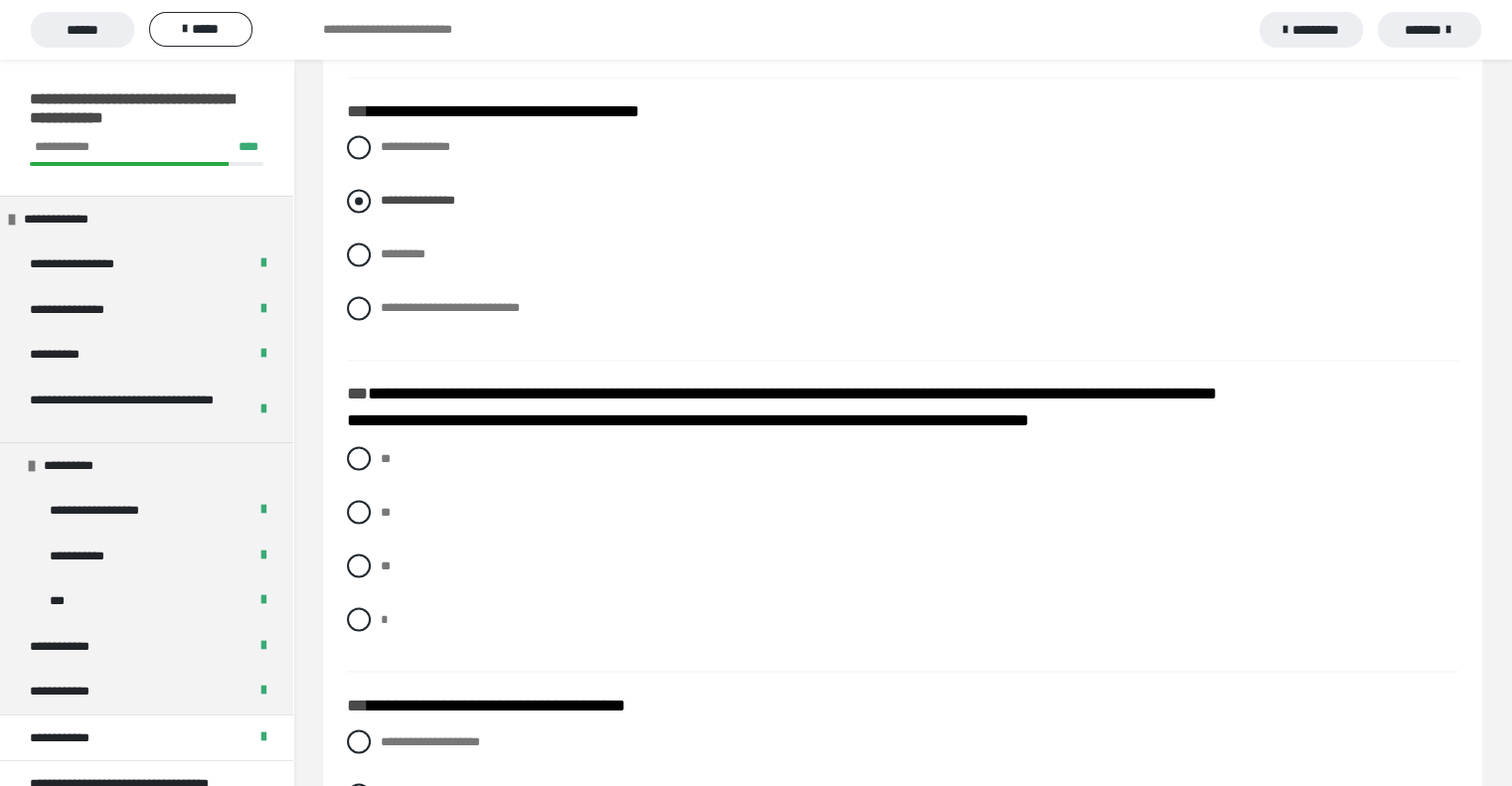 scroll, scrollTop: 3379, scrollLeft: 0, axis: vertical 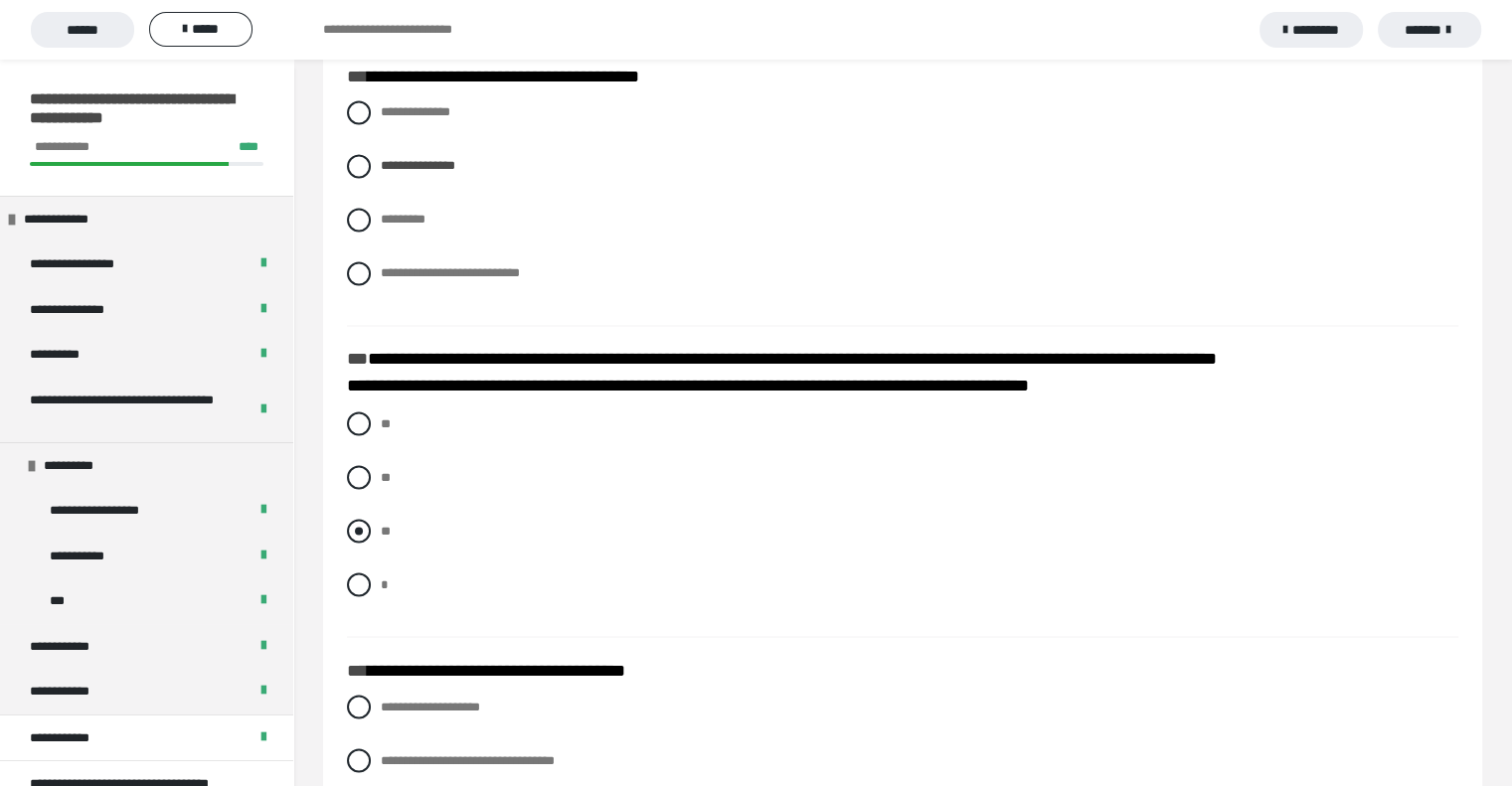 click at bounding box center (359, 531) 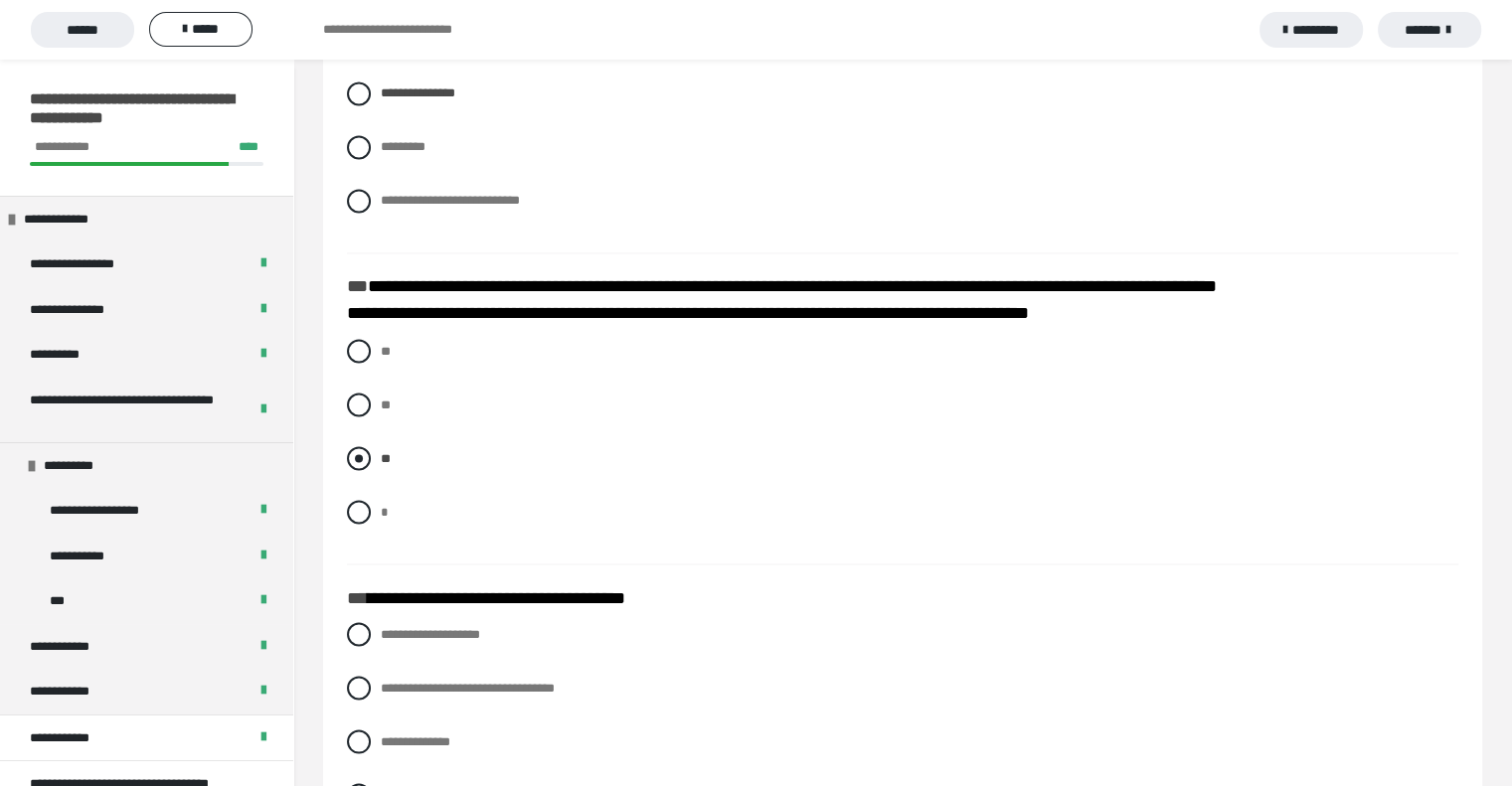 scroll, scrollTop: 3677, scrollLeft: 0, axis: vertical 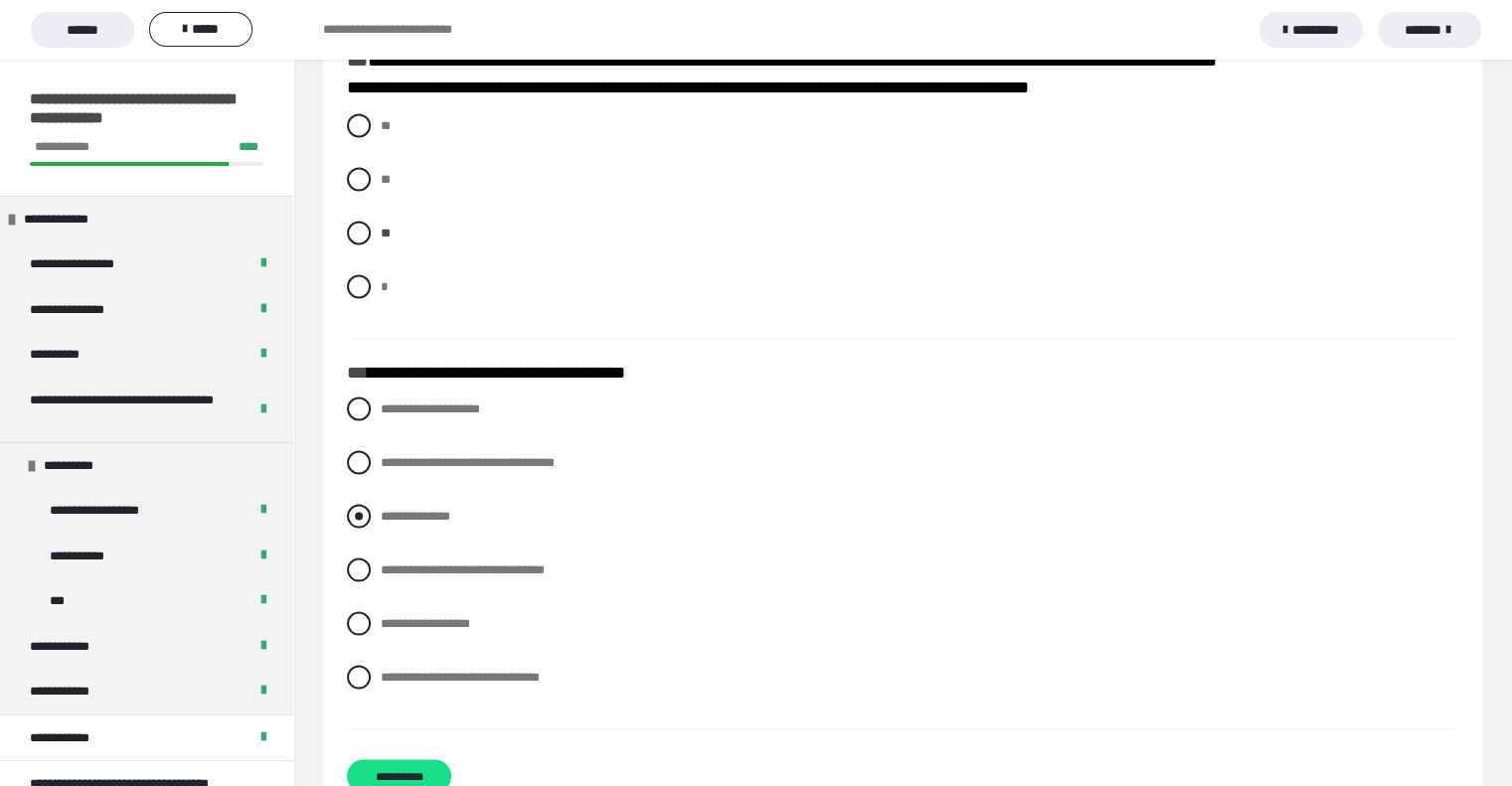 click at bounding box center [359, 516] 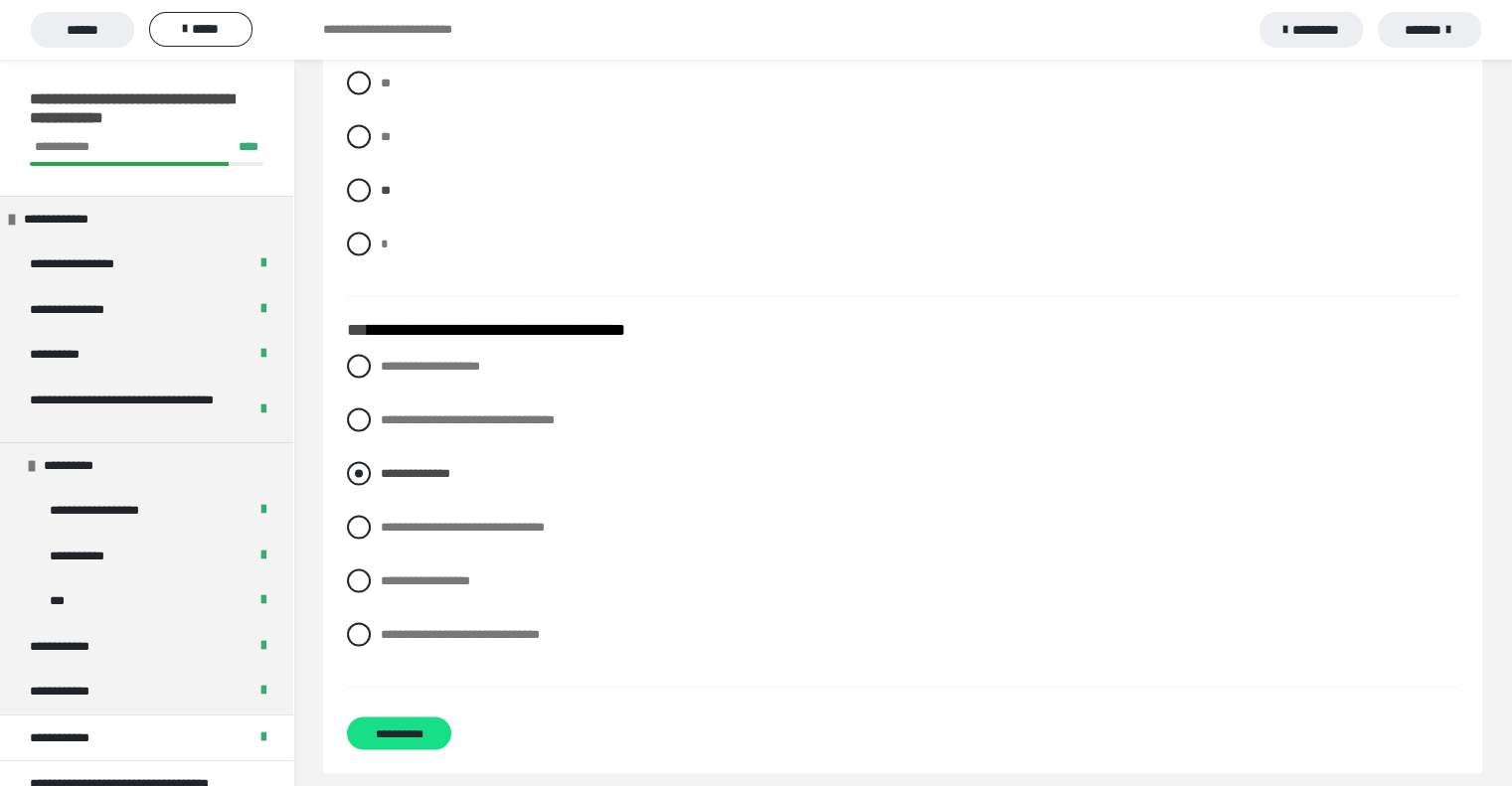 scroll, scrollTop: 3738, scrollLeft: 0, axis: vertical 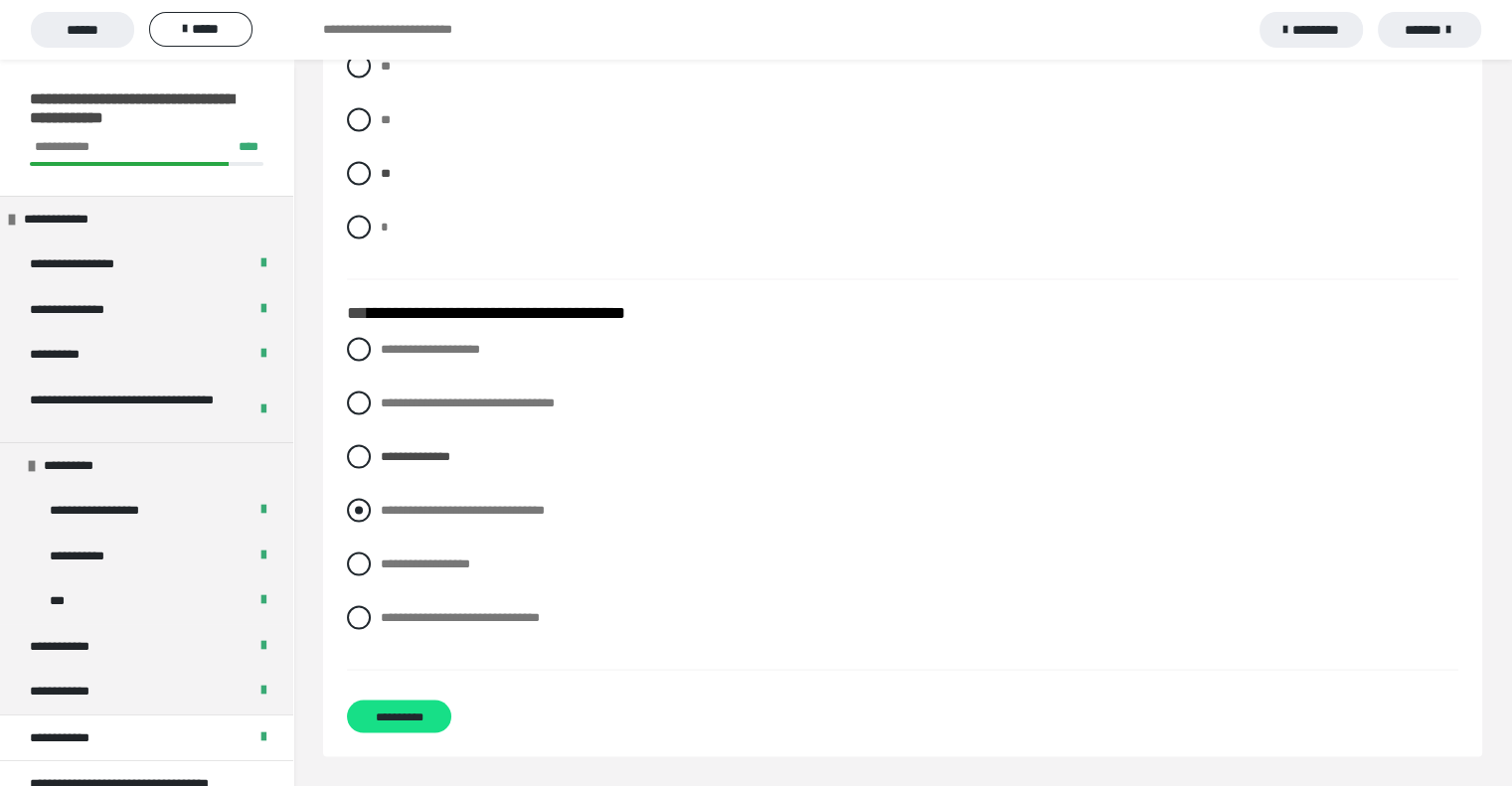 click at bounding box center [359, 510] 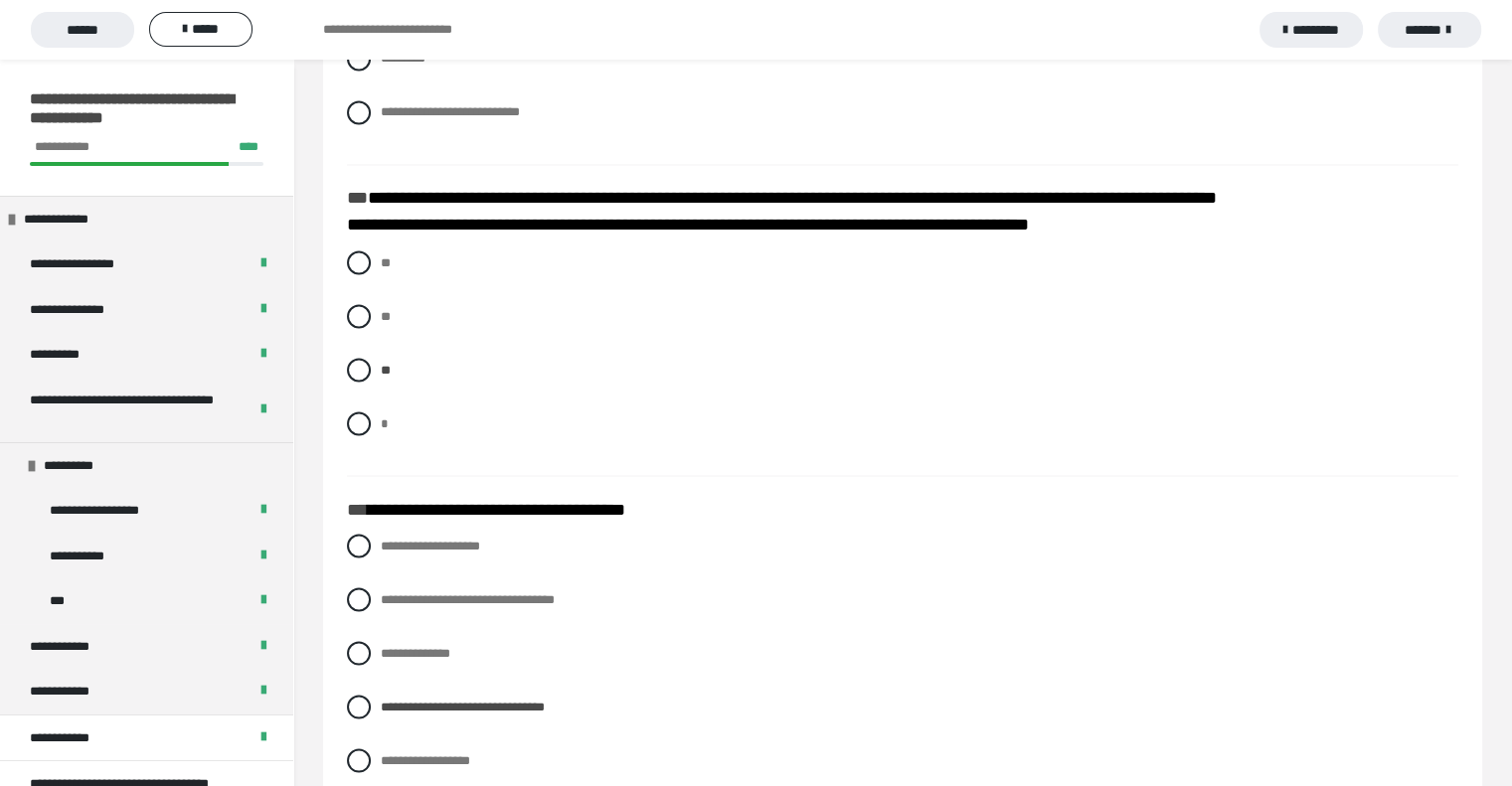 scroll, scrollTop: 3738, scrollLeft: 0, axis: vertical 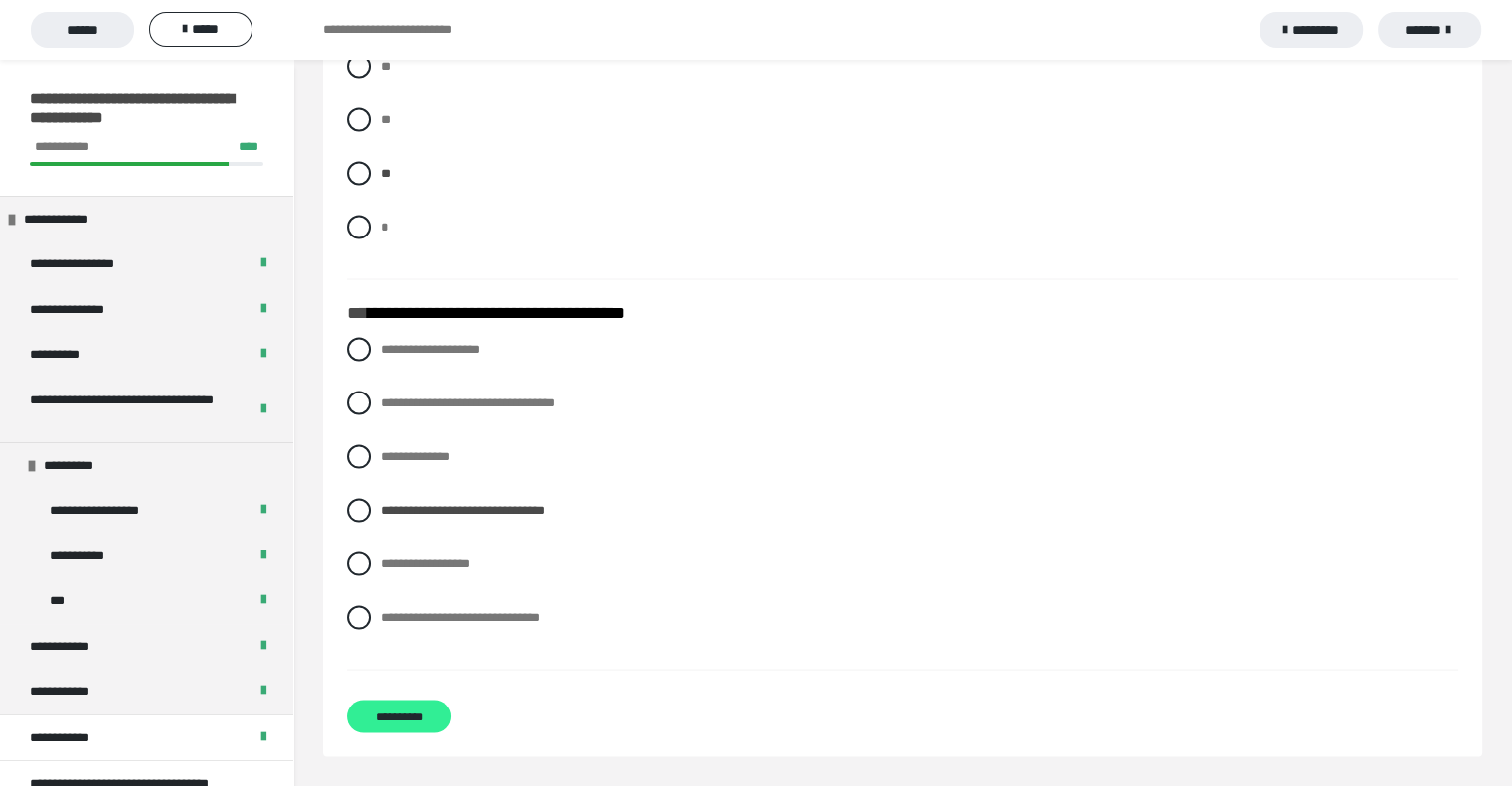 click on "**********" at bounding box center (399, 715) 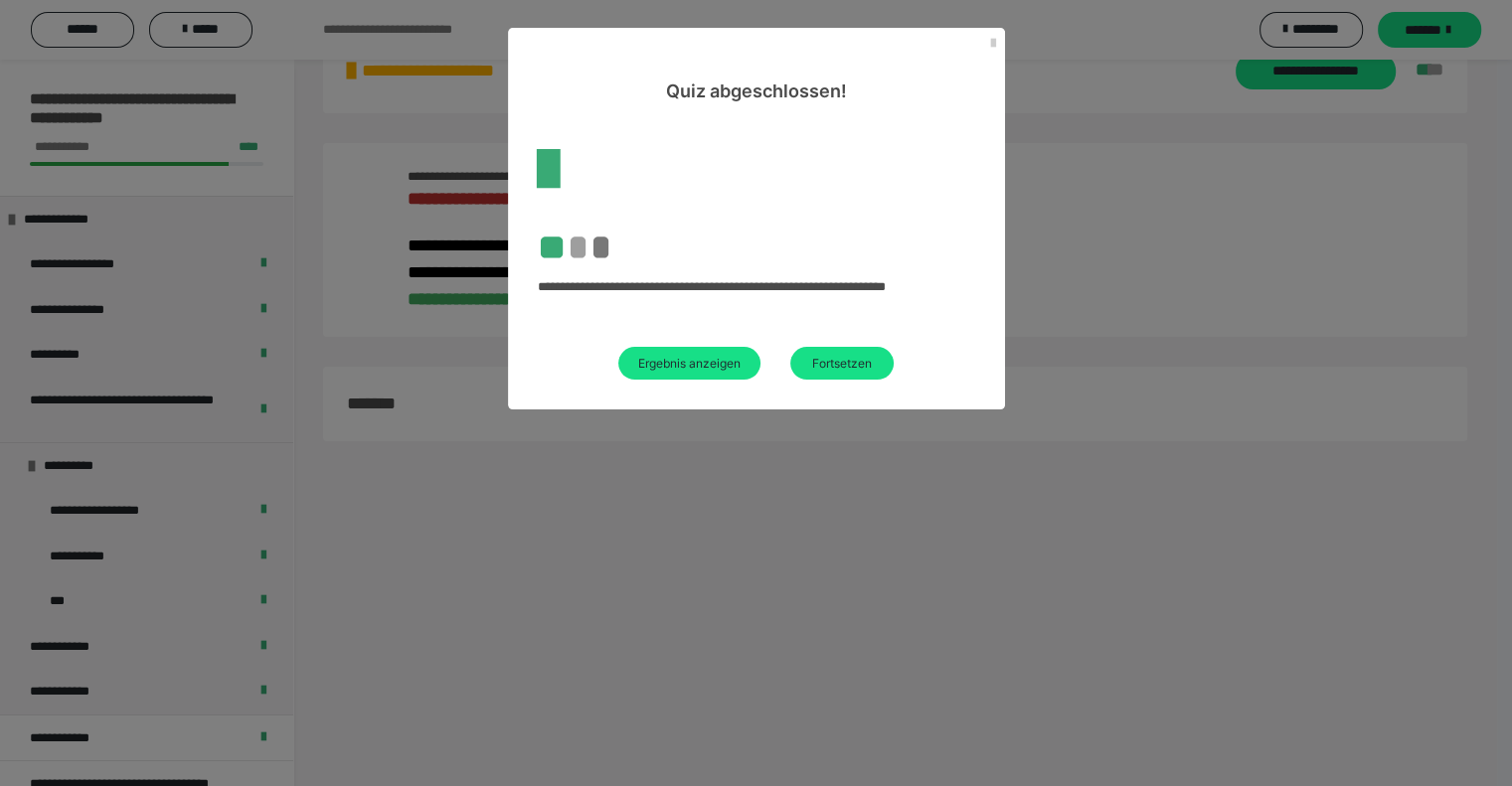 scroll, scrollTop: 2373, scrollLeft: 0, axis: vertical 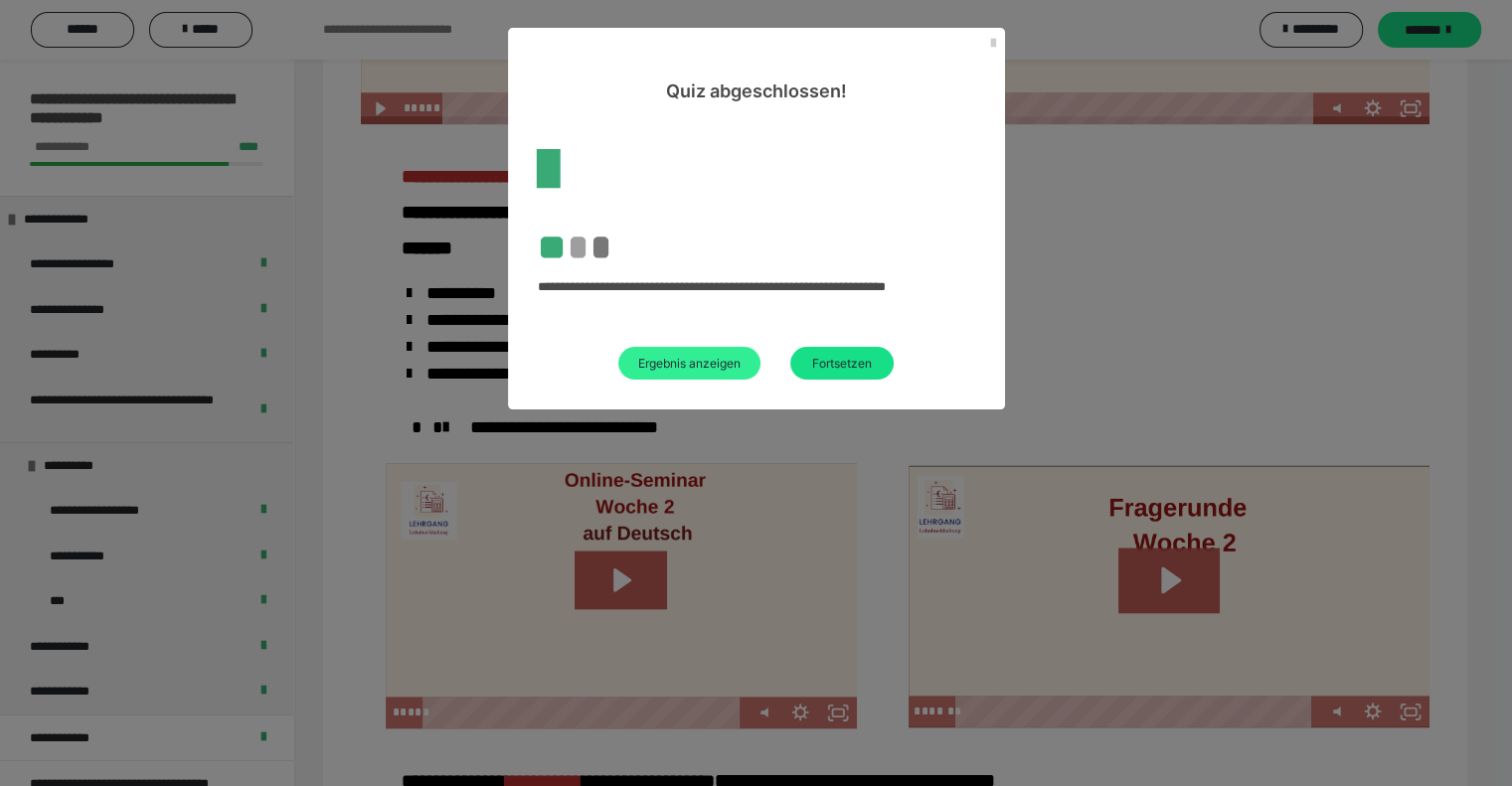 click on "Ergebnis anzeigen" at bounding box center [689, 363] 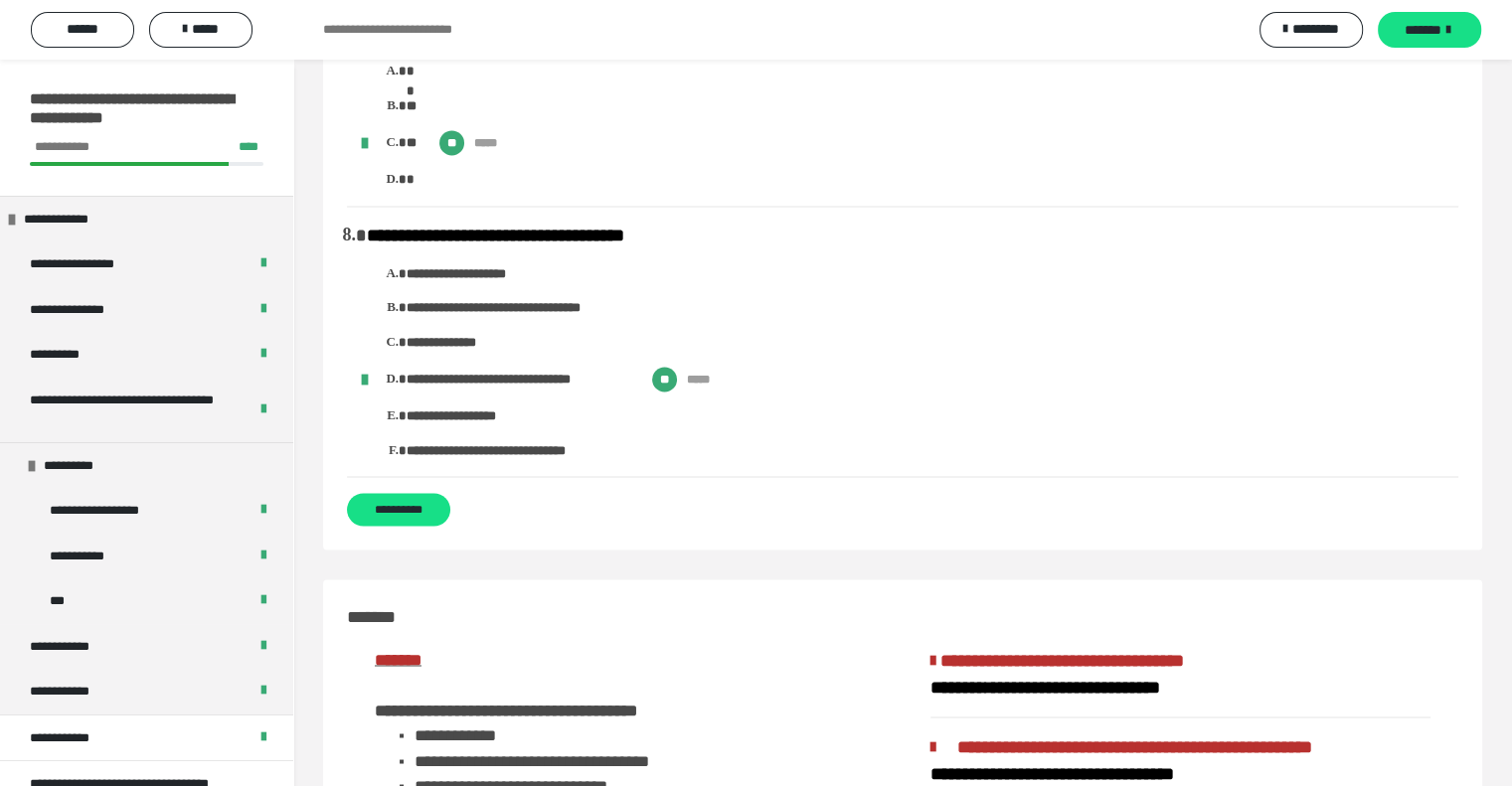 scroll, scrollTop: 3379, scrollLeft: 0, axis: vertical 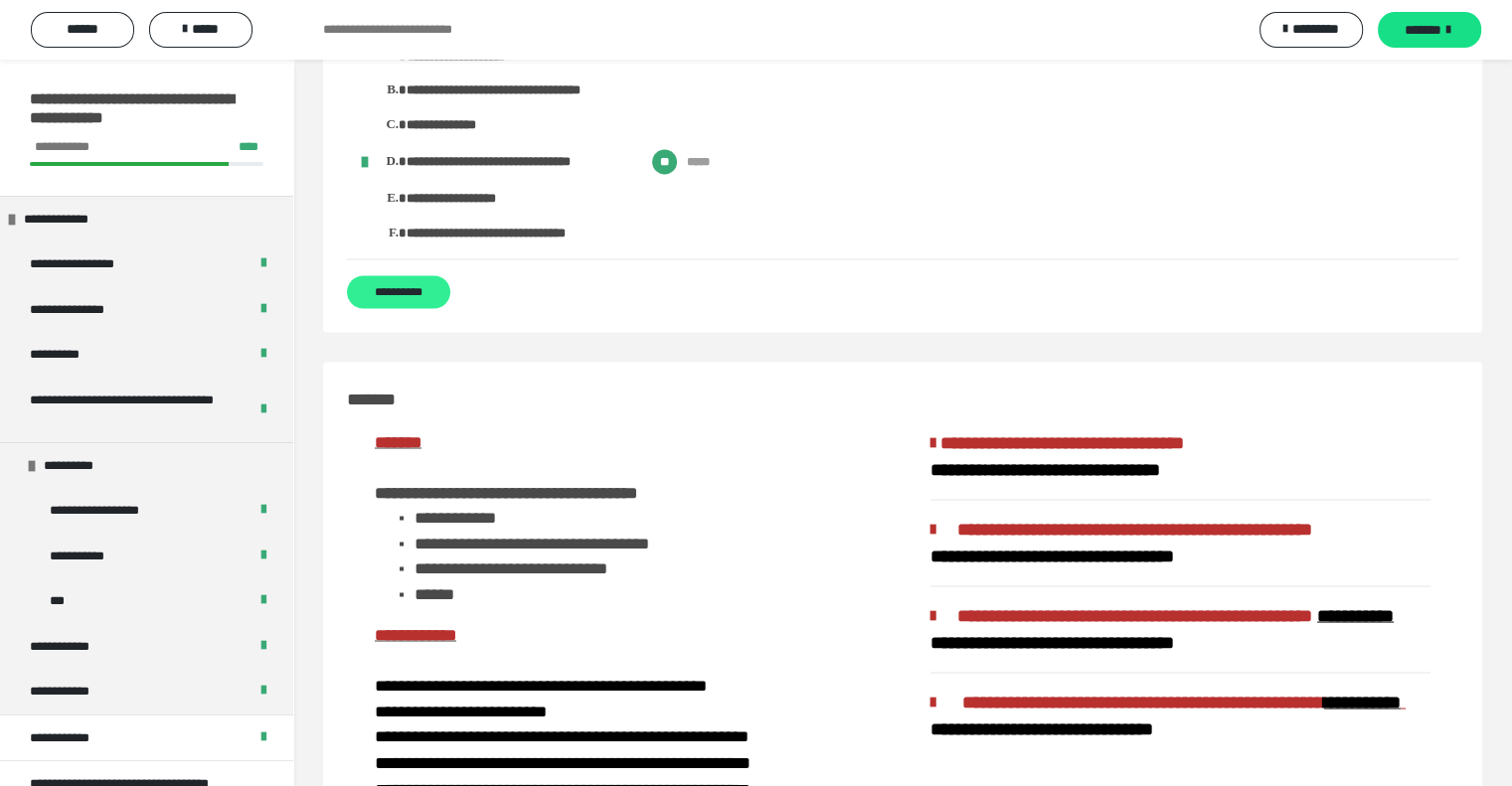 click on "**********" at bounding box center [399, 291] 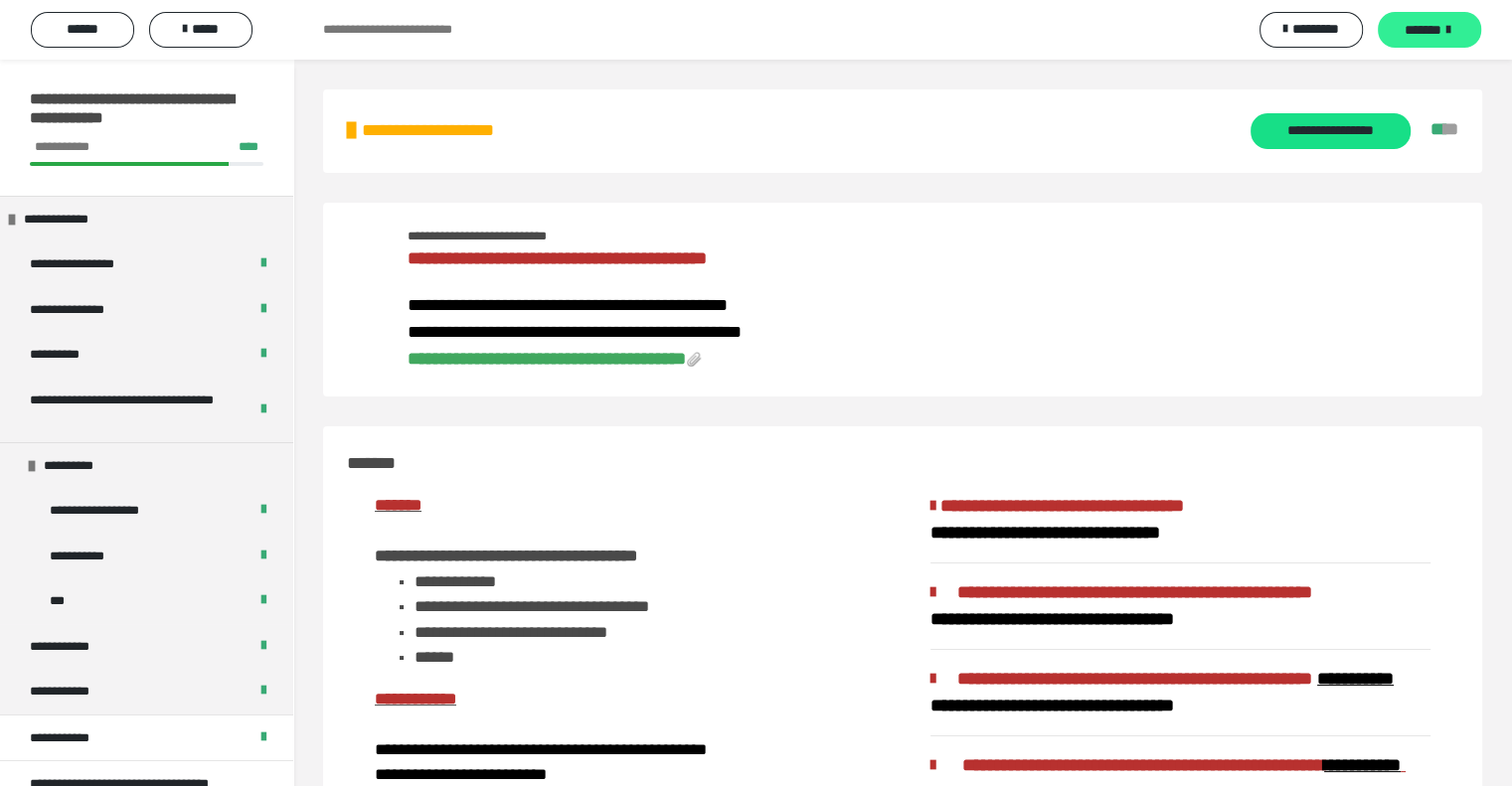 click on "*******" at bounding box center (1429, 30) 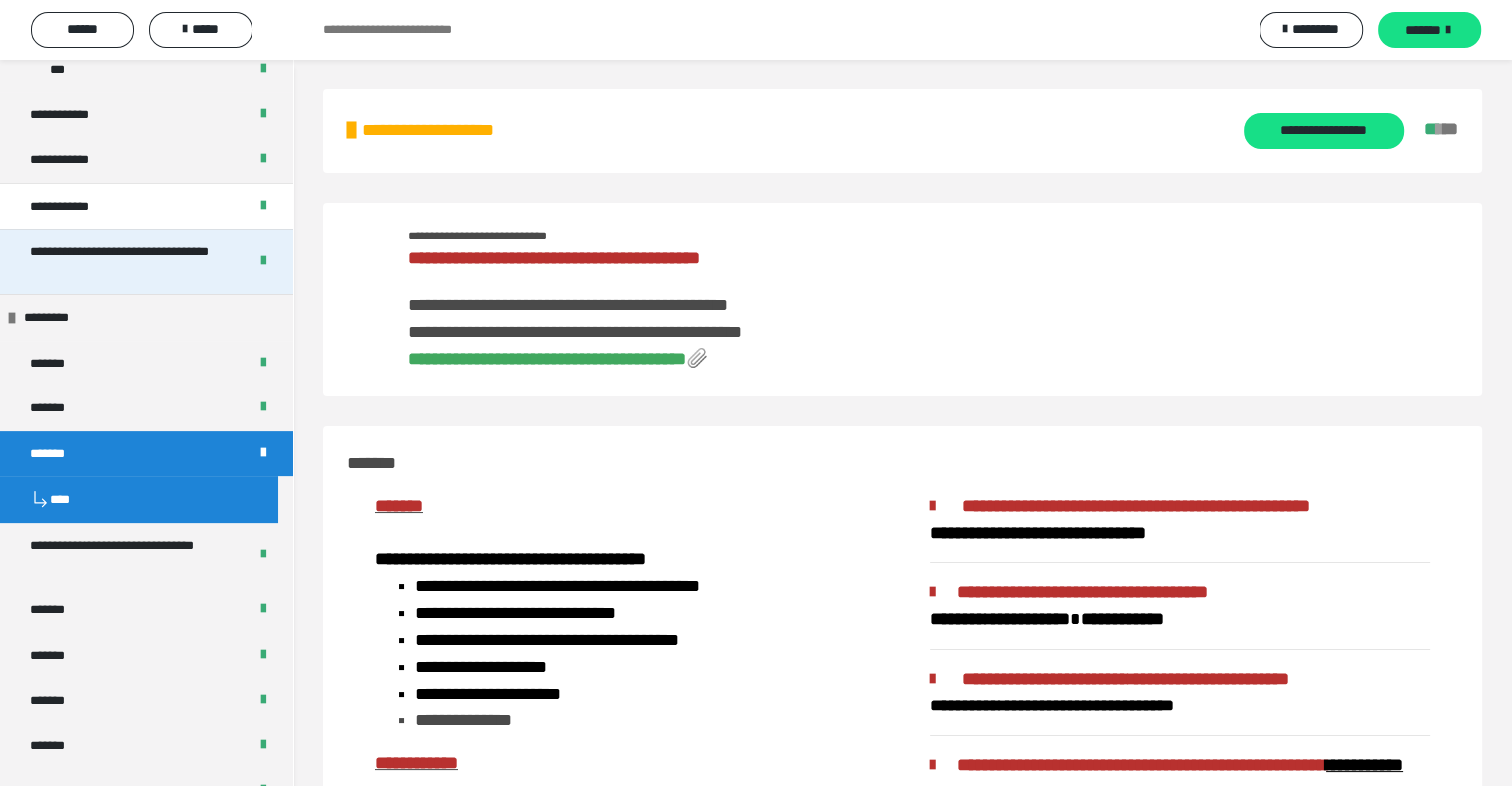 scroll, scrollTop: 696, scrollLeft: 0, axis: vertical 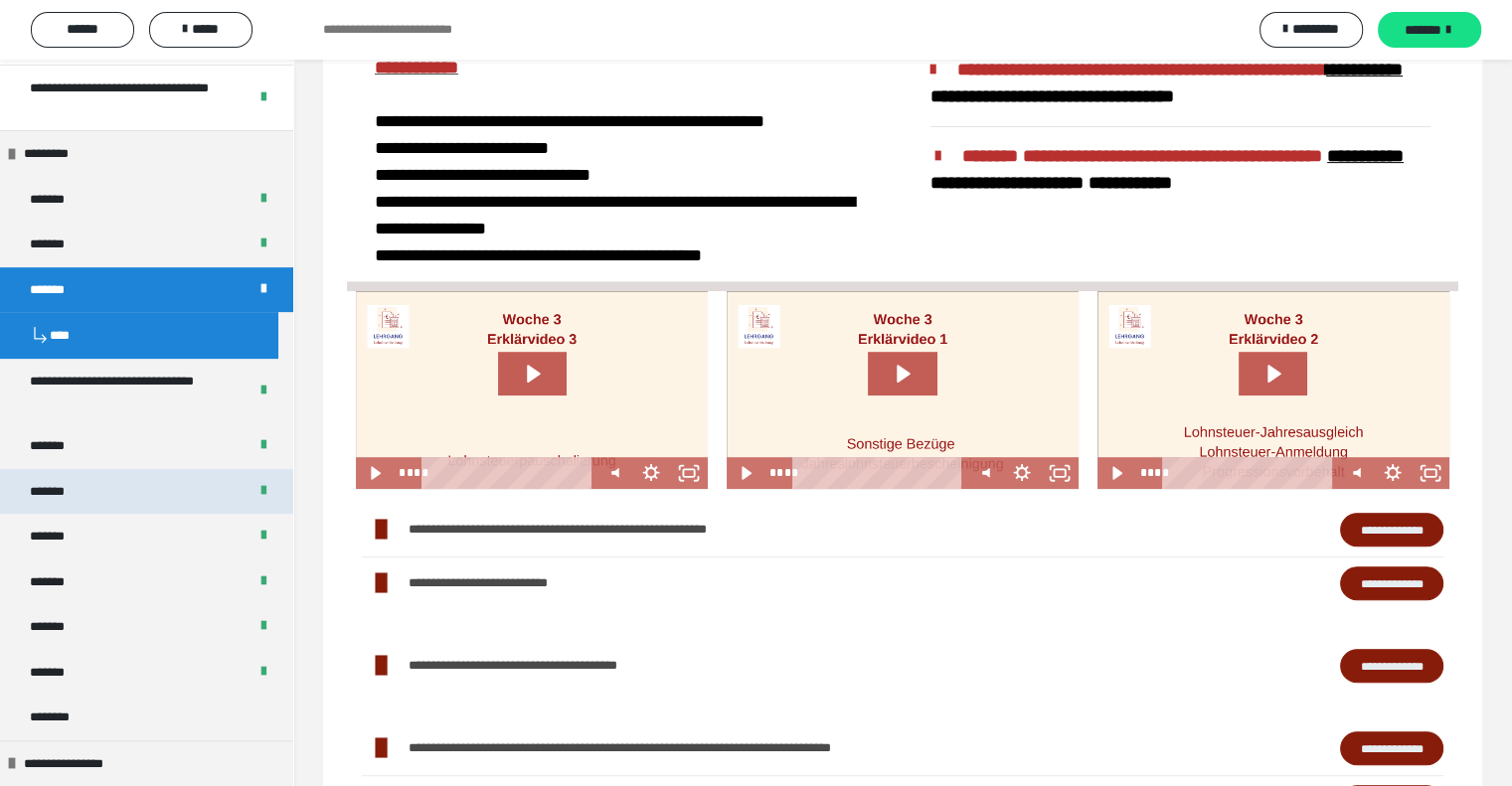 click at bounding box center [263, 492] 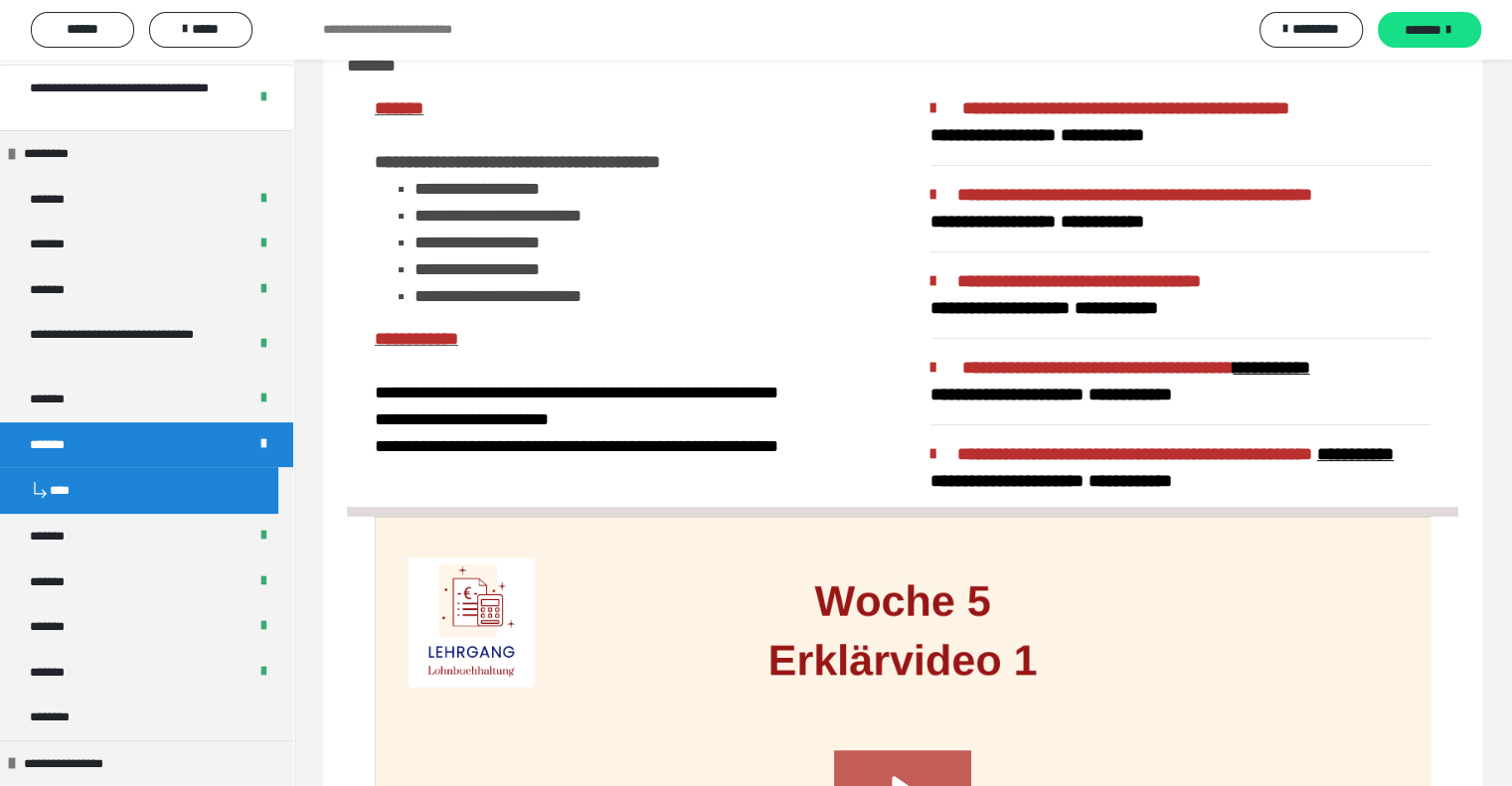 scroll, scrollTop: 0, scrollLeft: 0, axis: both 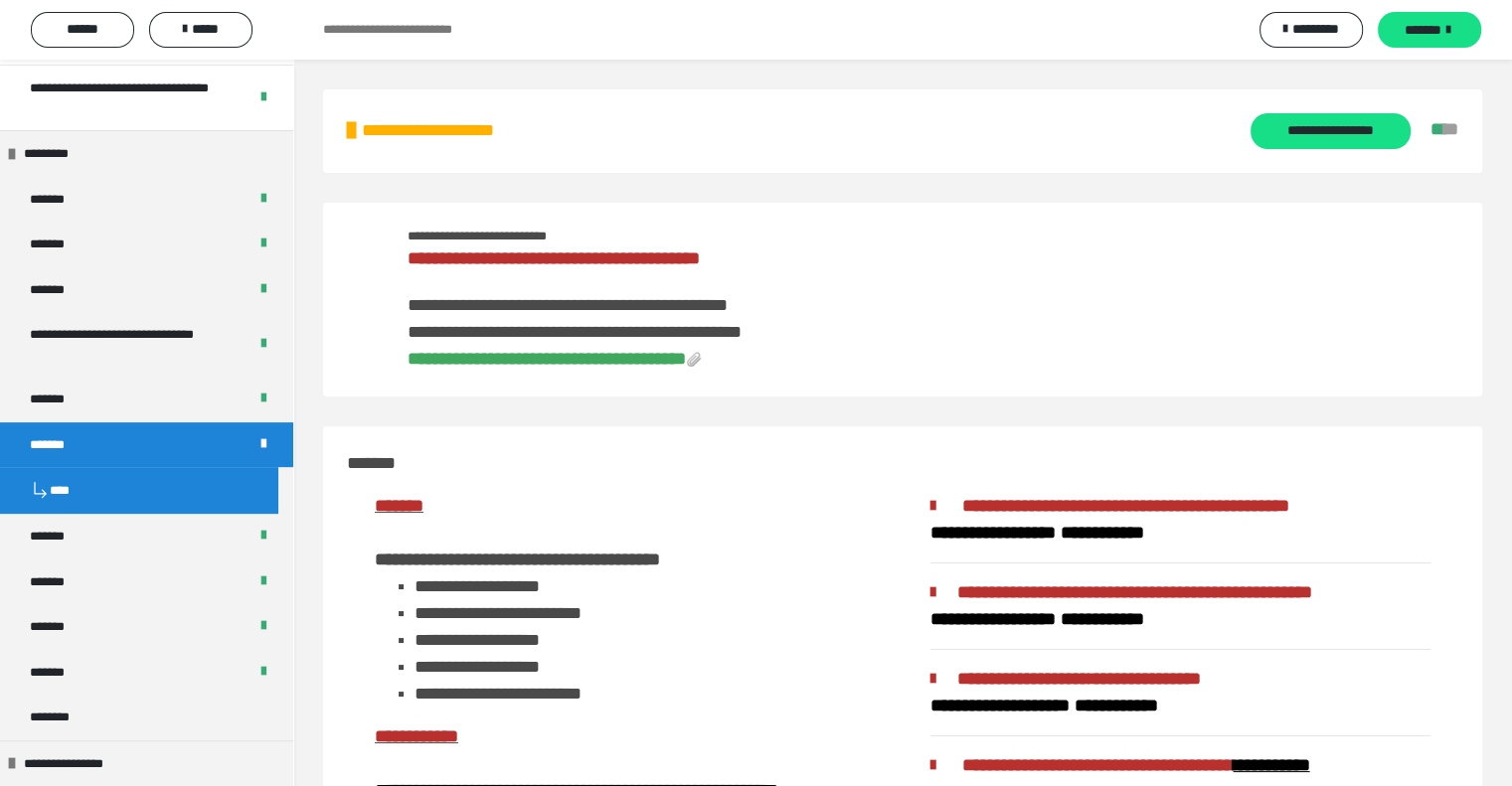click on "**********" at bounding box center [547, 359] 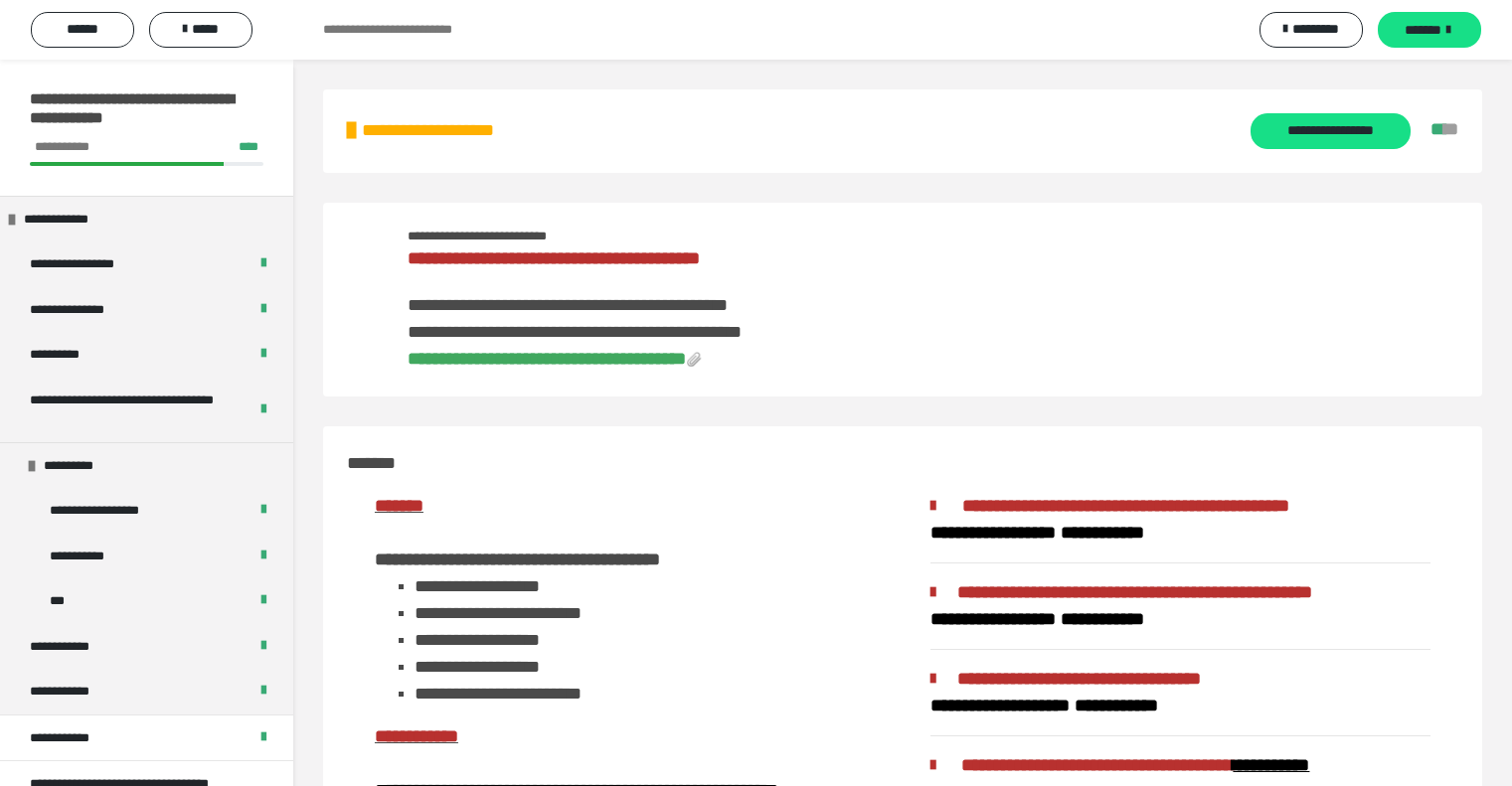 scroll, scrollTop: 0, scrollLeft: 0, axis: both 